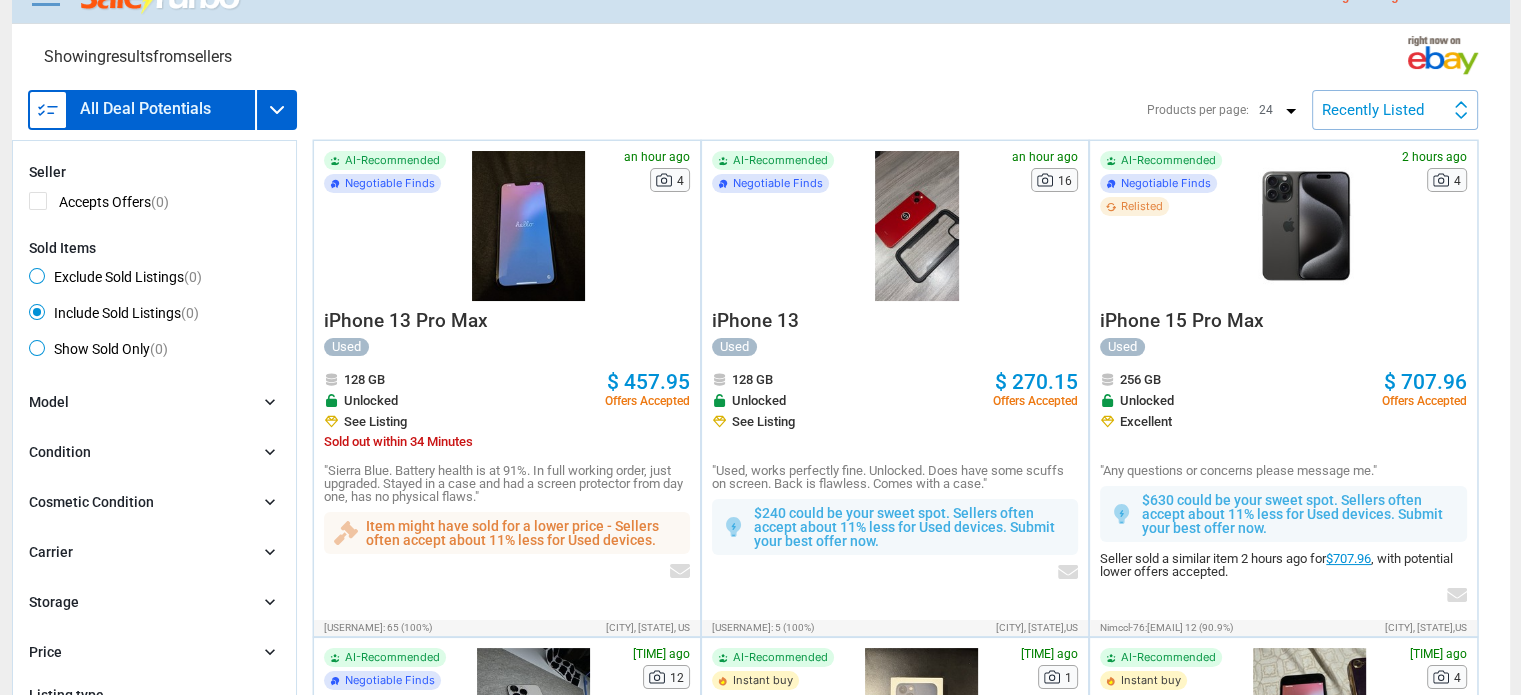 scroll, scrollTop: 35, scrollLeft: 0, axis: vertical 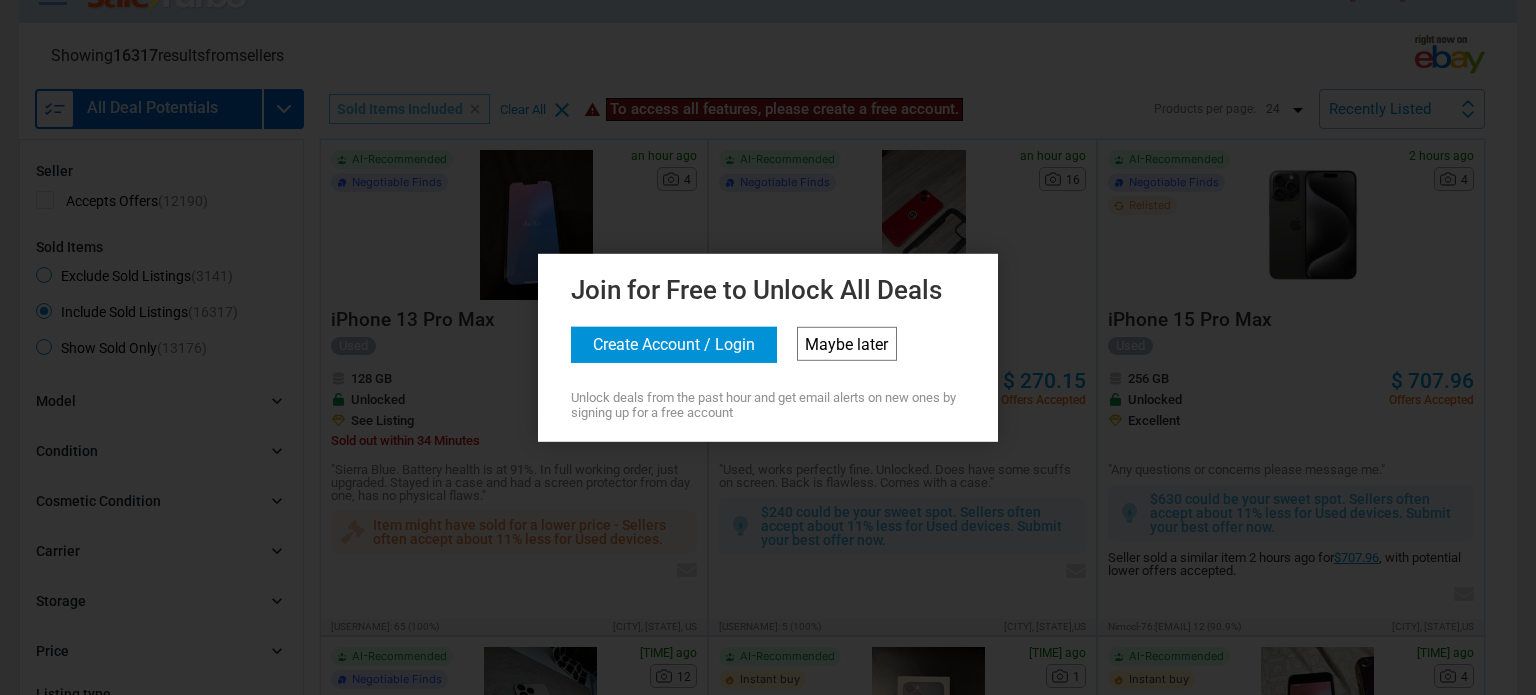 click on "Maybe later" at bounding box center [847, 343] 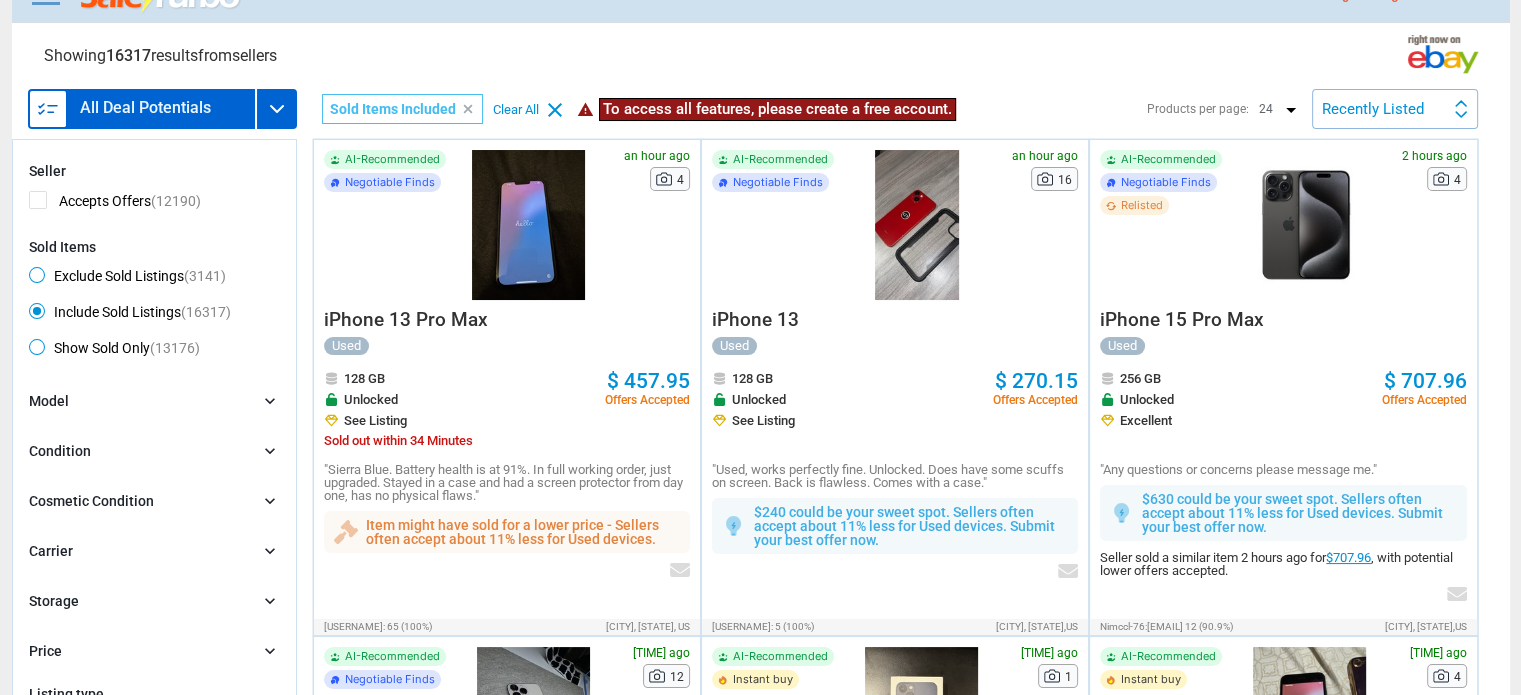 scroll, scrollTop: 0, scrollLeft: 0, axis: both 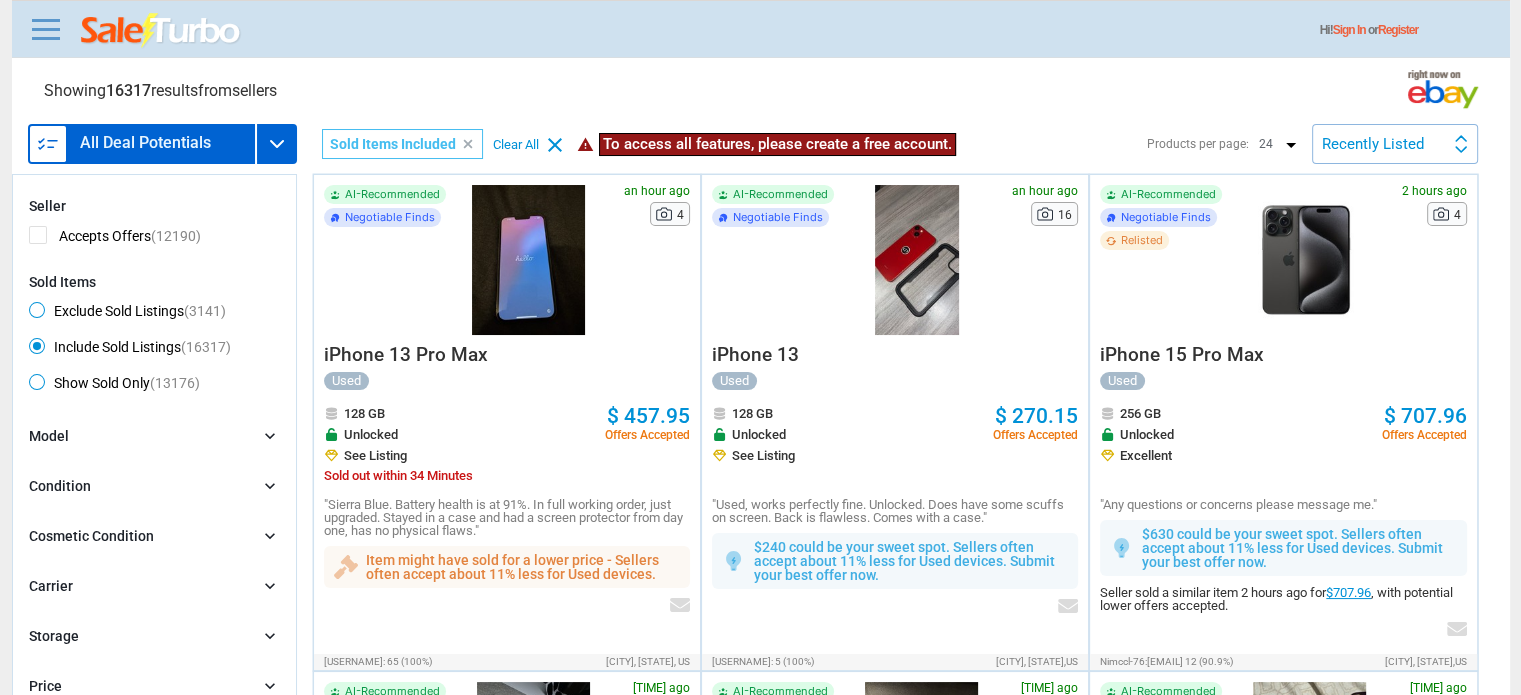 click on "Sign In" at bounding box center [1349, 30] 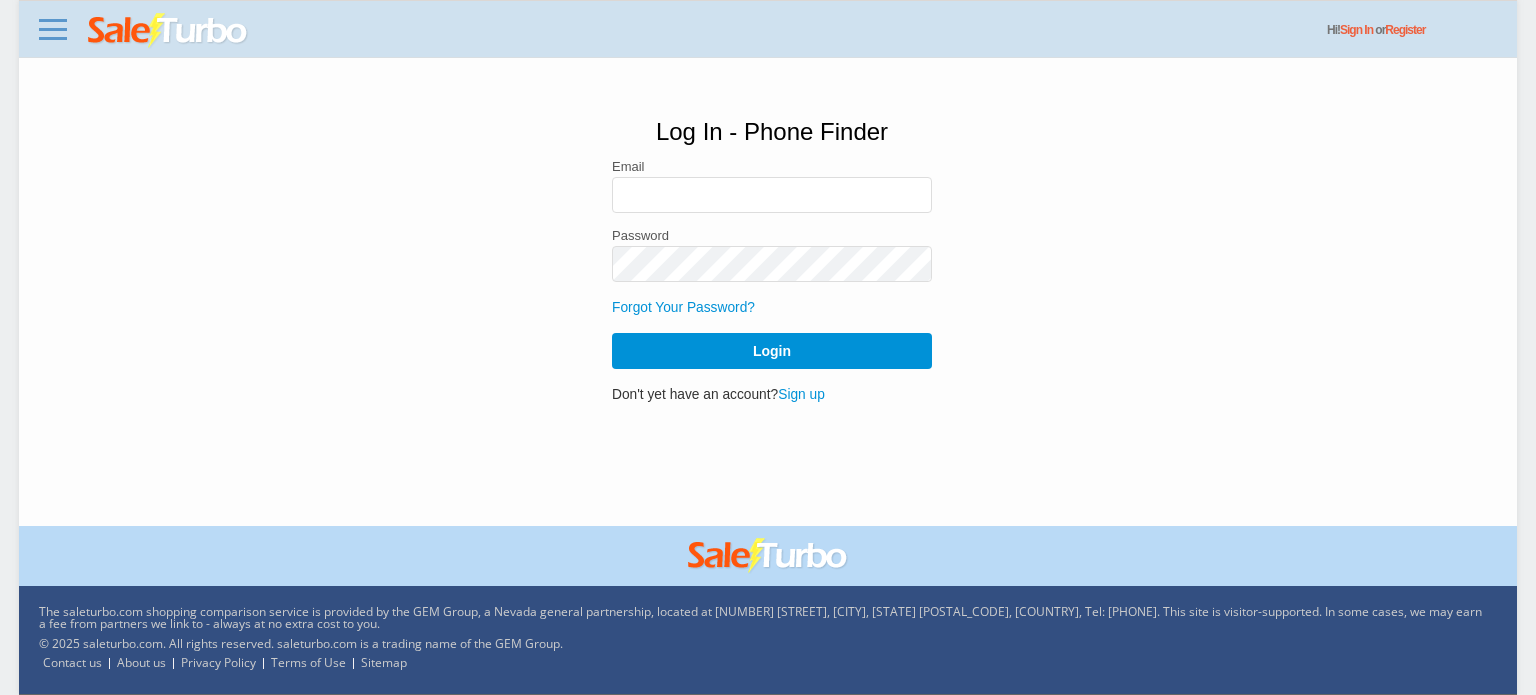 scroll, scrollTop: 0, scrollLeft: 0, axis: both 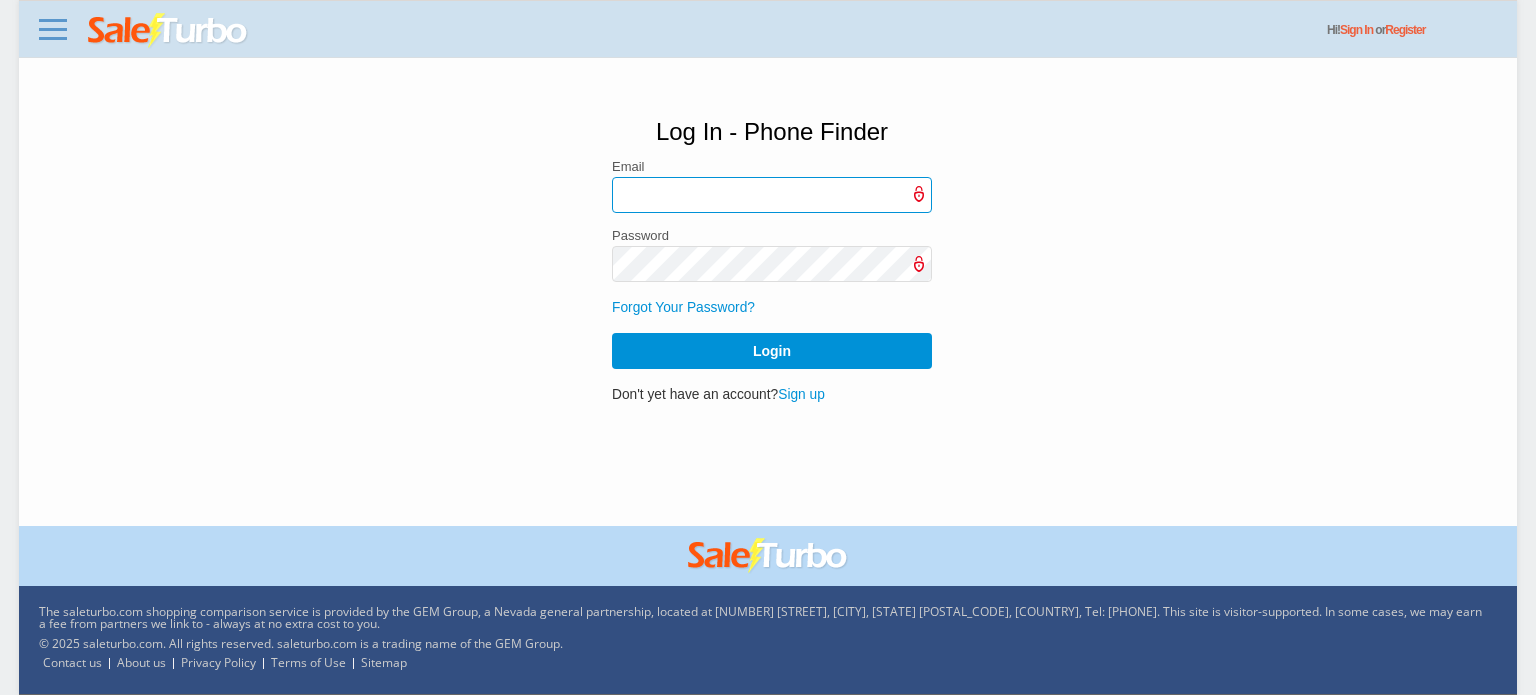 click at bounding box center (772, 195) 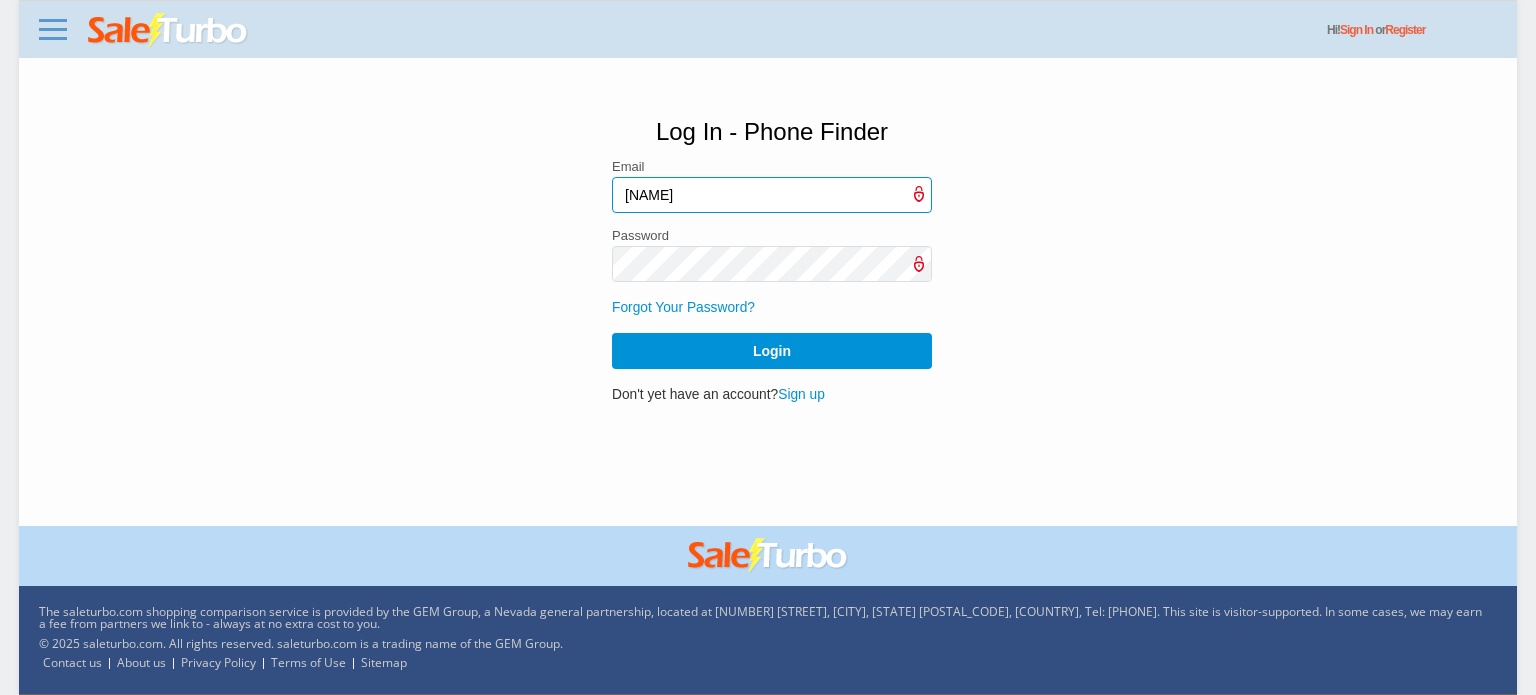 type on "[EMAIL]" 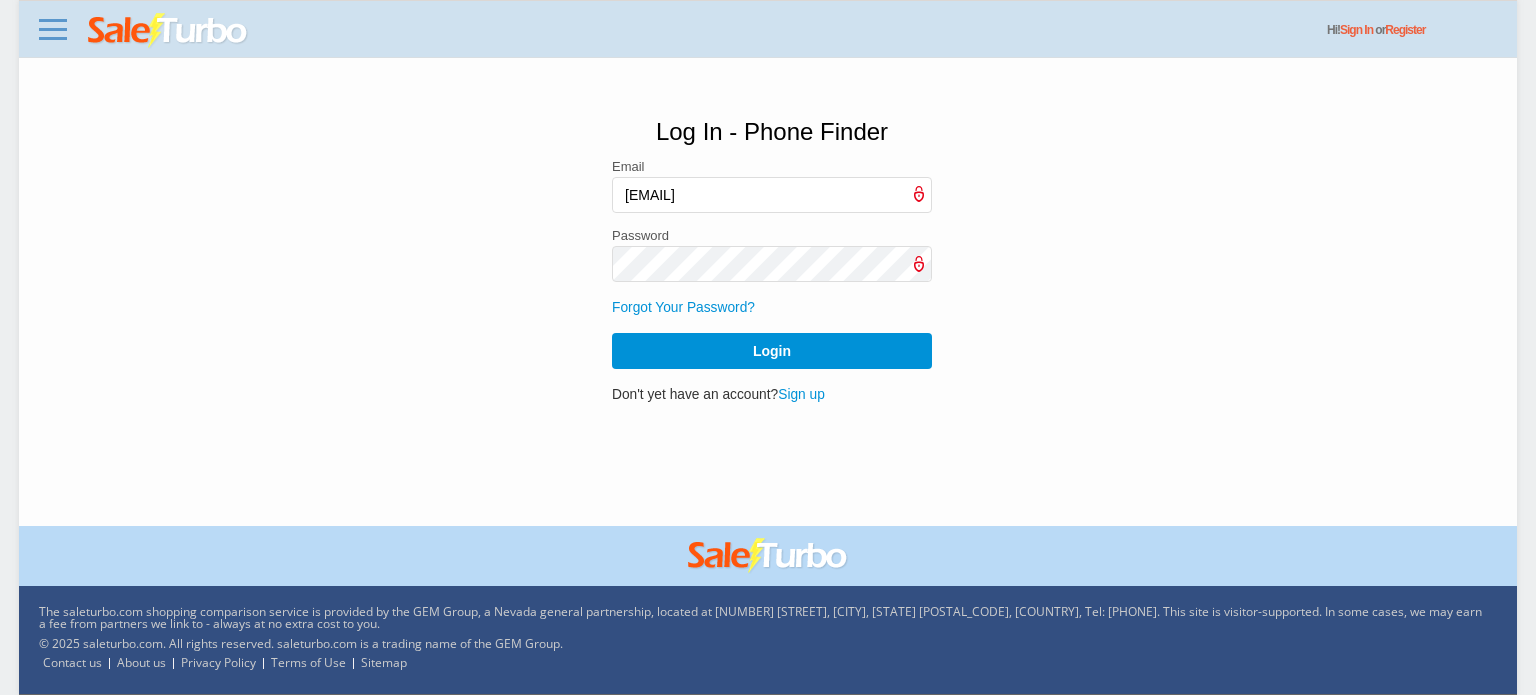 click on "Email
gianchisciotte0@gmail.com
Password
Forgot Your Password?
Login" at bounding box center (772, 264) 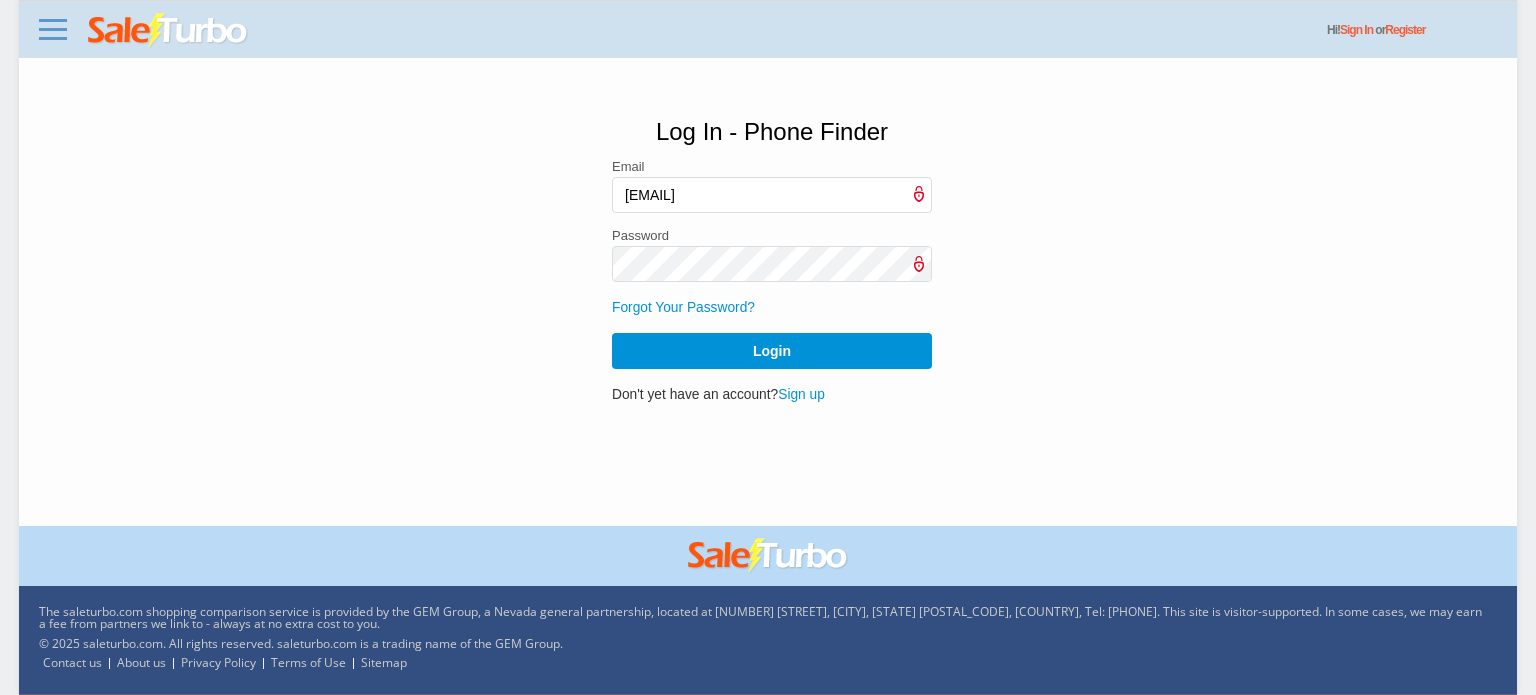 click on "Sign up" at bounding box center [801, 394] 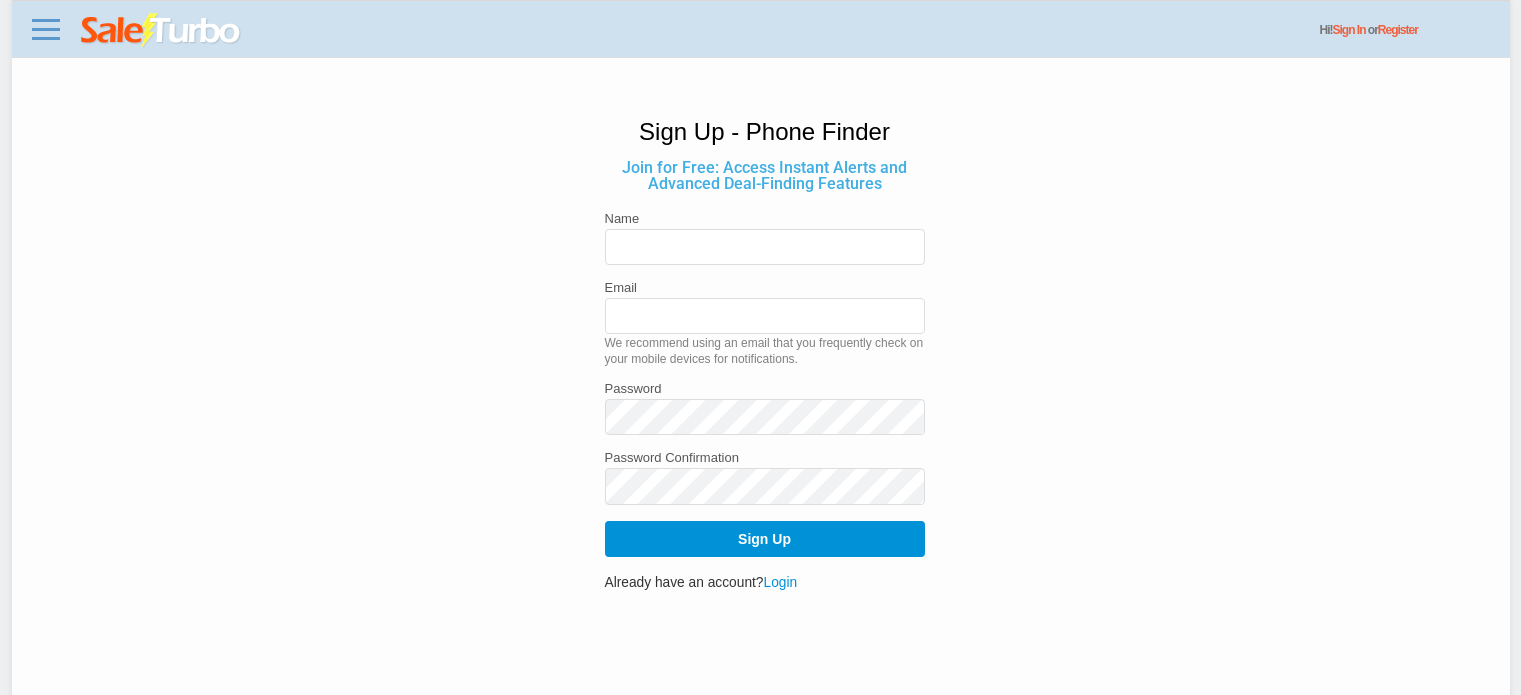 scroll, scrollTop: 0, scrollLeft: 0, axis: both 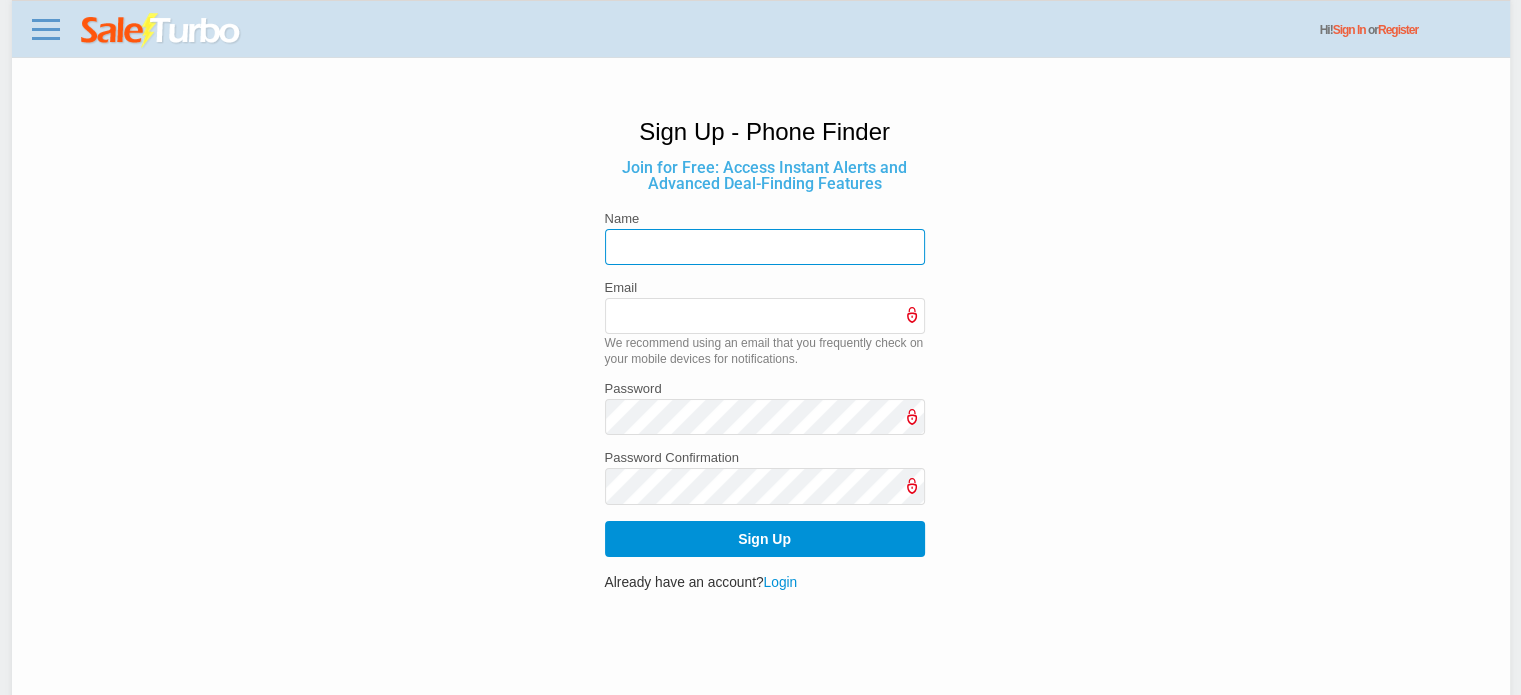 click at bounding box center [765, 247] 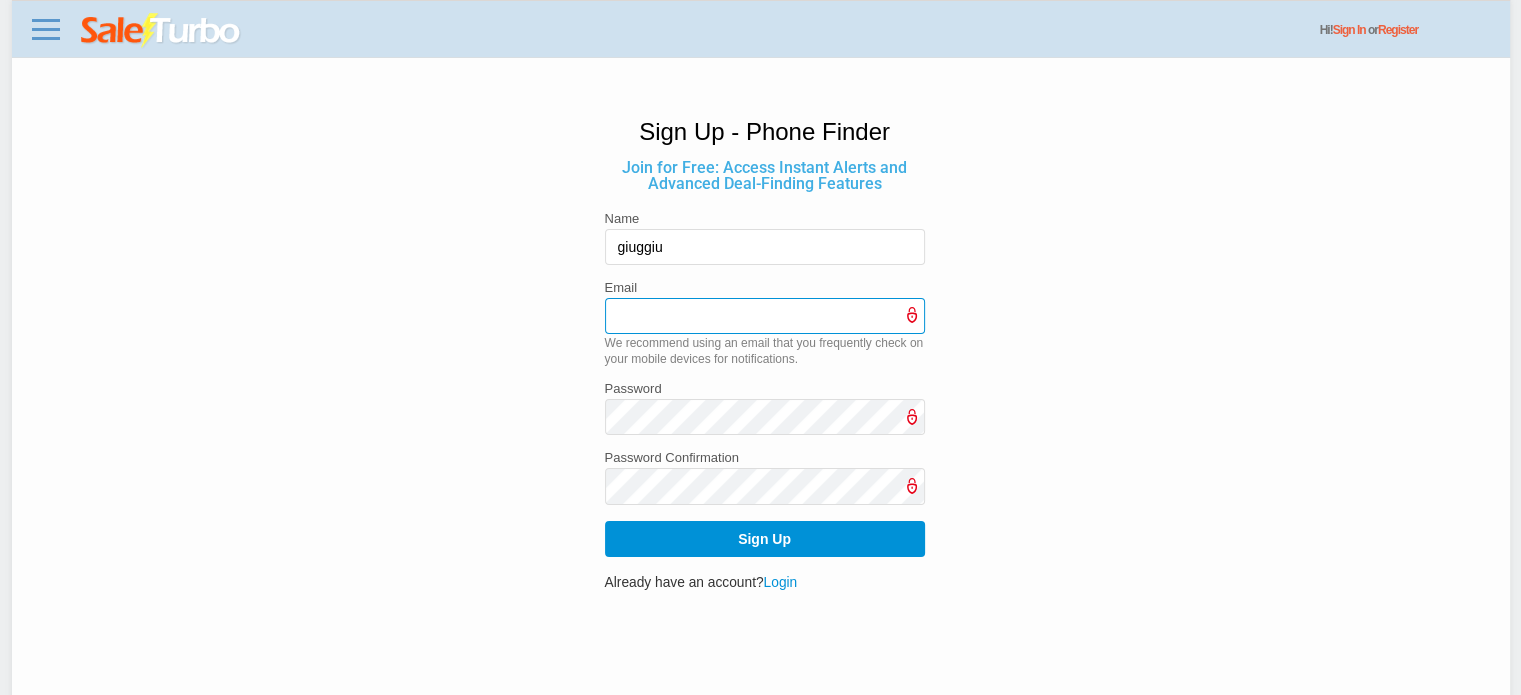 click at bounding box center (765, 316) 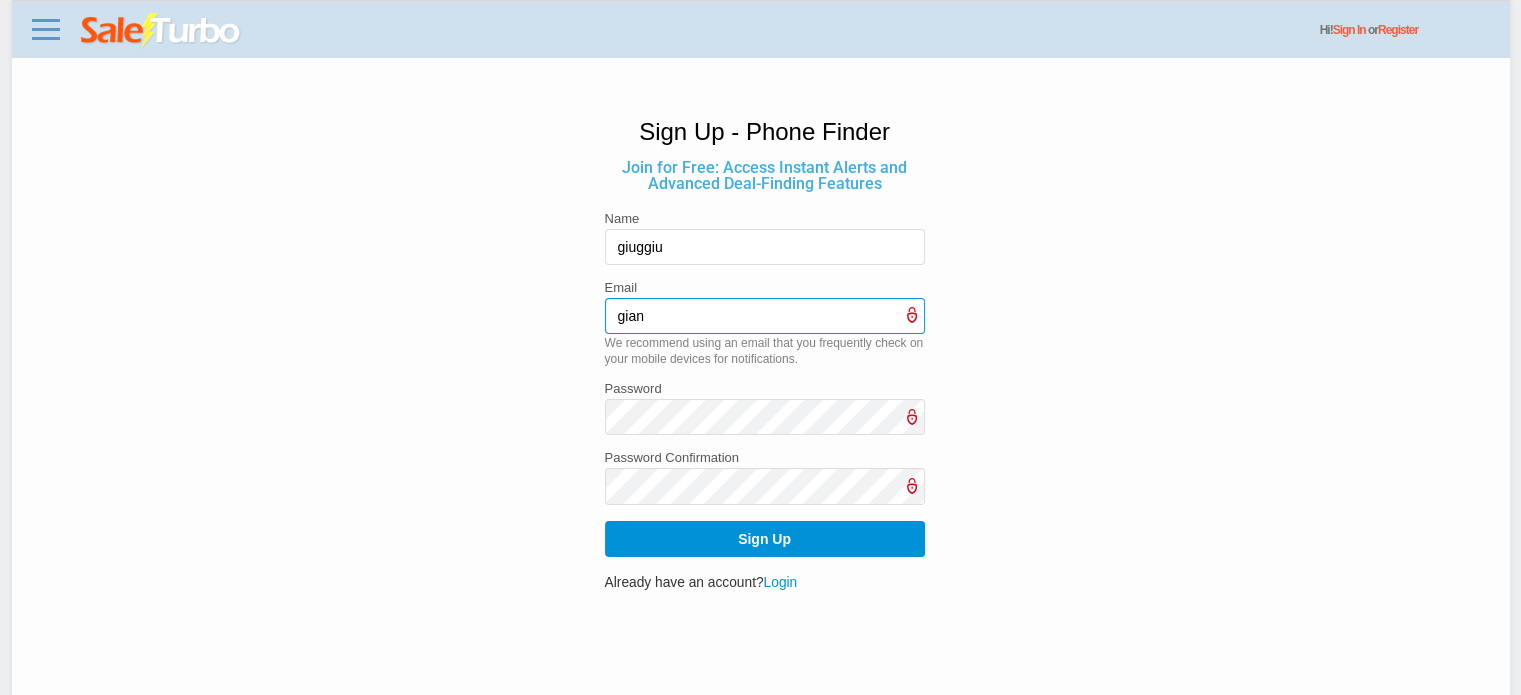 type on "[EMAIL]" 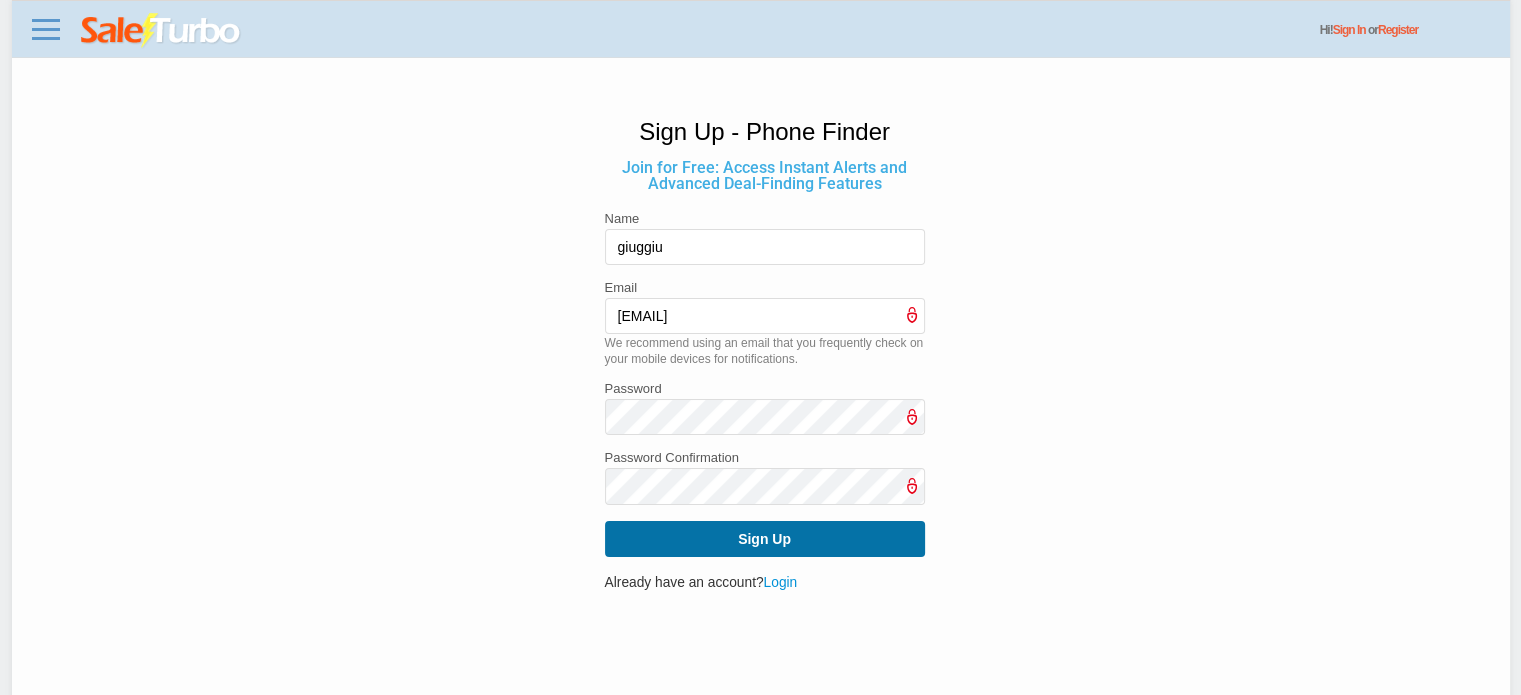 click on "Sign Up" at bounding box center [765, 539] 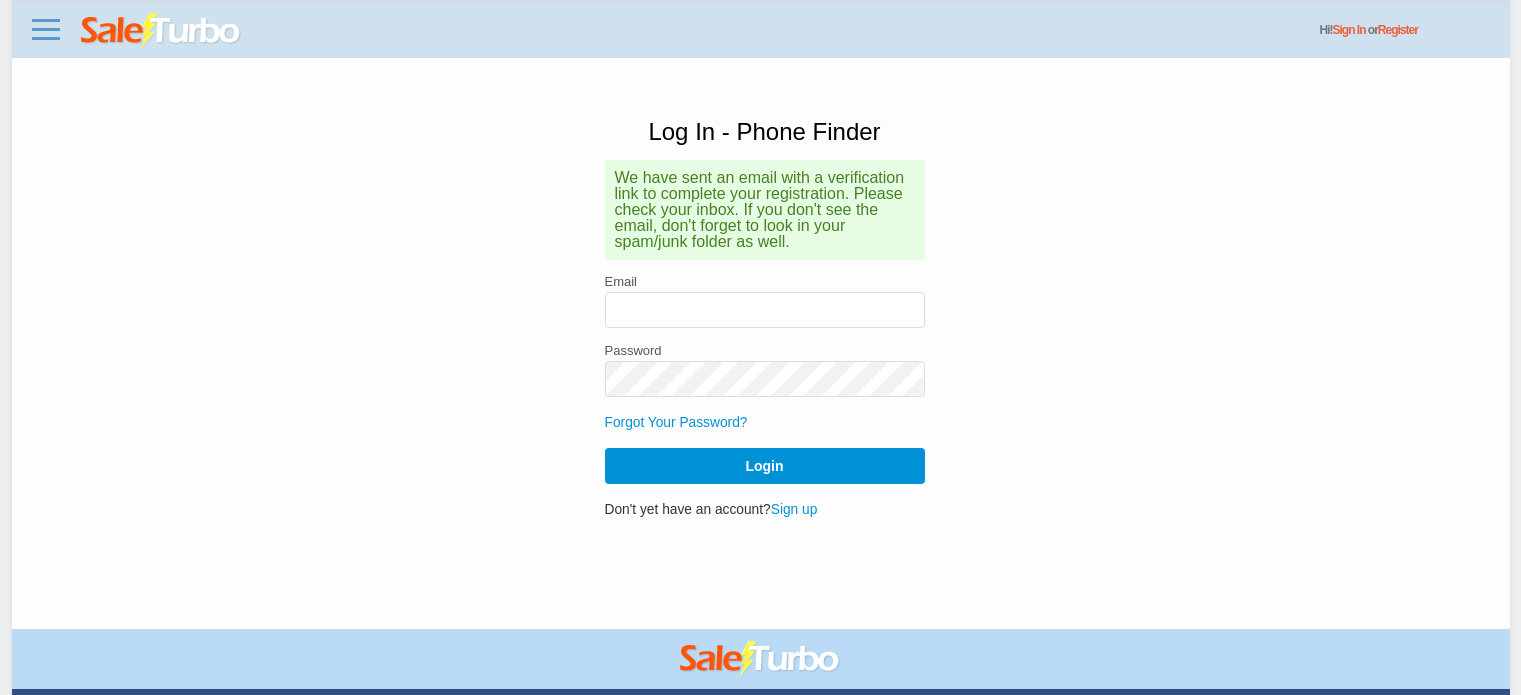scroll, scrollTop: 0, scrollLeft: 0, axis: both 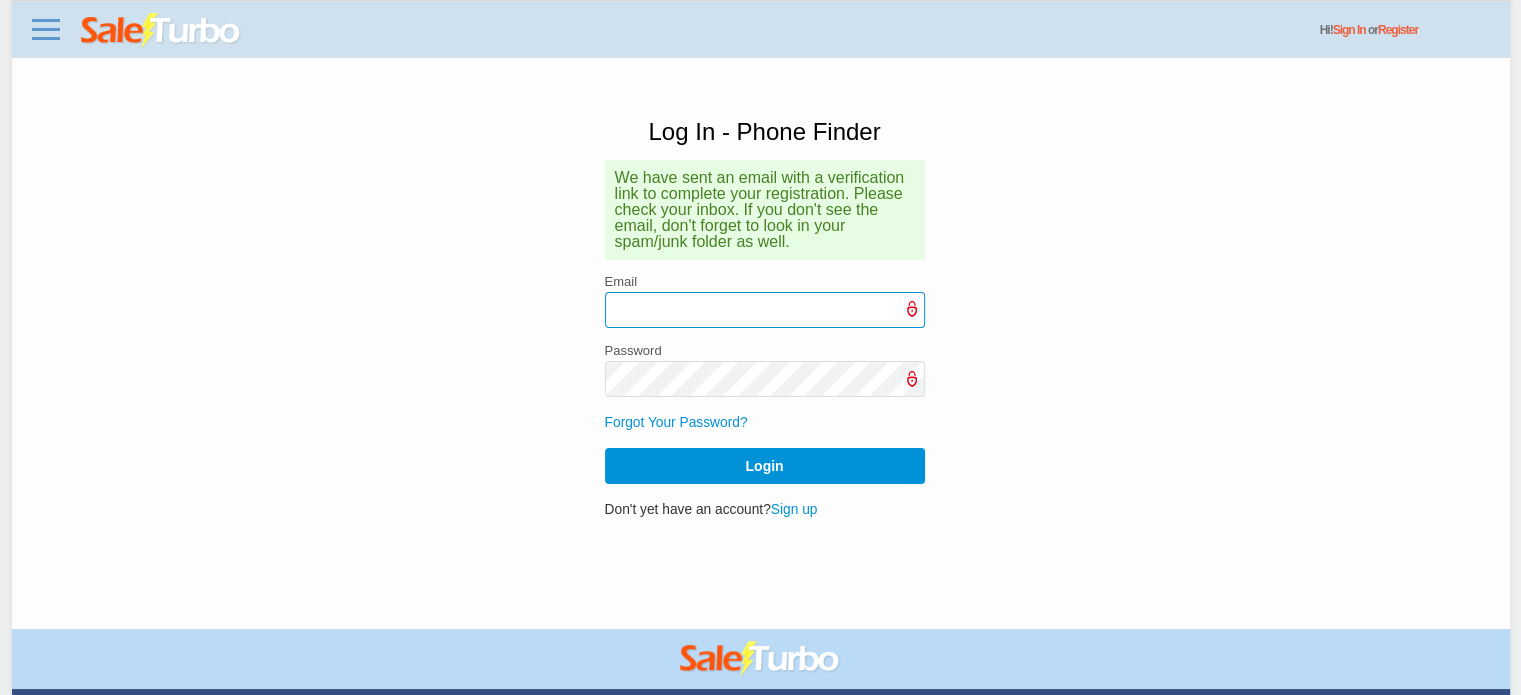 type on "[EMAIL]" 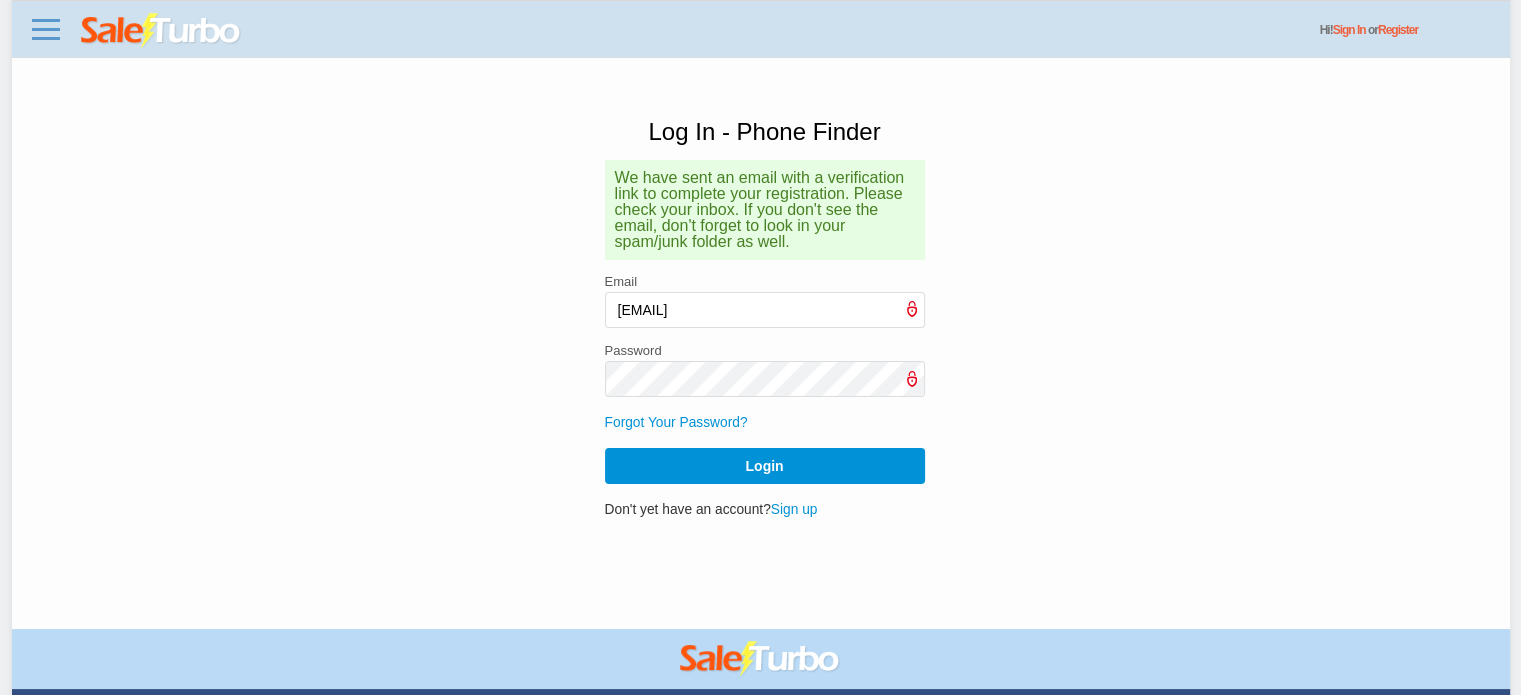 click on "Email
gianchisciotte0@gmail.com
Password
Forgot Your Password?
Login" at bounding box center [765, 379] 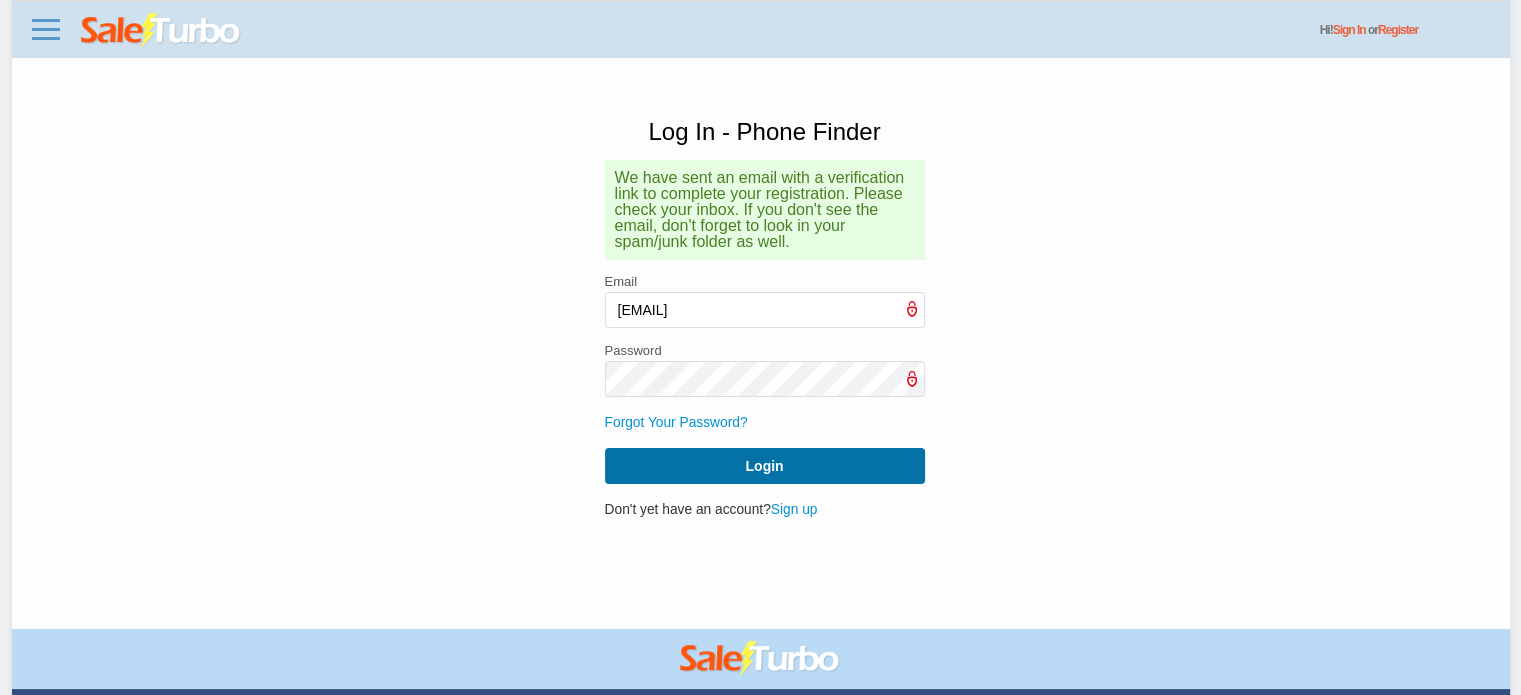 click on "Login" at bounding box center [765, 466] 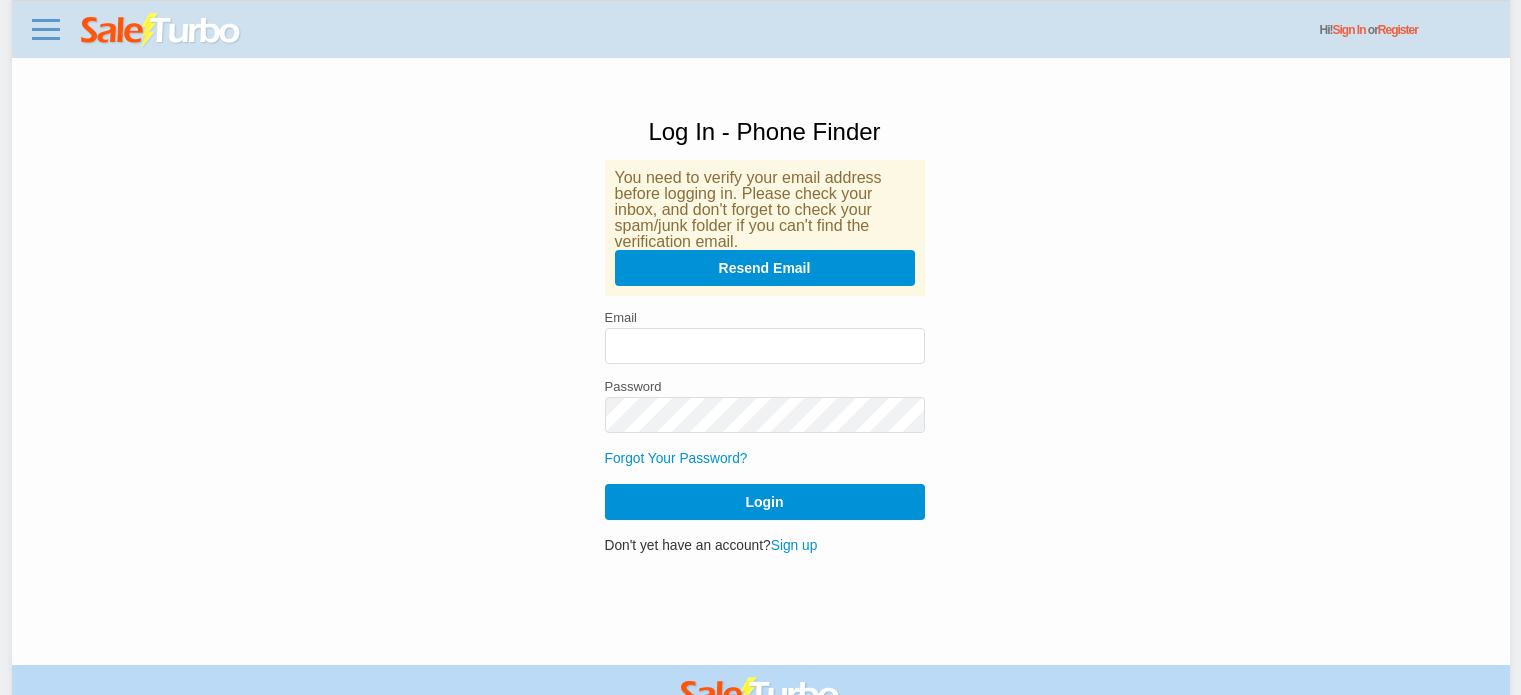 scroll, scrollTop: 0, scrollLeft: 0, axis: both 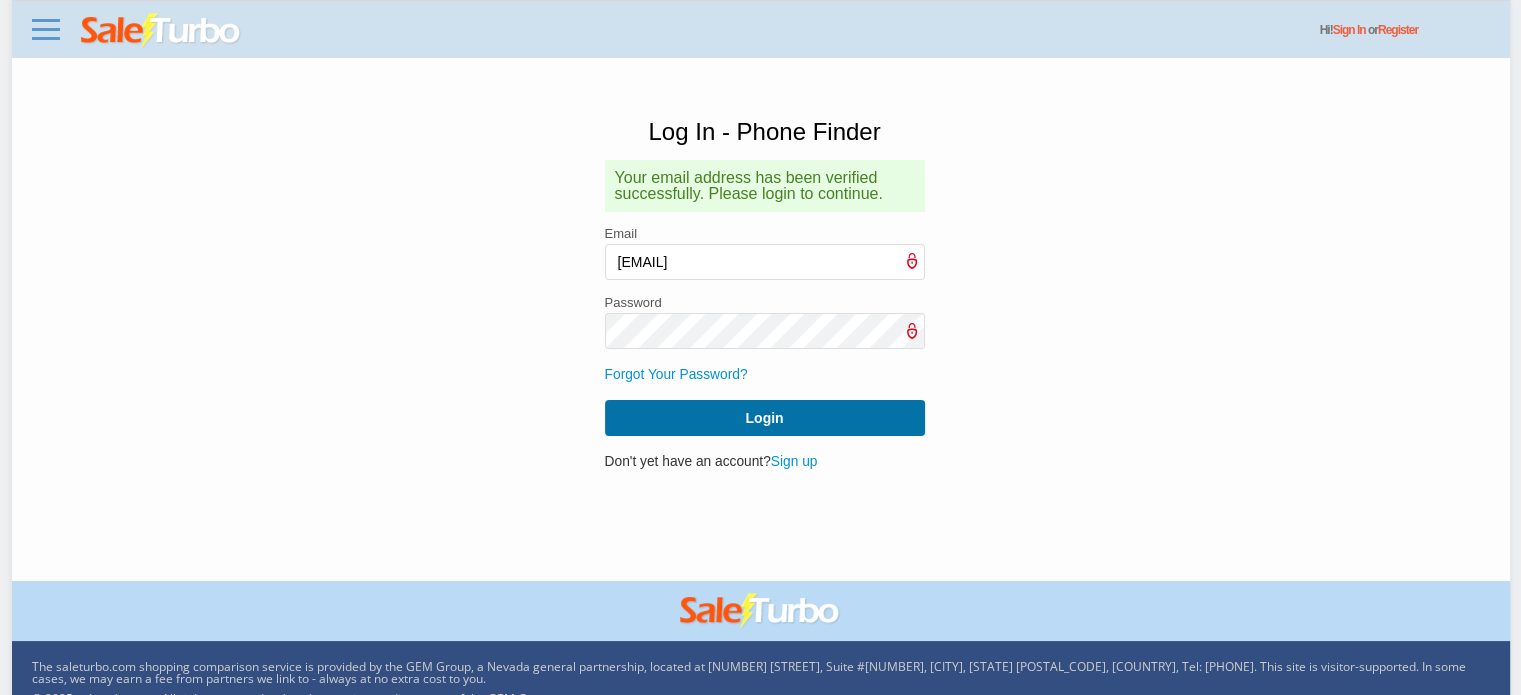 click on "Login" at bounding box center [765, 418] 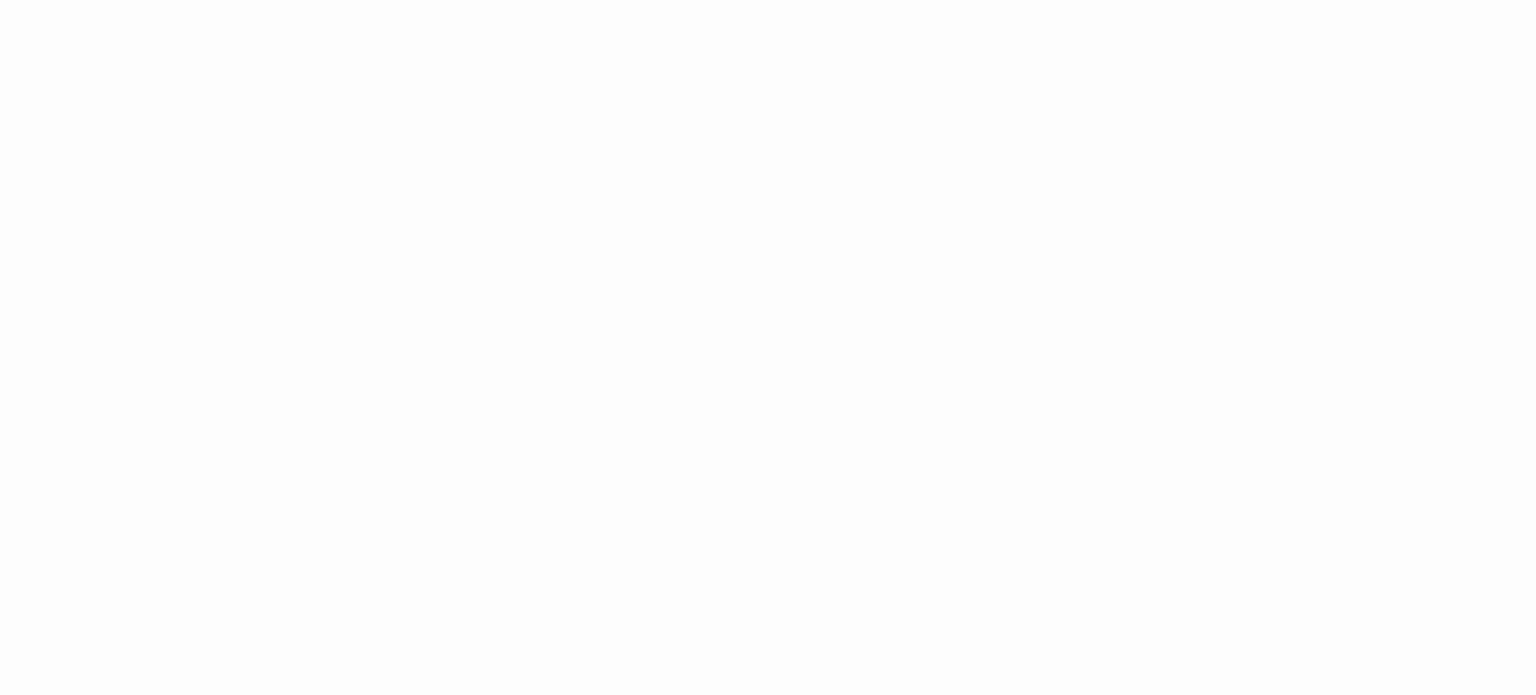 scroll, scrollTop: 0, scrollLeft: 0, axis: both 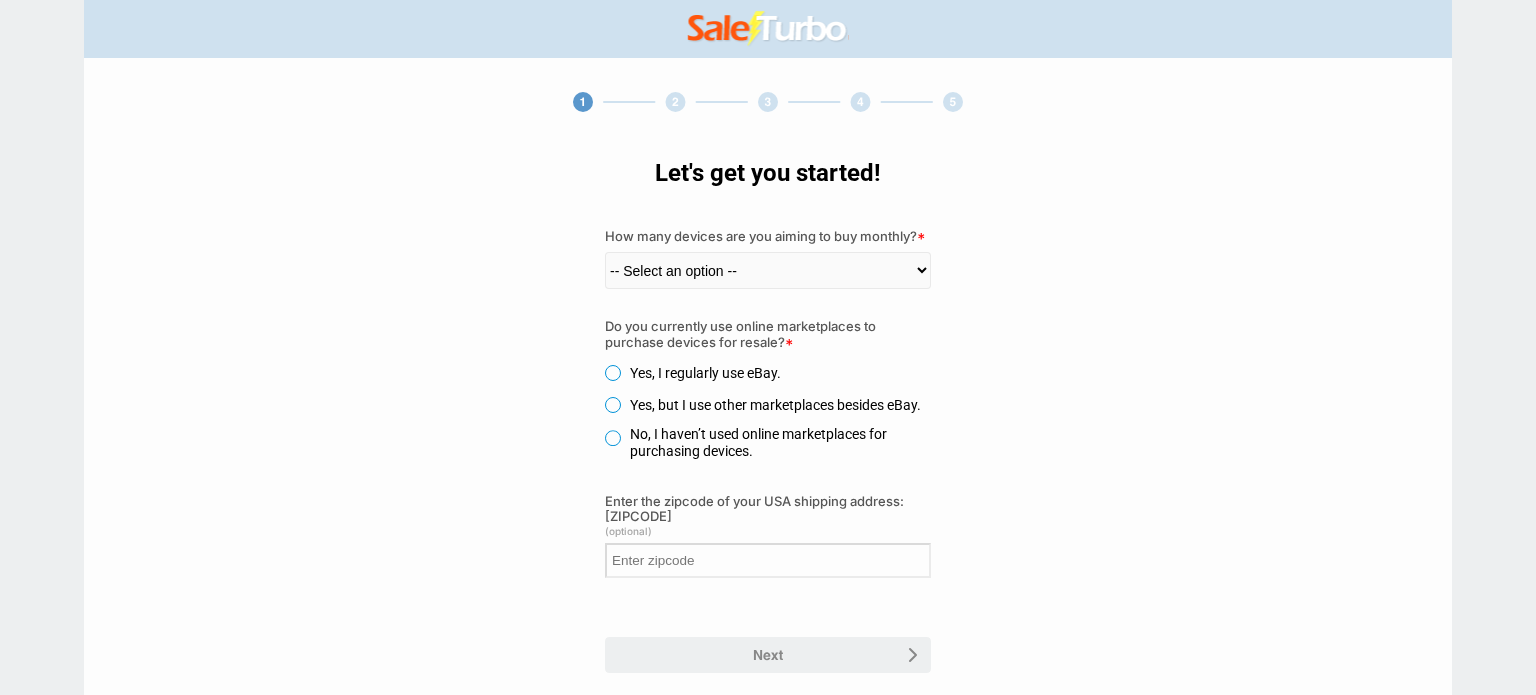 click on "Yes, I regularly use eBay." at bounding box center (693, 373) 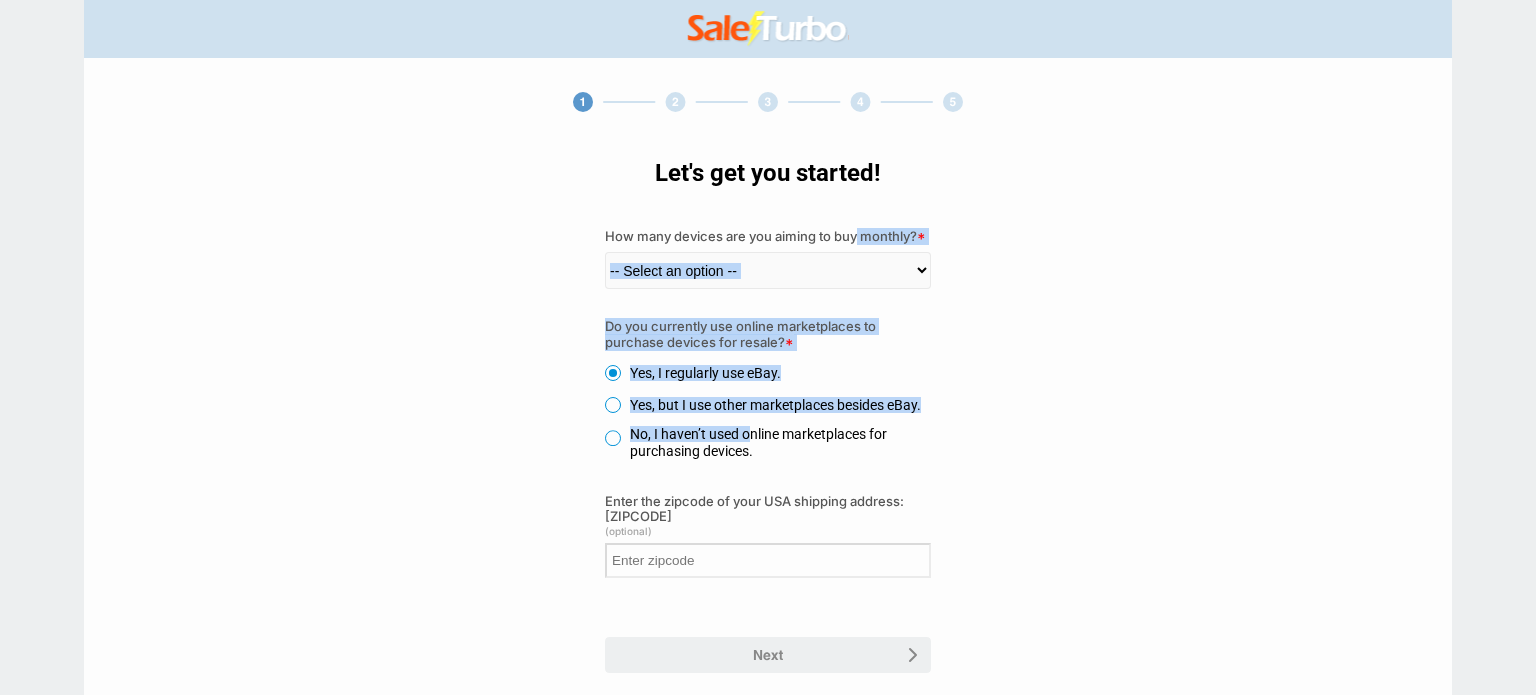 drag, startPoint x: 753, startPoint y: 436, endPoint x: 860, endPoint y: 199, distance: 260.0346 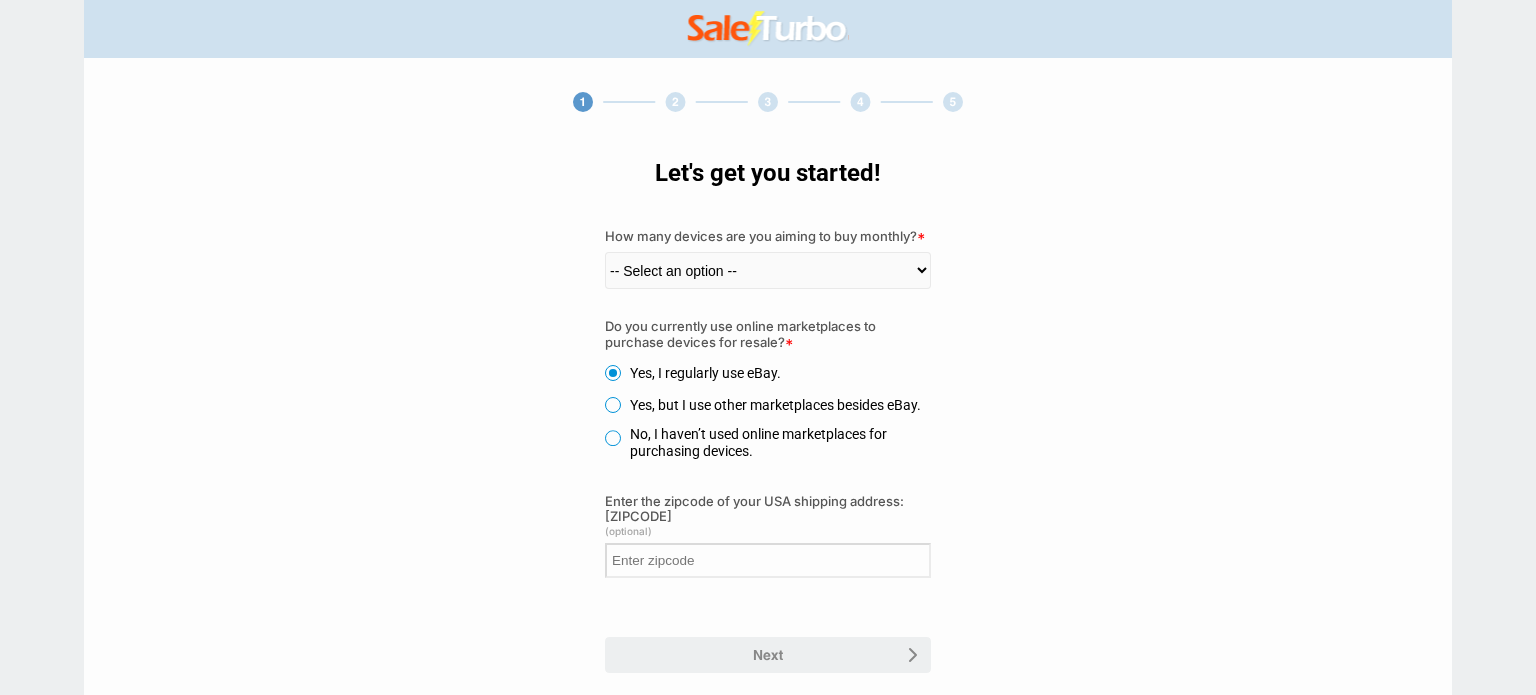 click on "-- Select an option --
1-5
6-10
11-30
31-60
61-100
100+" at bounding box center (768, 271) 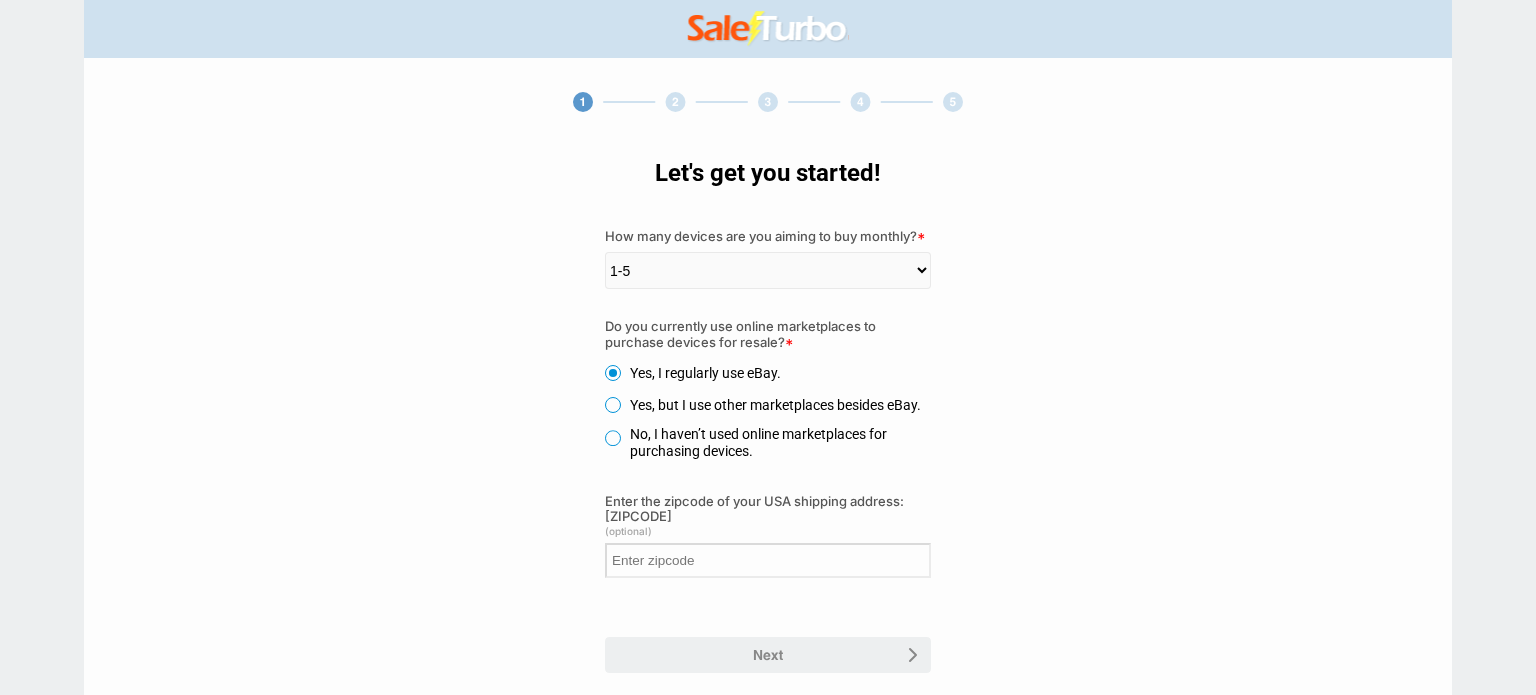 click on "-- Select an option --
1-5
6-10
11-30
31-60
61-100
100+" at bounding box center (768, 271) 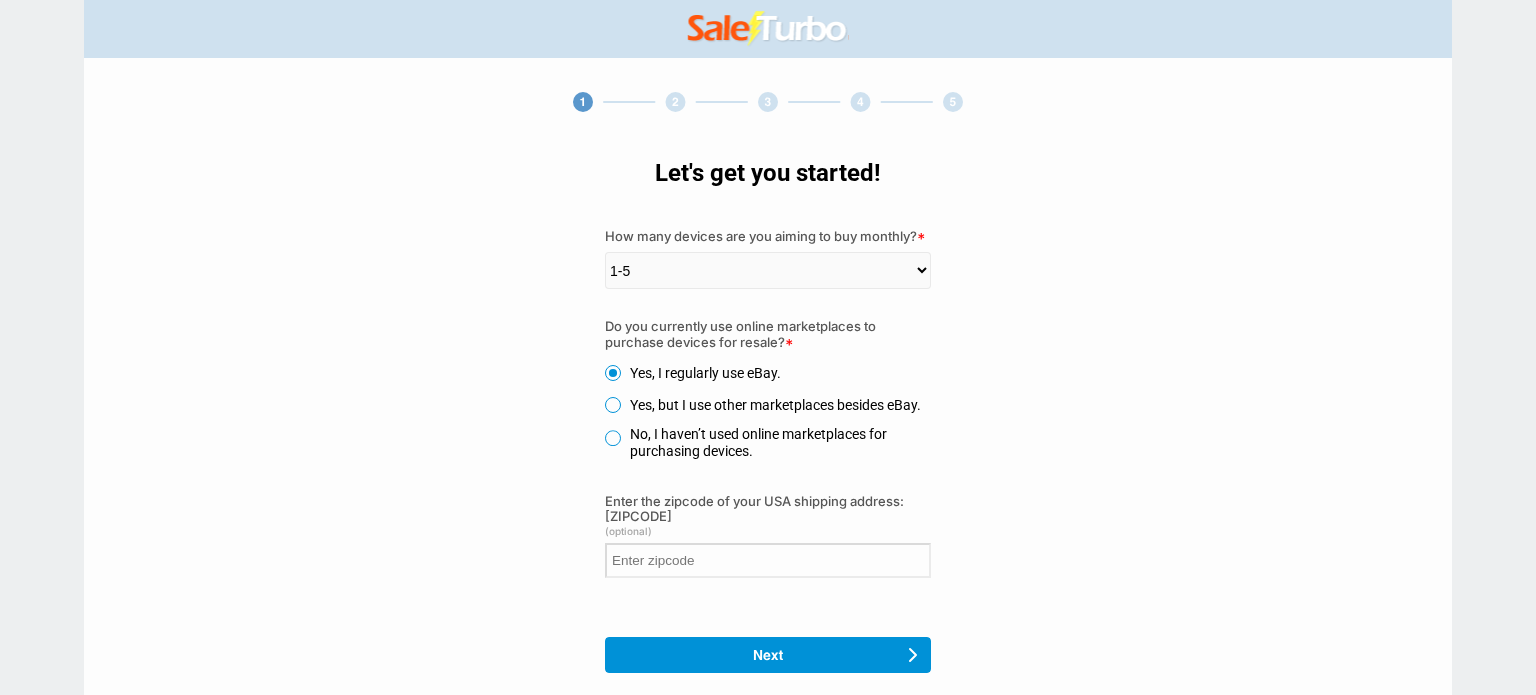 click at bounding box center [768, 655] 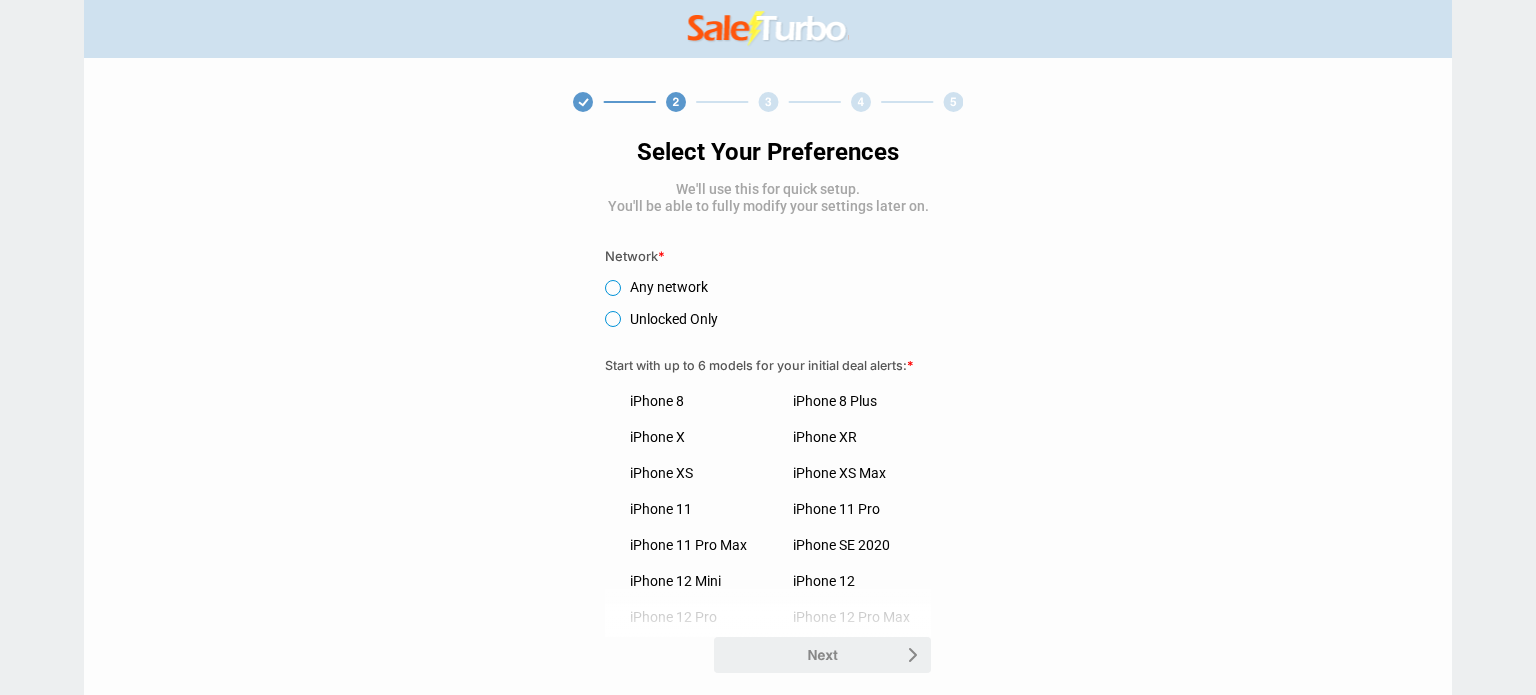 scroll, scrollTop: 20, scrollLeft: 0, axis: vertical 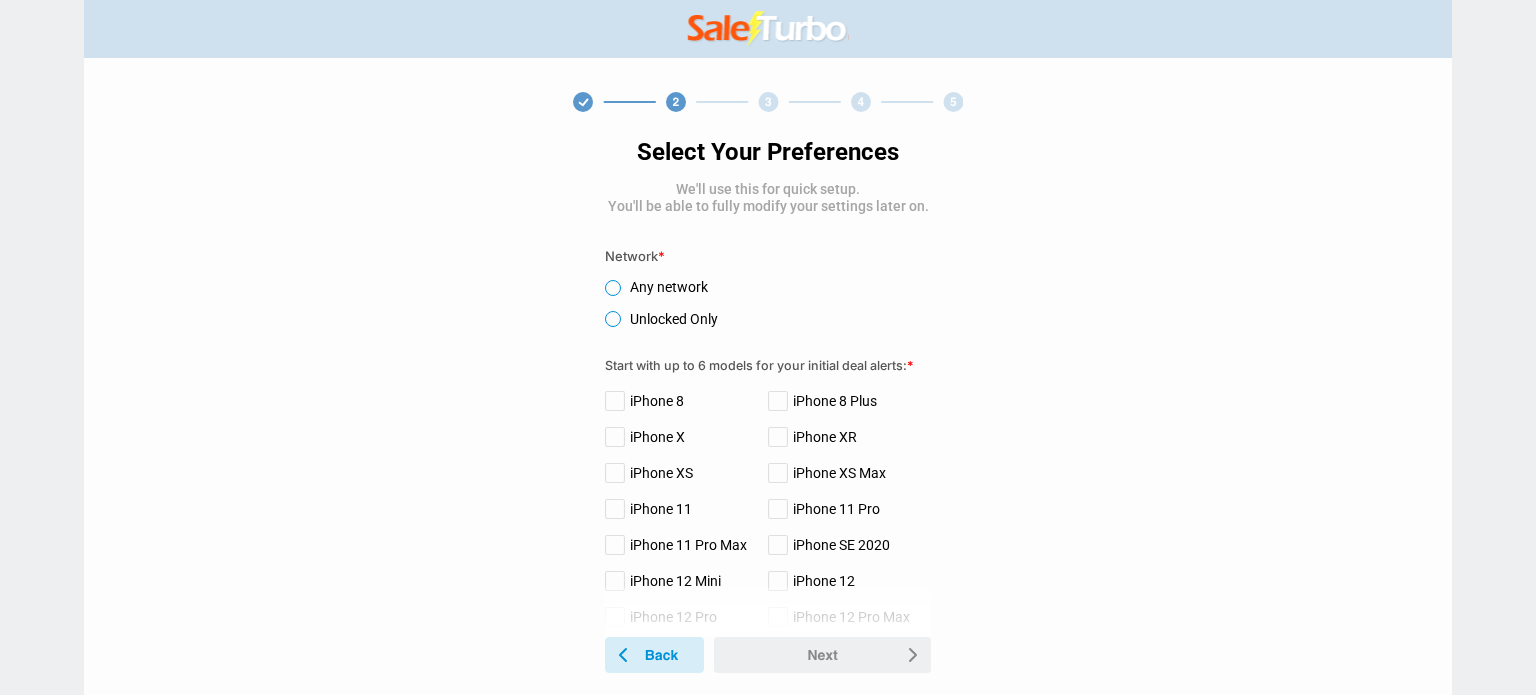 click on "Unlocked Only" at bounding box center [661, 319] 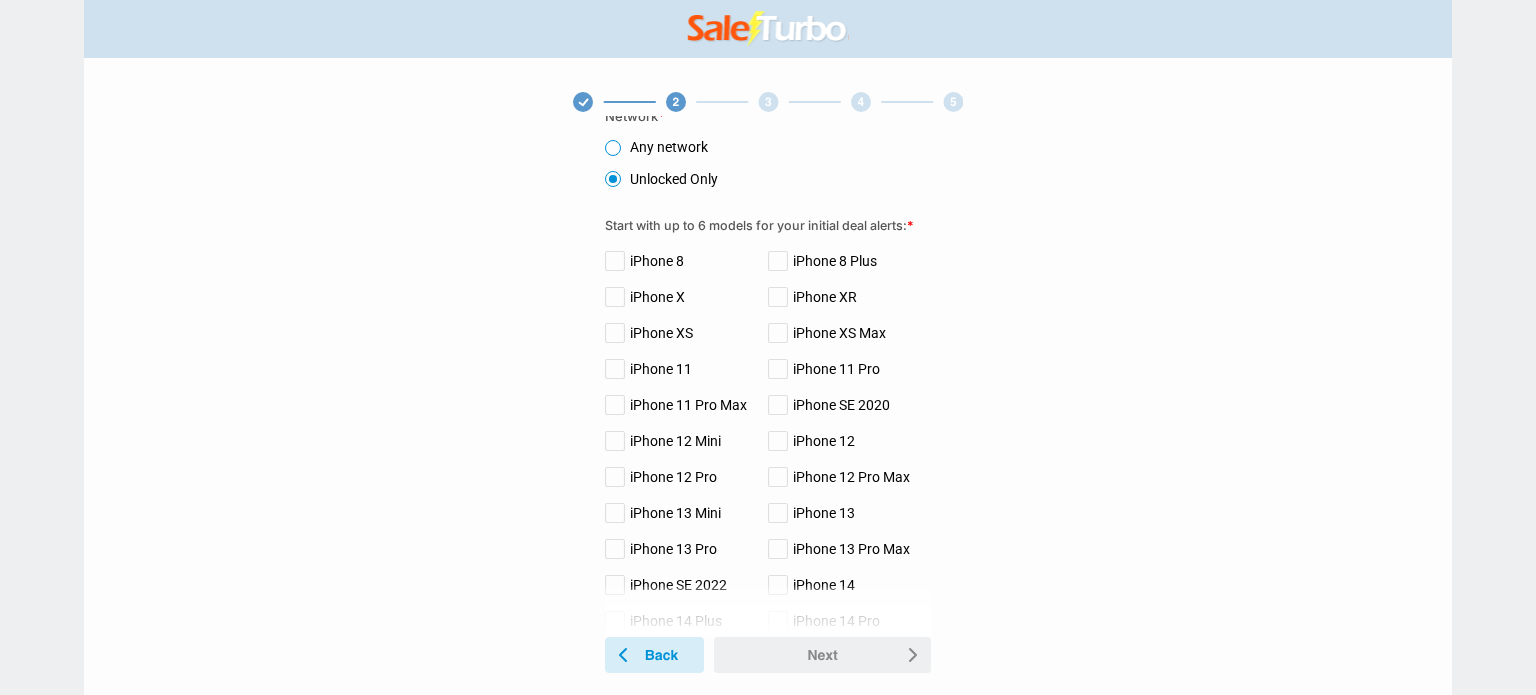 scroll, scrollTop: 160, scrollLeft: 0, axis: vertical 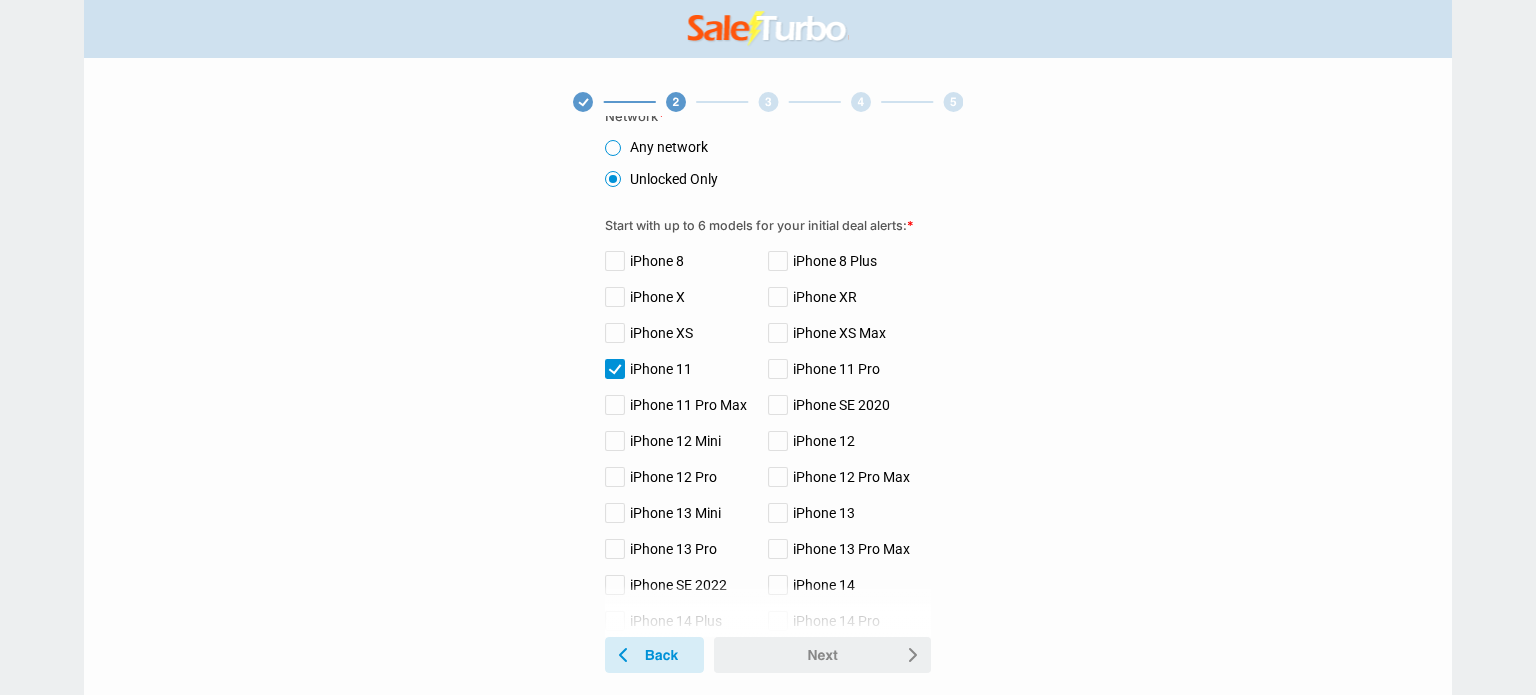 click on "iPhone XS Max" at bounding box center [827, 333] 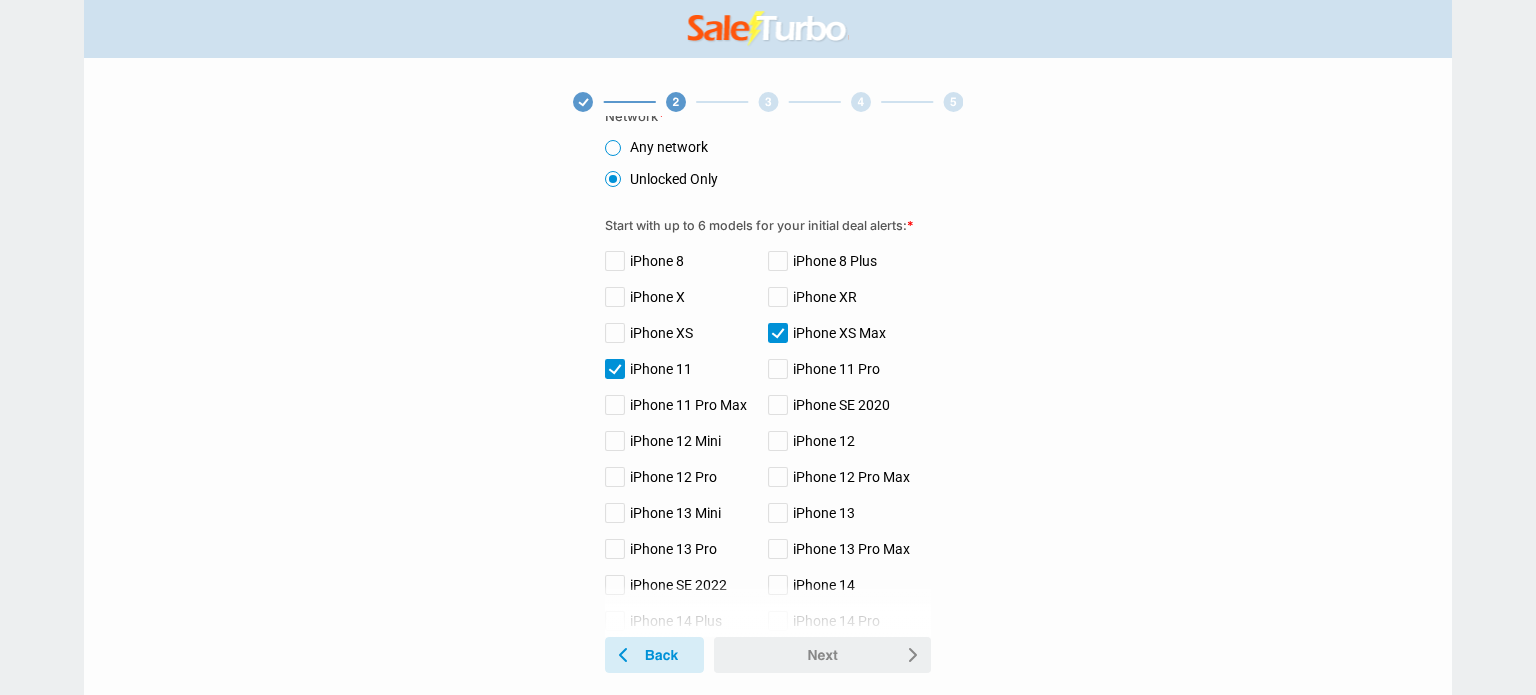 drag, startPoint x: 600, startPoint y: 330, endPoint x: 616, endPoint y: 330, distance: 16 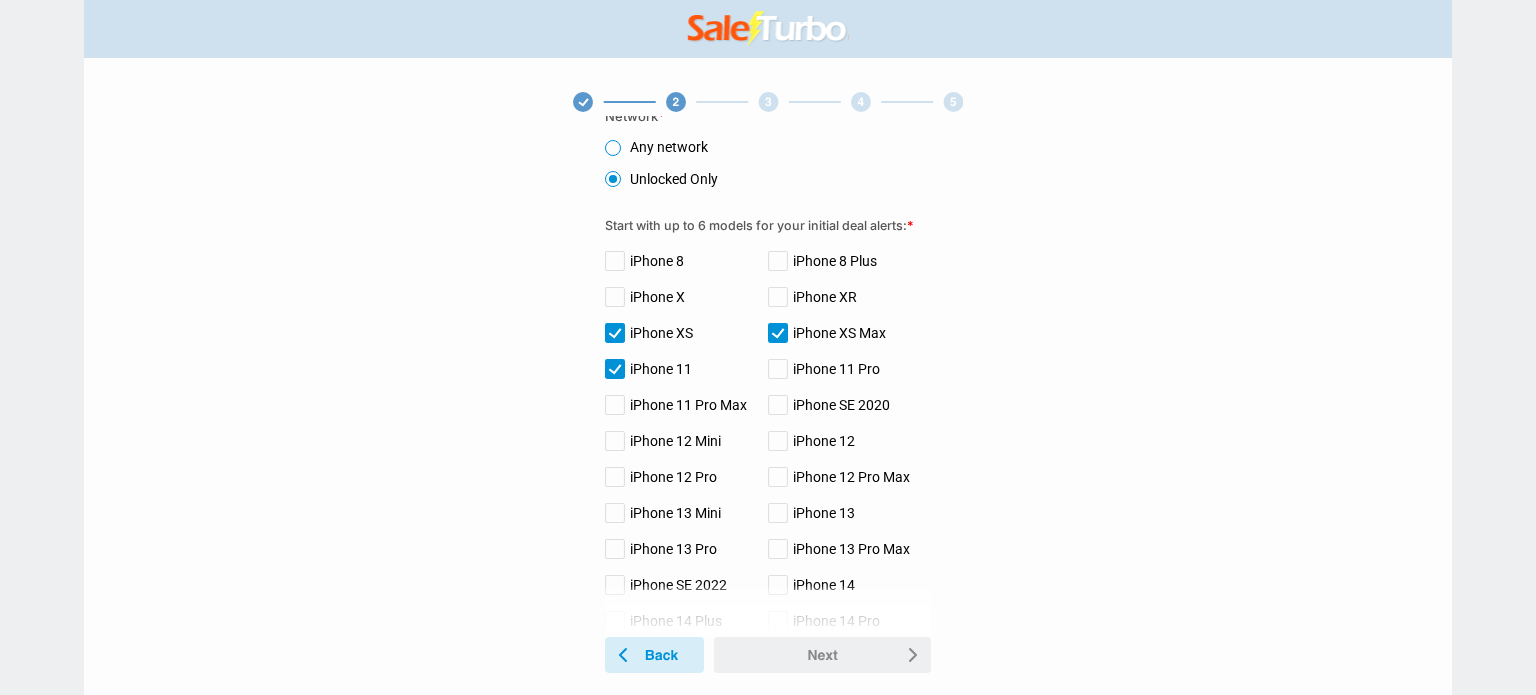click on "Select Your Preferences
We'll use this for quick setup. You'll be able to fully modify your settings later on.
Network   *
Any network
Unlocked Only
Start with up to 6 models for your initial deal alerts: *
iPhone 8 iPhone 8 Plus iPhone X iPhone XR iPhone XS iPhone XS Max iPhone 11 iPhone 11 Pro iPhone 11 Pro Max iPhone SE 2020 iPhone 12 Mini iPhone 12 iPhone 12 Pro iPhone 12 Pro Max iPhone 13 Mini iPhone 13 iPhone 13 Pro iPhone 13 Pro Max iPhone SE 2022 iPhone 14 iPhone 14 Plus iPhone 14 Pro iPhone 14 Pro Max iPhone 15 iPhone 15 Plus iPhone 15 Pro iPhone 15 Pro Max iPhone 16 iPhone 16 Plus iPhone 16 Pro iPhone 16 Pro Max Apple Watch Ultra Apple Watch Ultra 2
3/6 selected
What condition?  *" at bounding box center (768, 376) 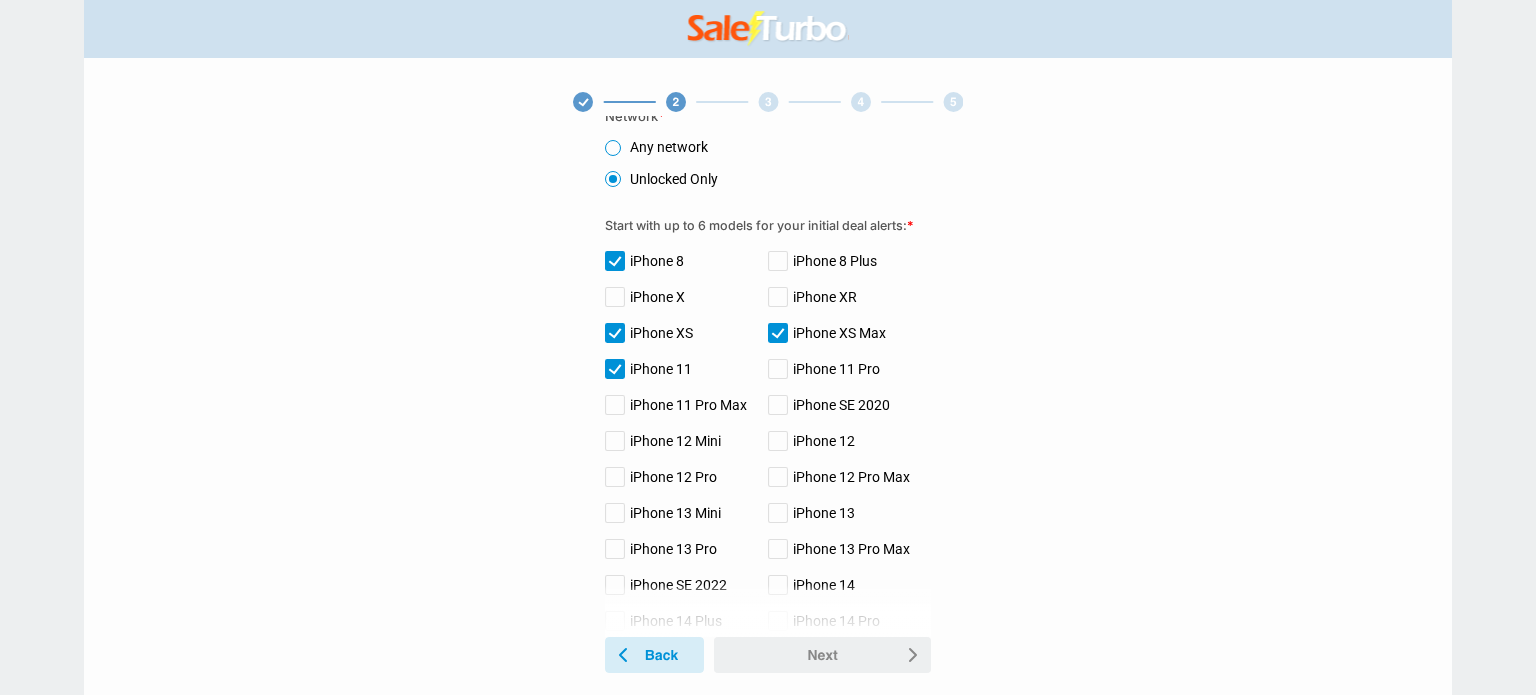 click on "iPhone X" at bounding box center (645, 297) 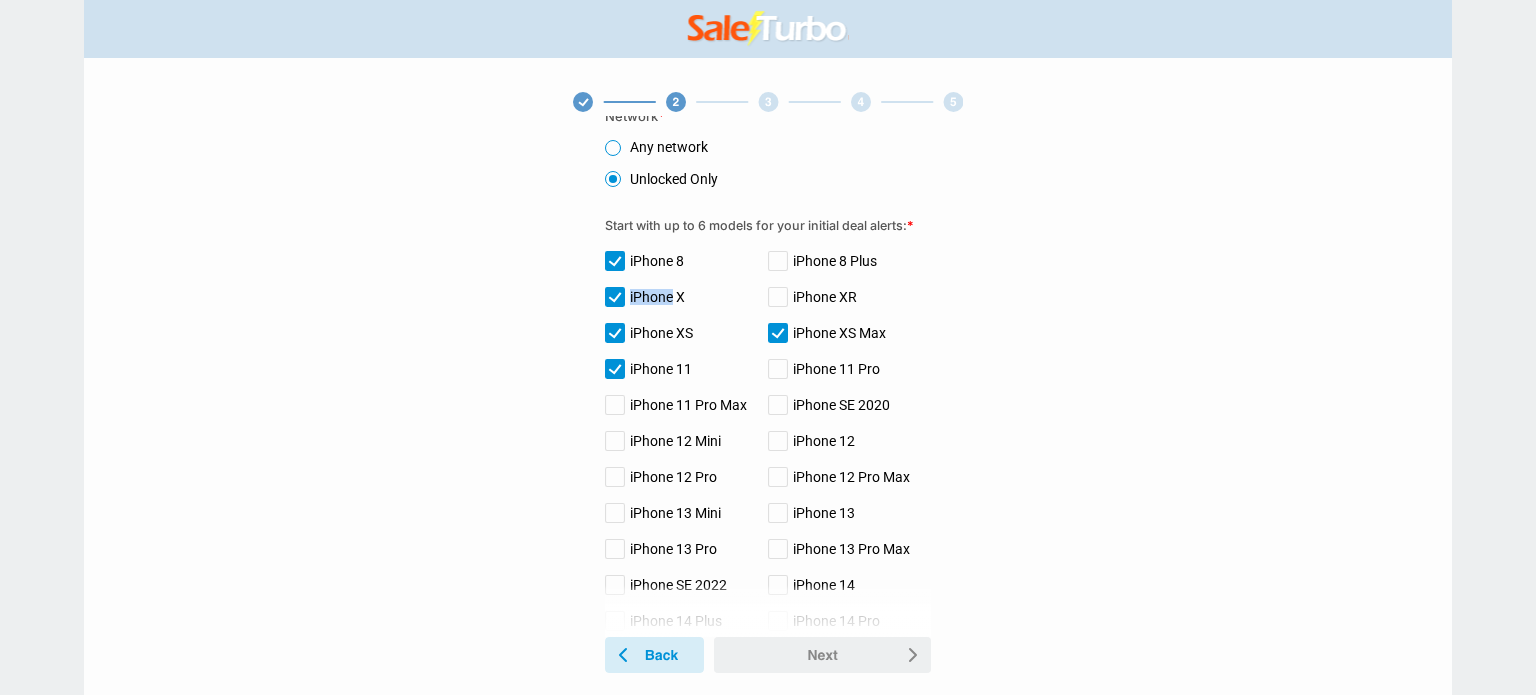 click on "iPhone X" at bounding box center [645, 297] 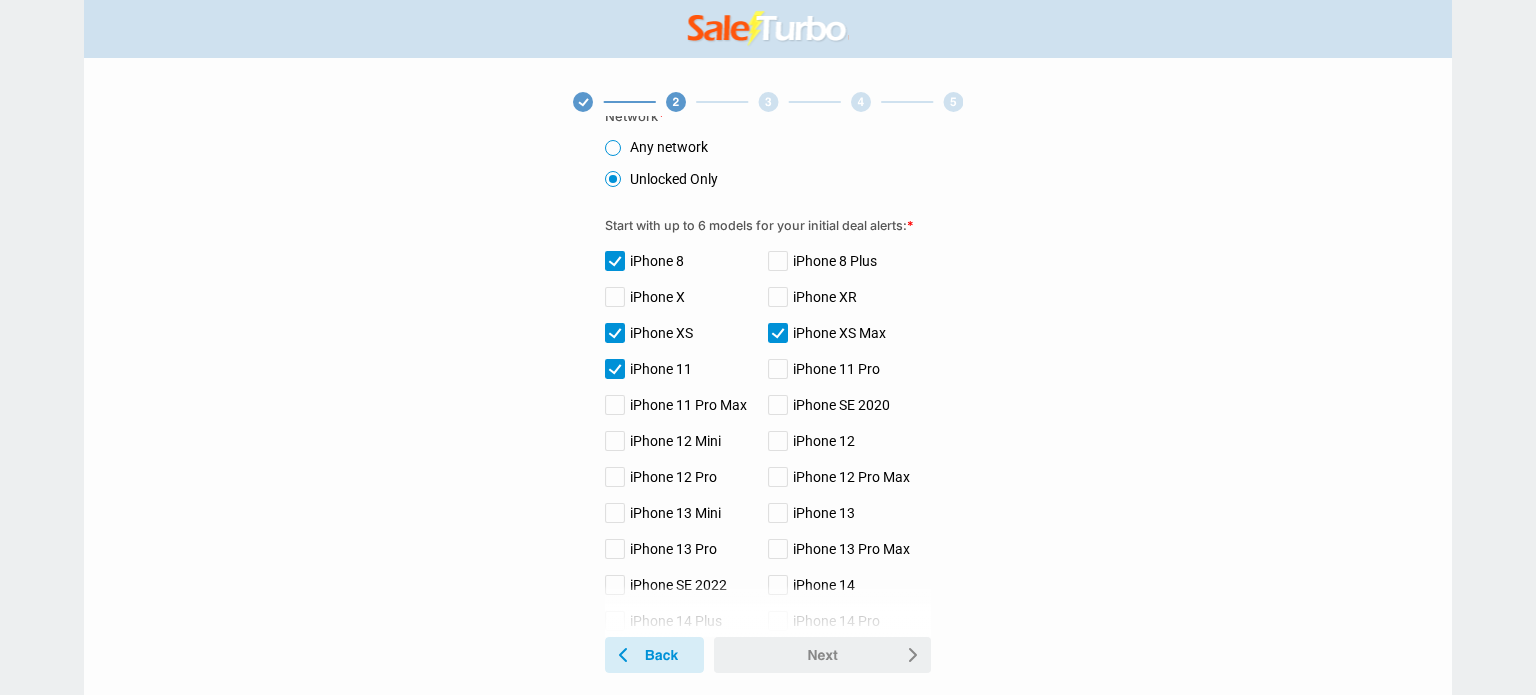 click on "iPhone 8" at bounding box center [644, 261] 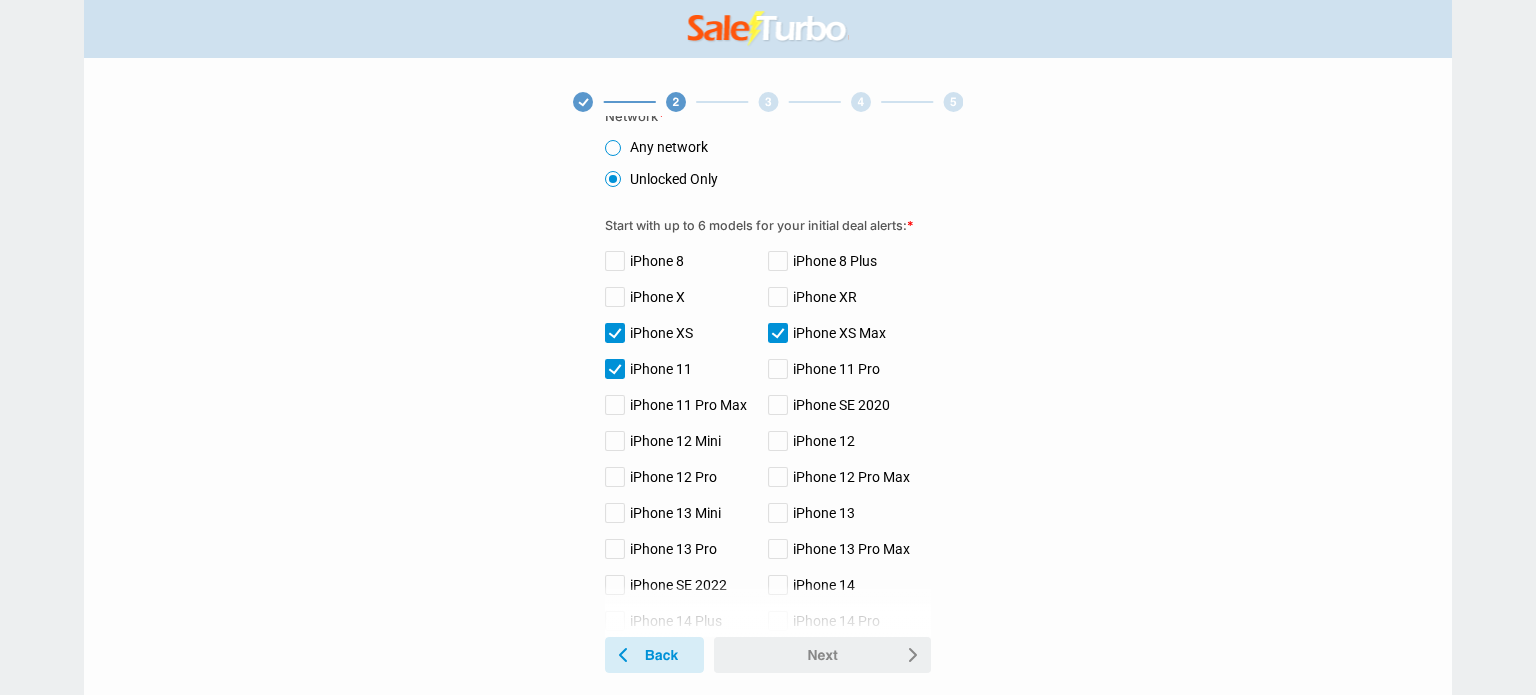 click on "iPhone X" at bounding box center (645, 297) 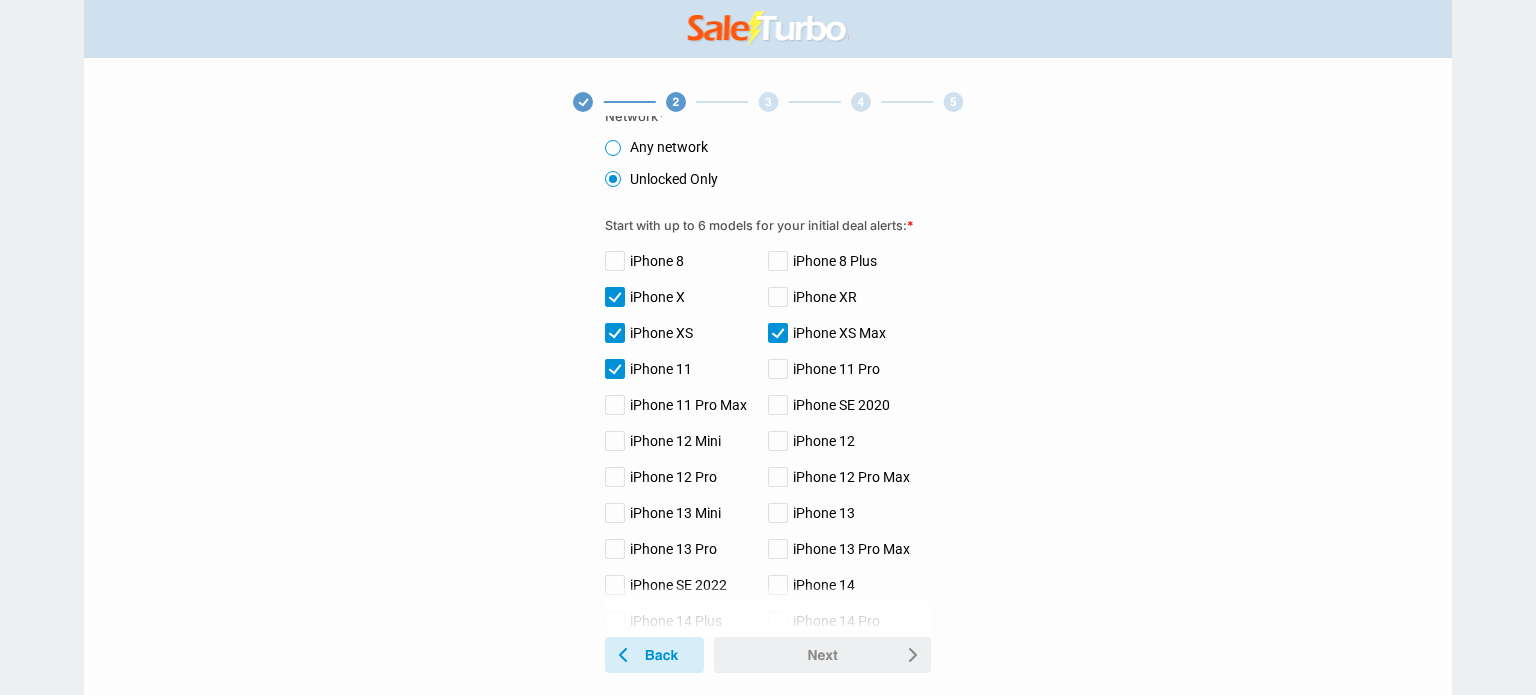 click on "iPhone XR" at bounding box center [812, 297] 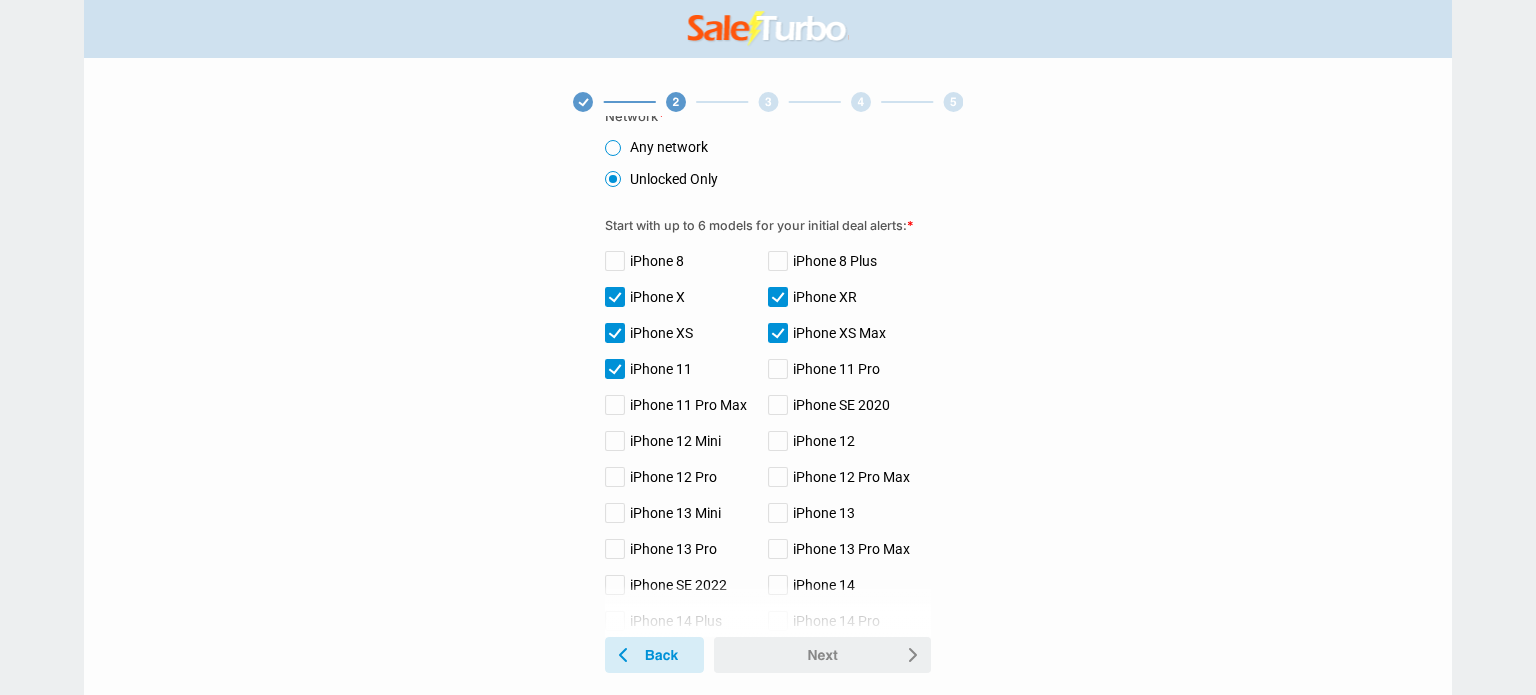 click on "iPhone XR" at bounding box center [812, 297] 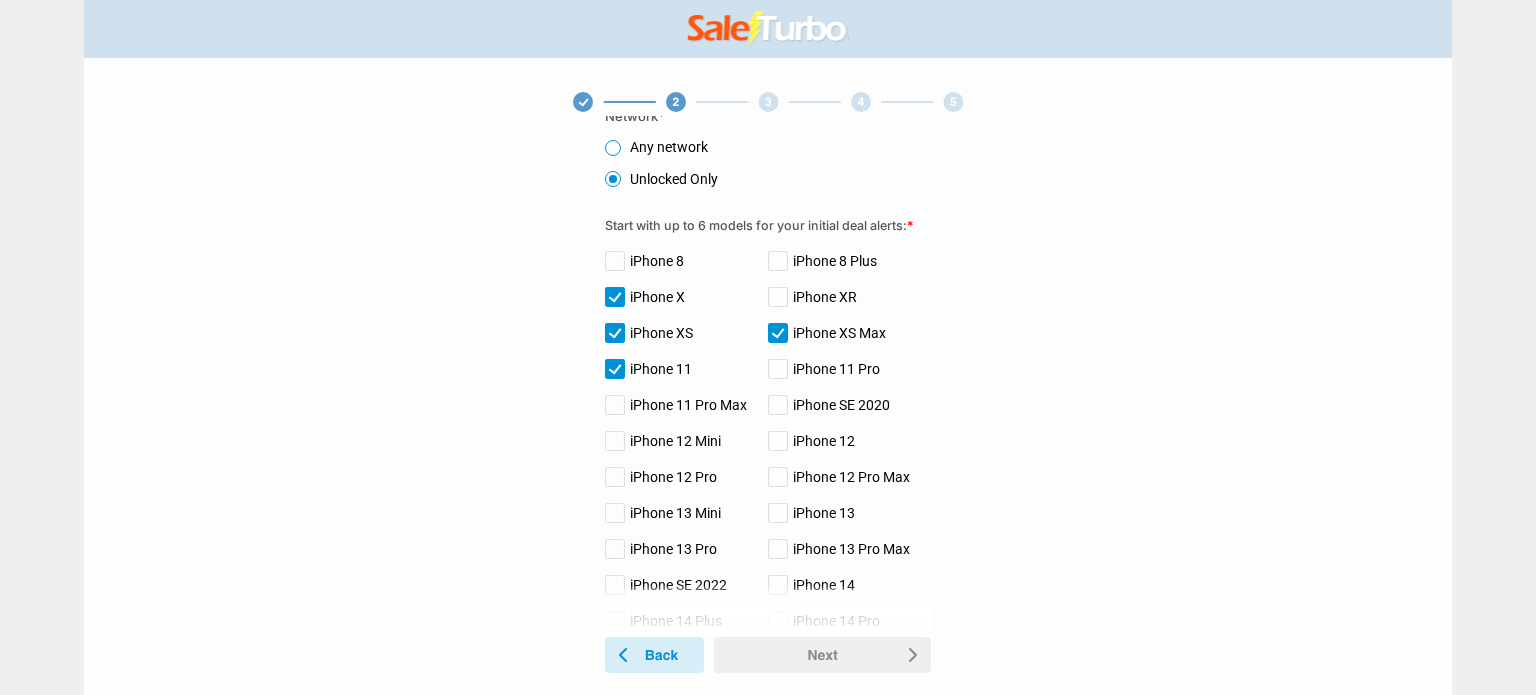 click on "iPhone 11 Pro" at bounding box center [824, 369] 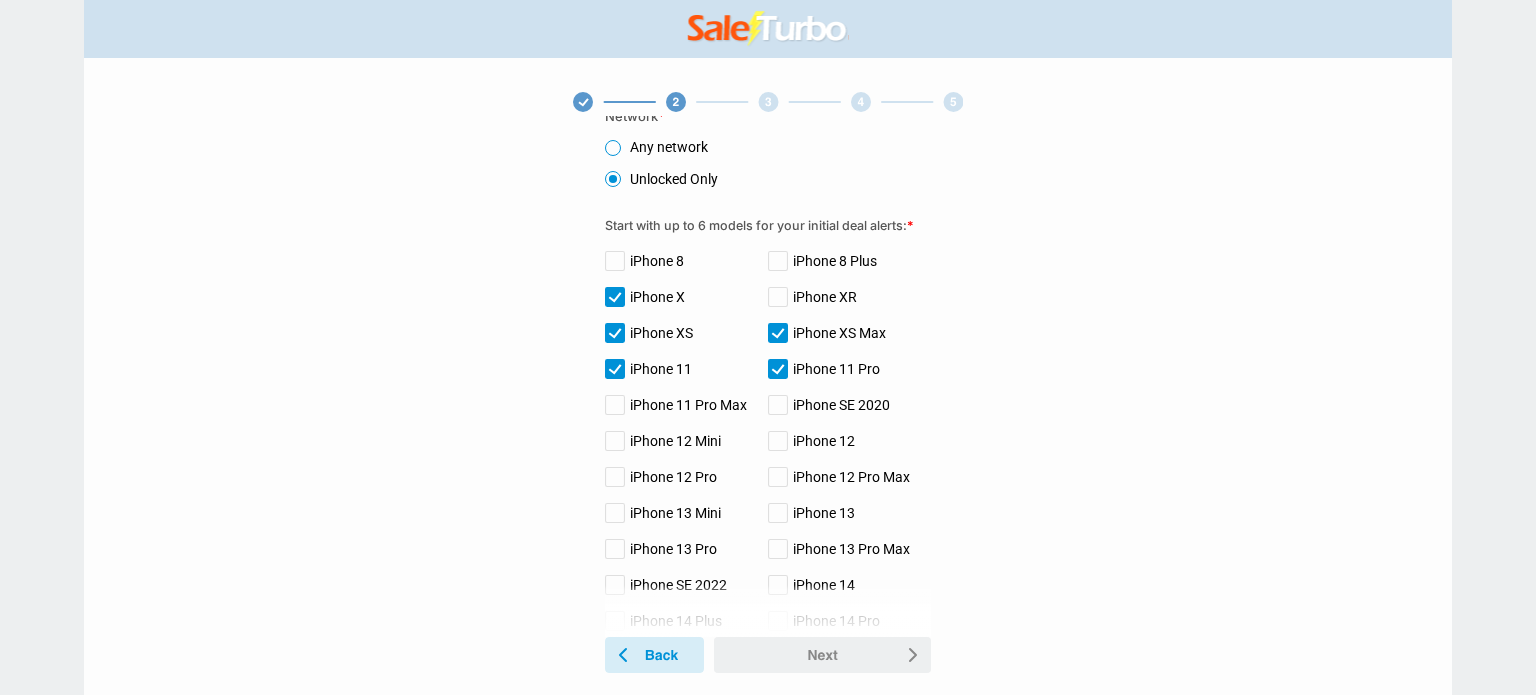 click on "iPhone SE 2020" at bounding box center (829, 405) 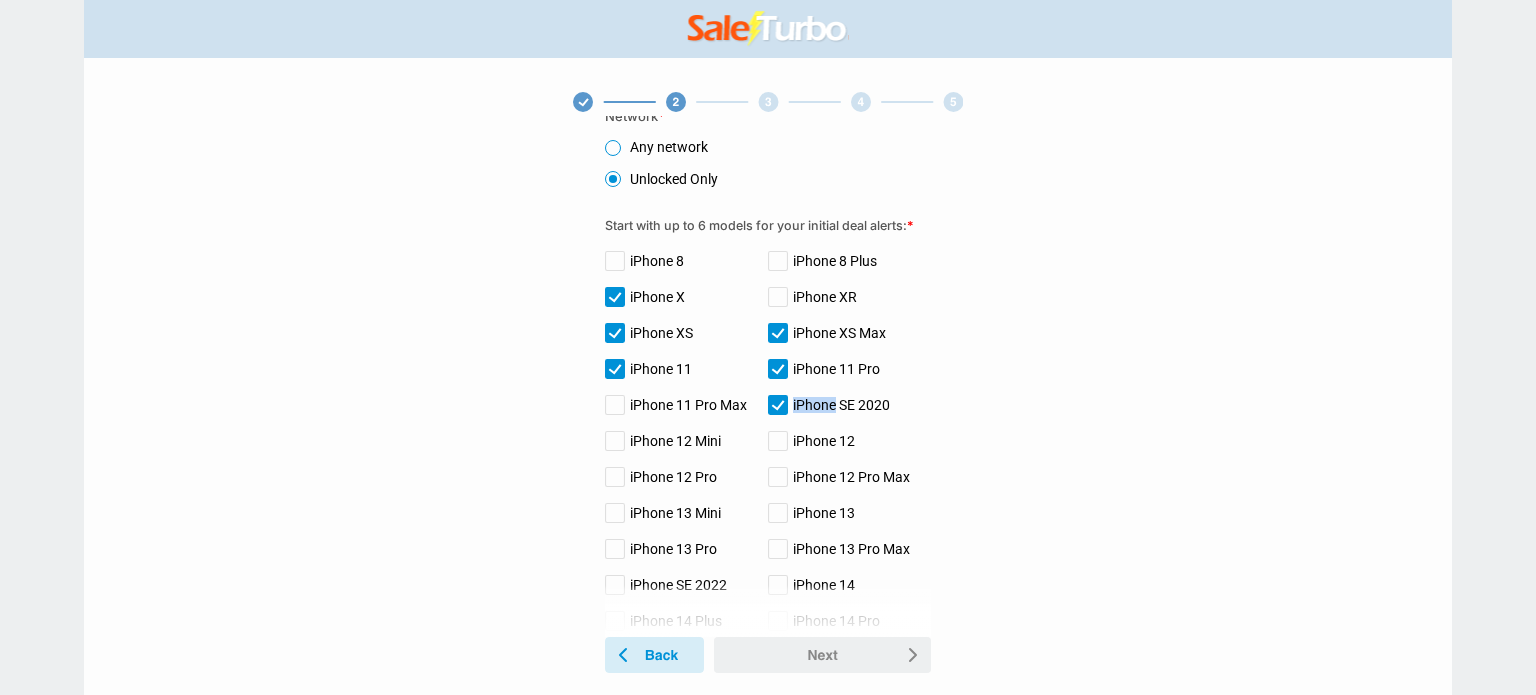 click on "iPhone SE 2020" at bounding box center (829, 405) 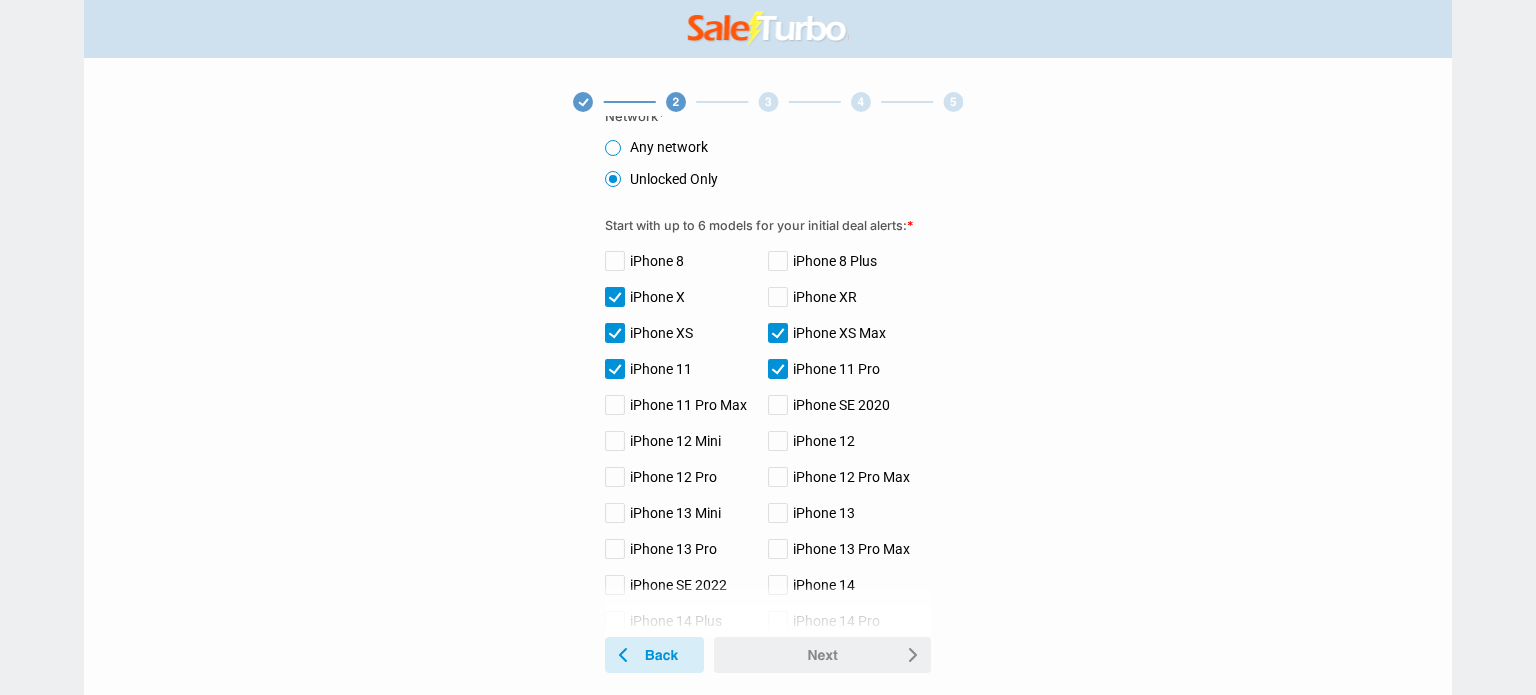 click on "iPhone XR" at bounding box center [812, 297] 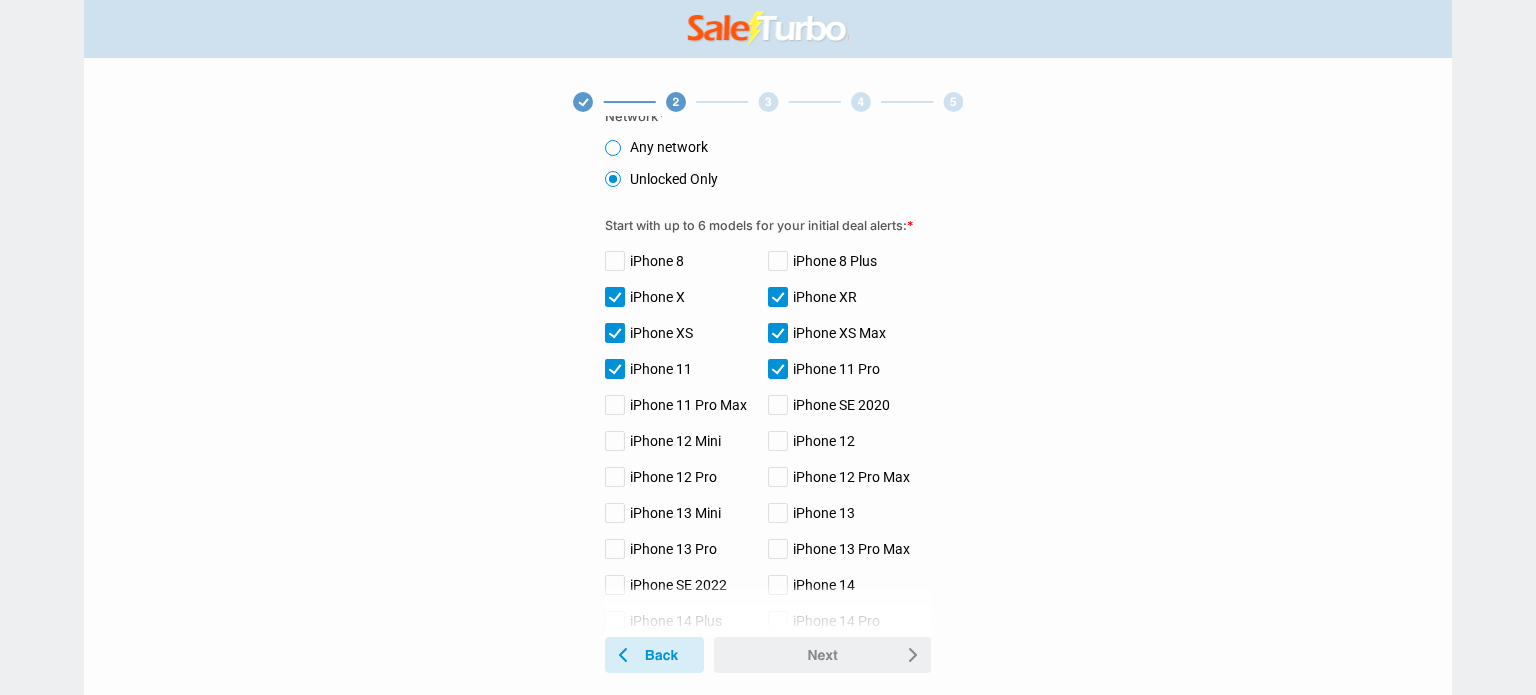 click on "iPhone SE 2020" at bounding box center (829, 405) 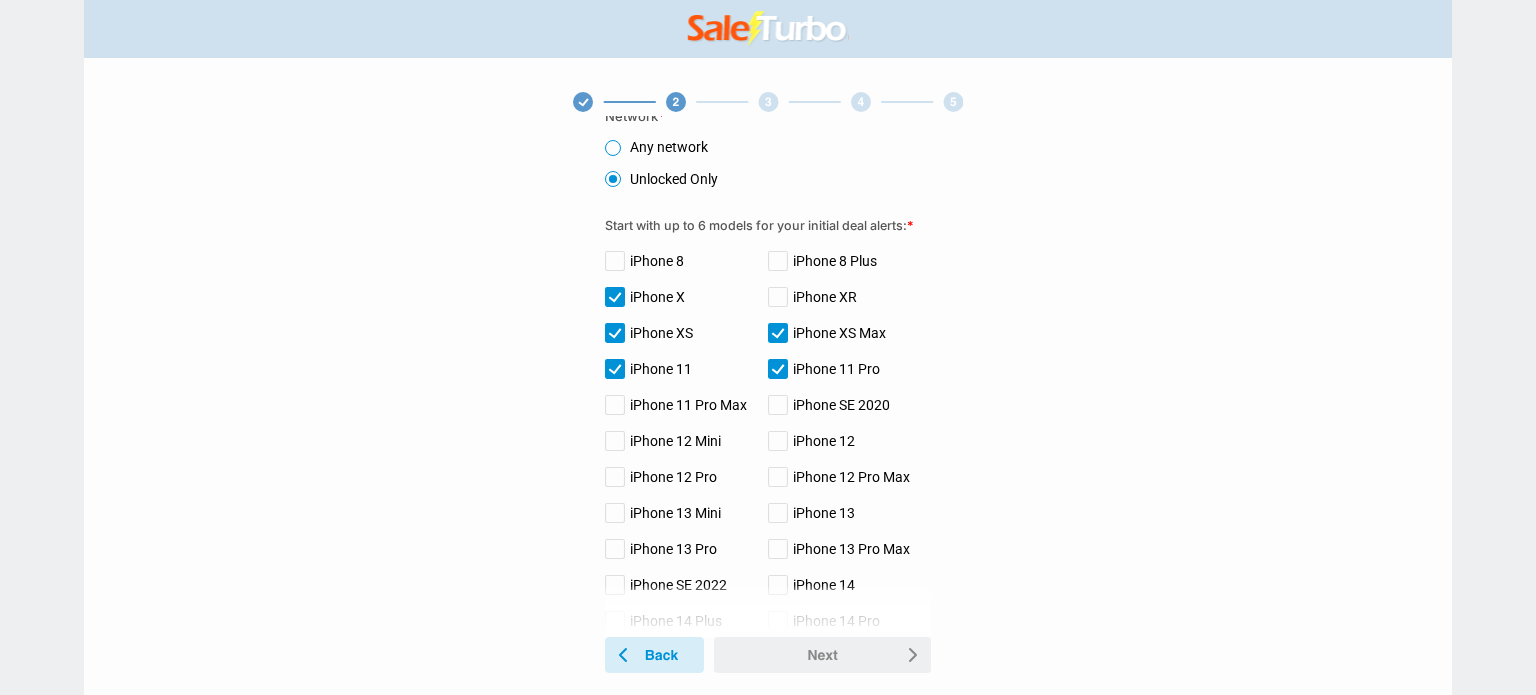click on "iPhone SE 2020" at bounding box center (829, 405) 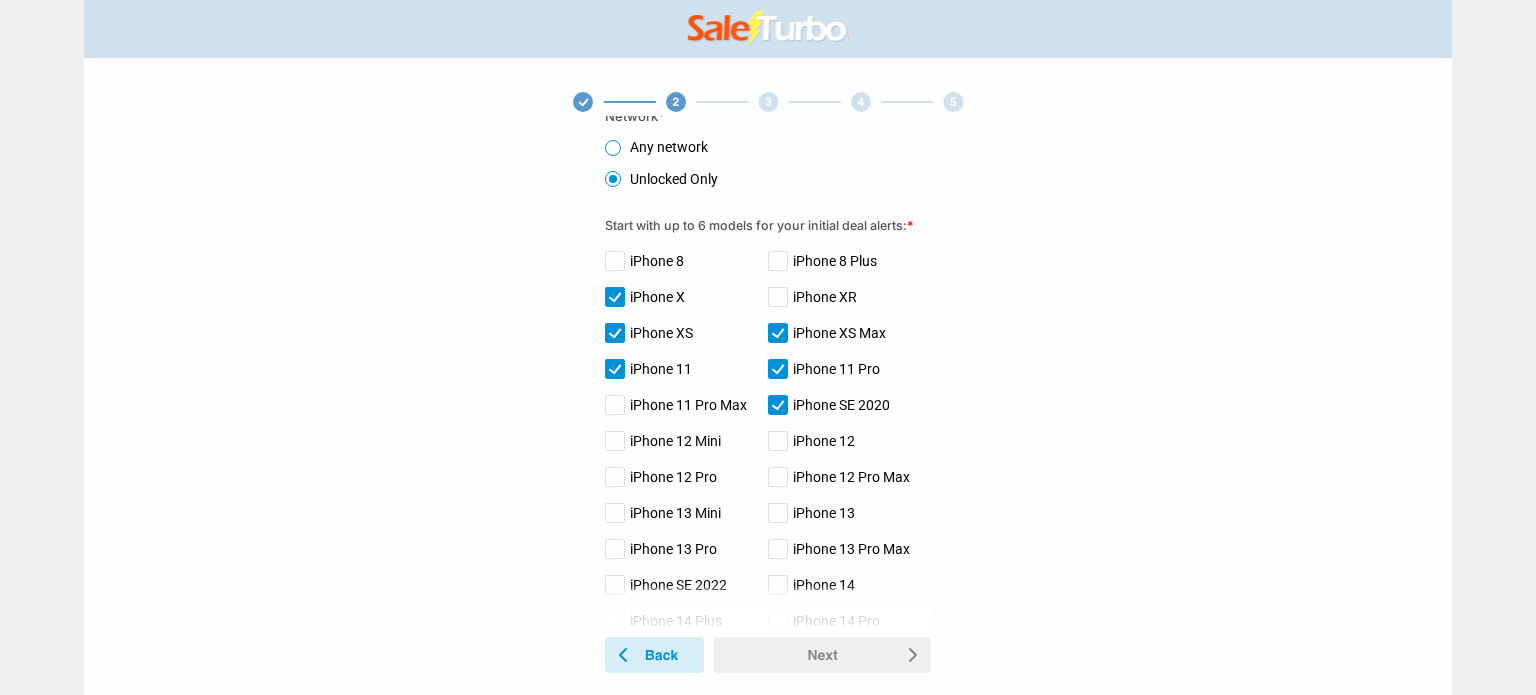 click 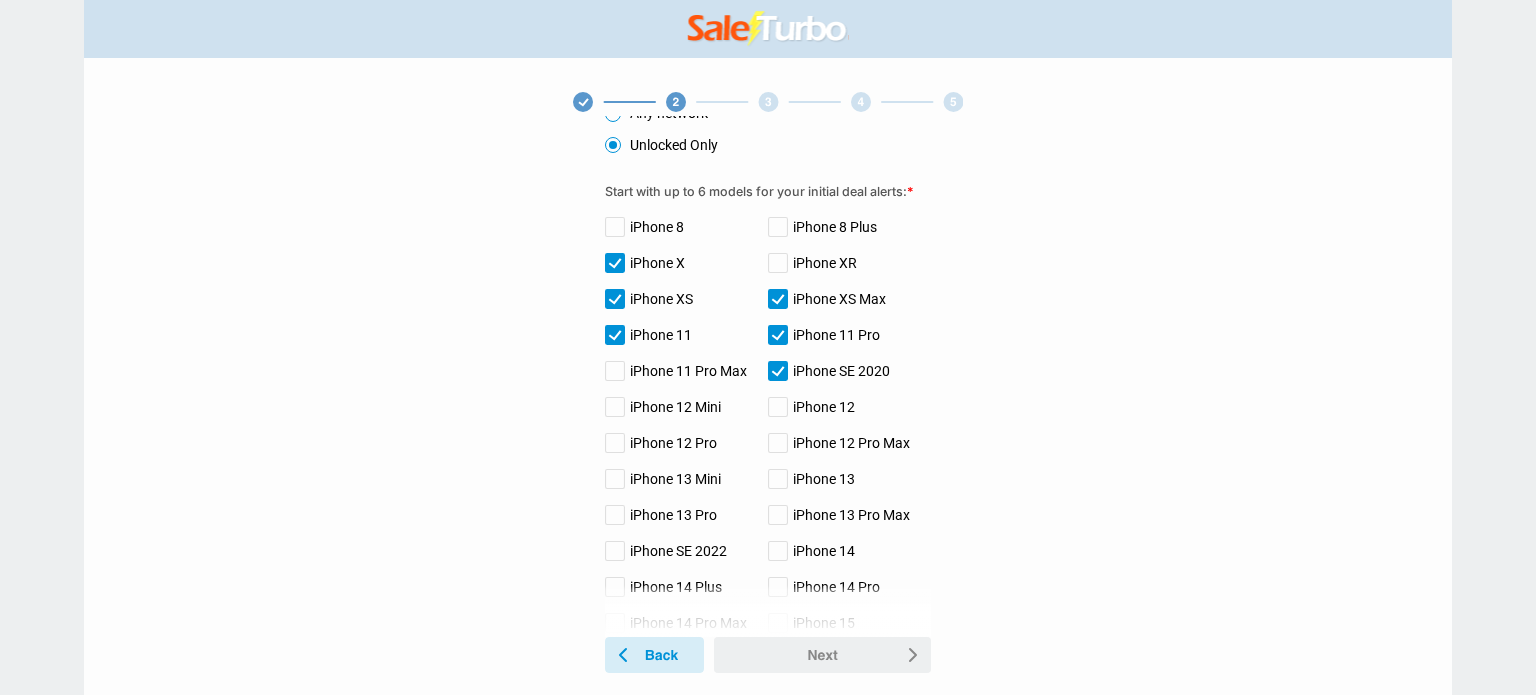 scroll, scrollTop: 632, scrollLeft: 0, axis: vertical 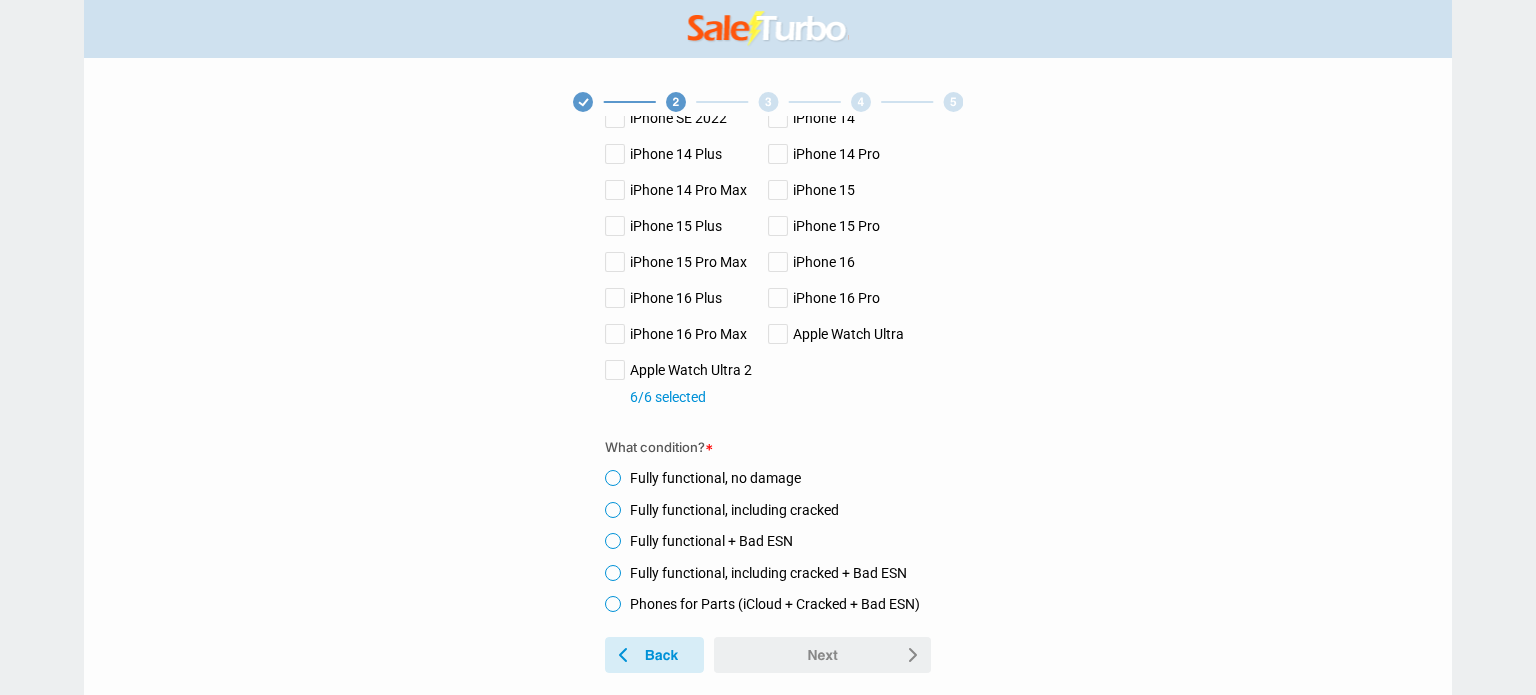 click on "Fully functional, including cracked" at bounding box center [722, 510] 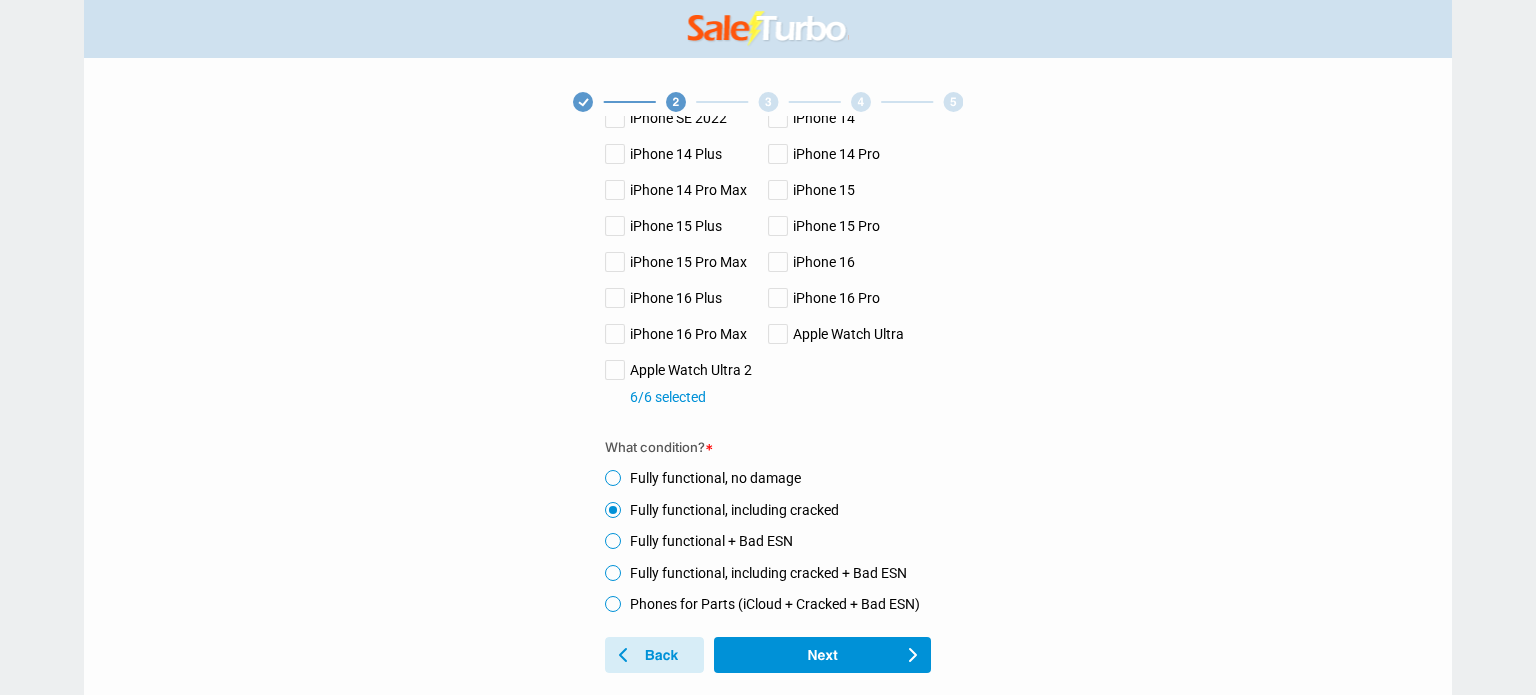 click on "Phones for Parts (iCloud + Cracked + Bad ESN)" at bounding box center [762, 604] 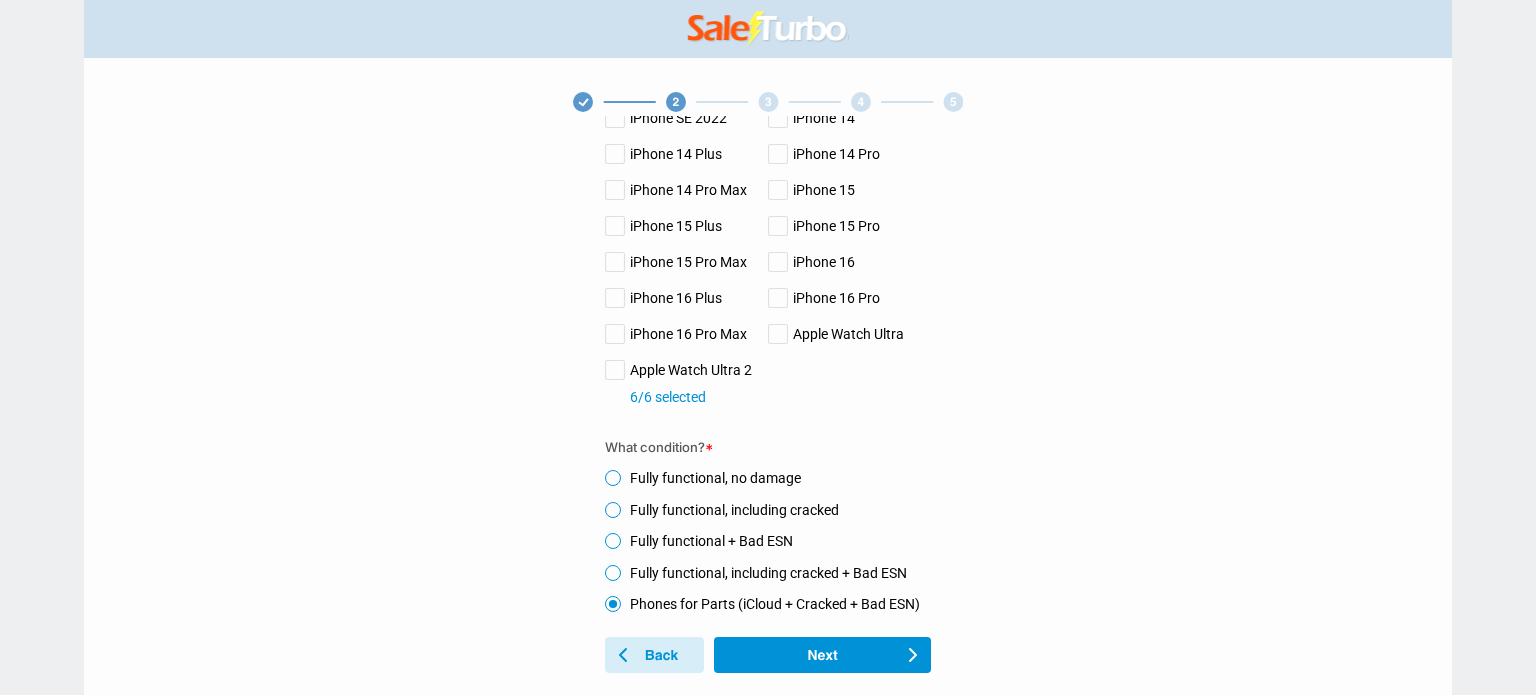 click on "Fully functional, including cracked" at bounding box center [722, 510] 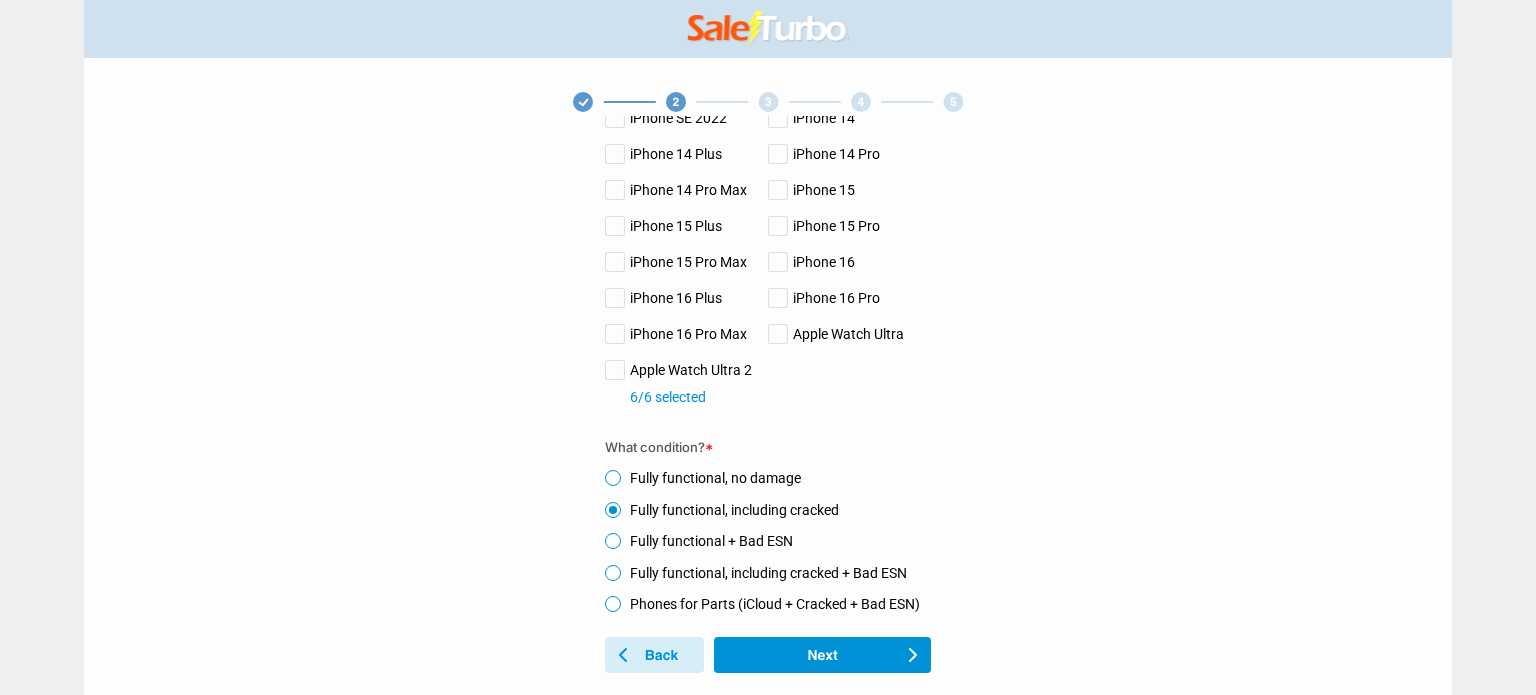 click 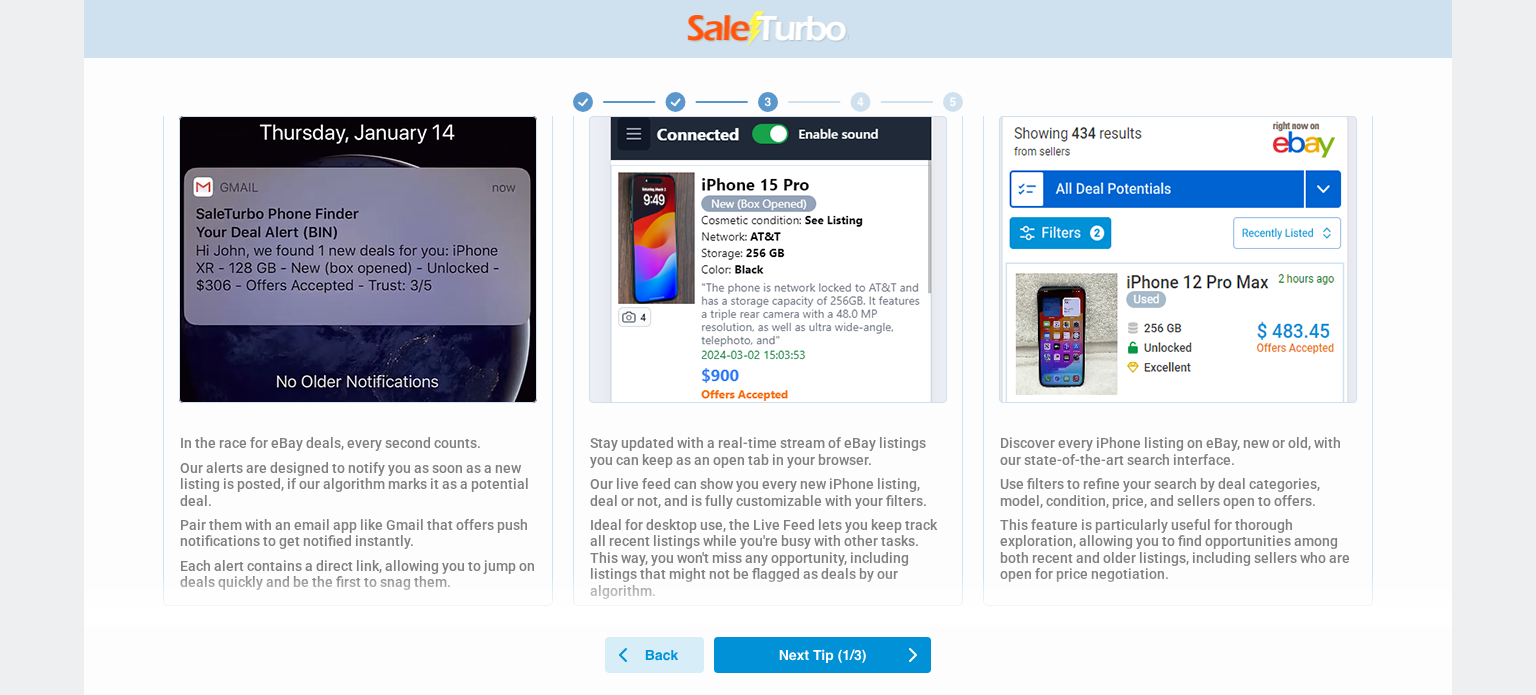 scroll, scrollTop: 184, scrollLeft: 0, axis: vertical 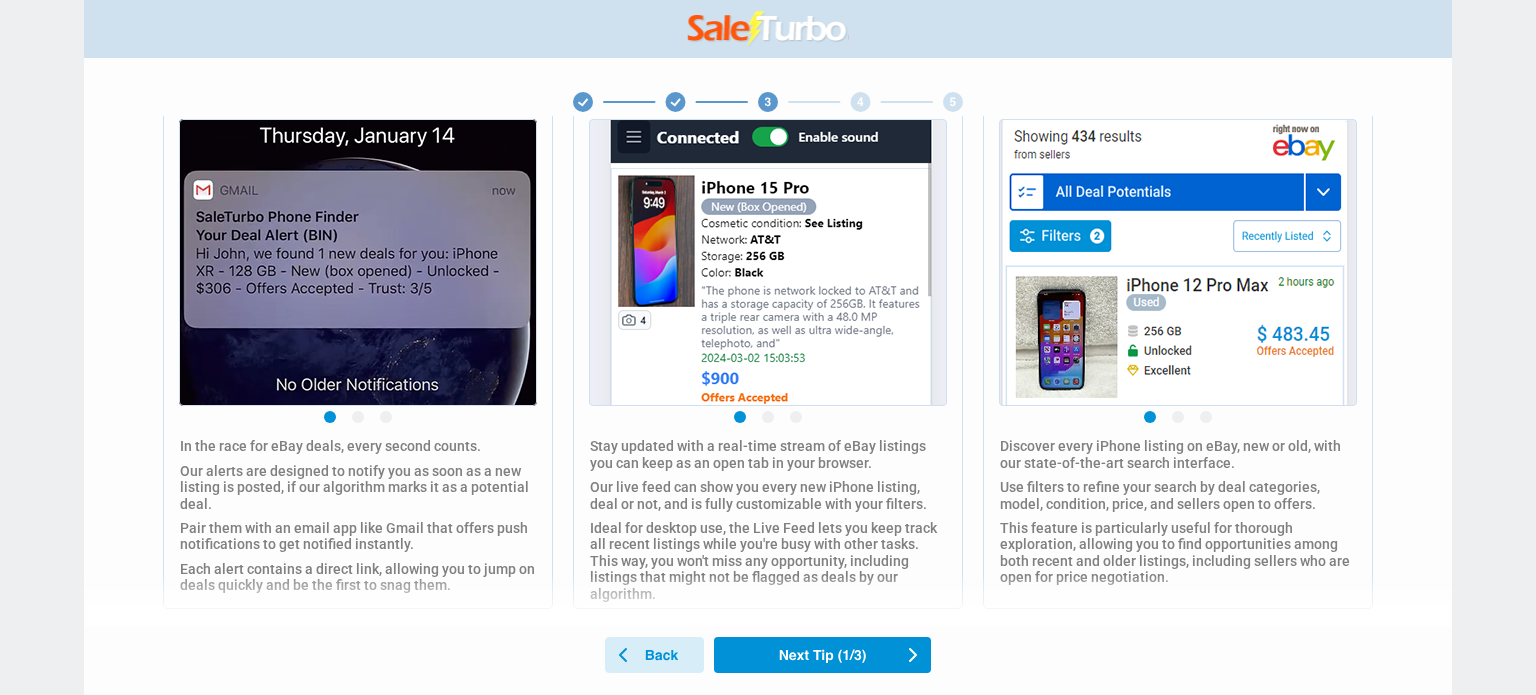 click at bounding box center [358, 417] 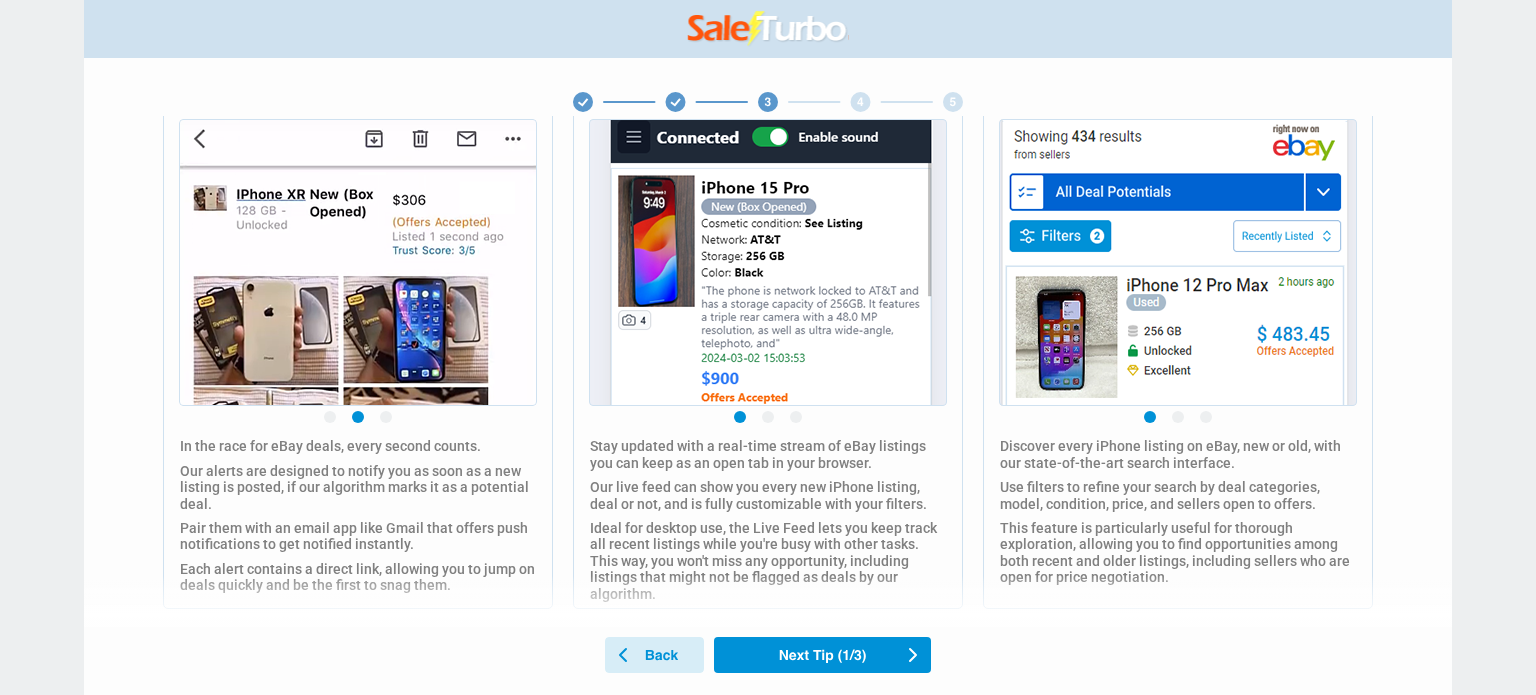 click at bounding box center [386, 417] 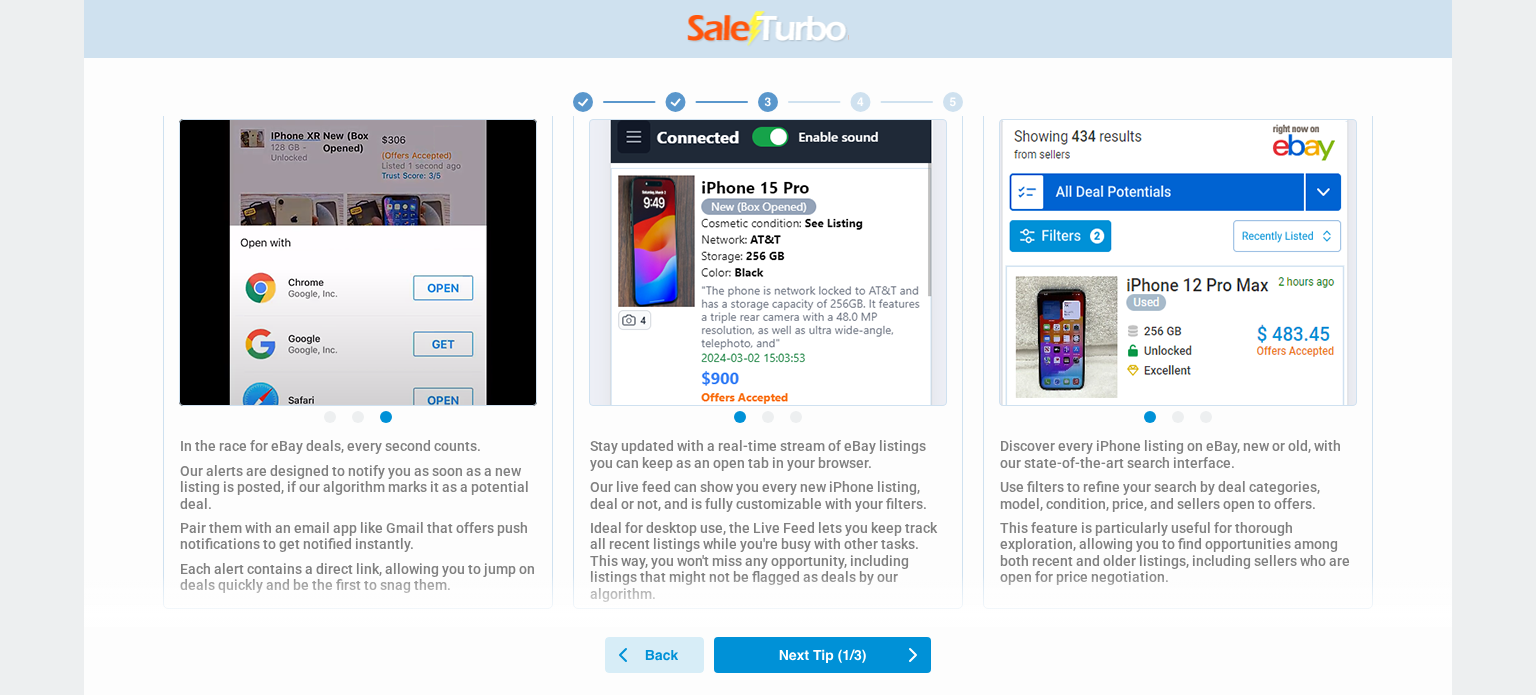 click at bounding box center [768, 417] 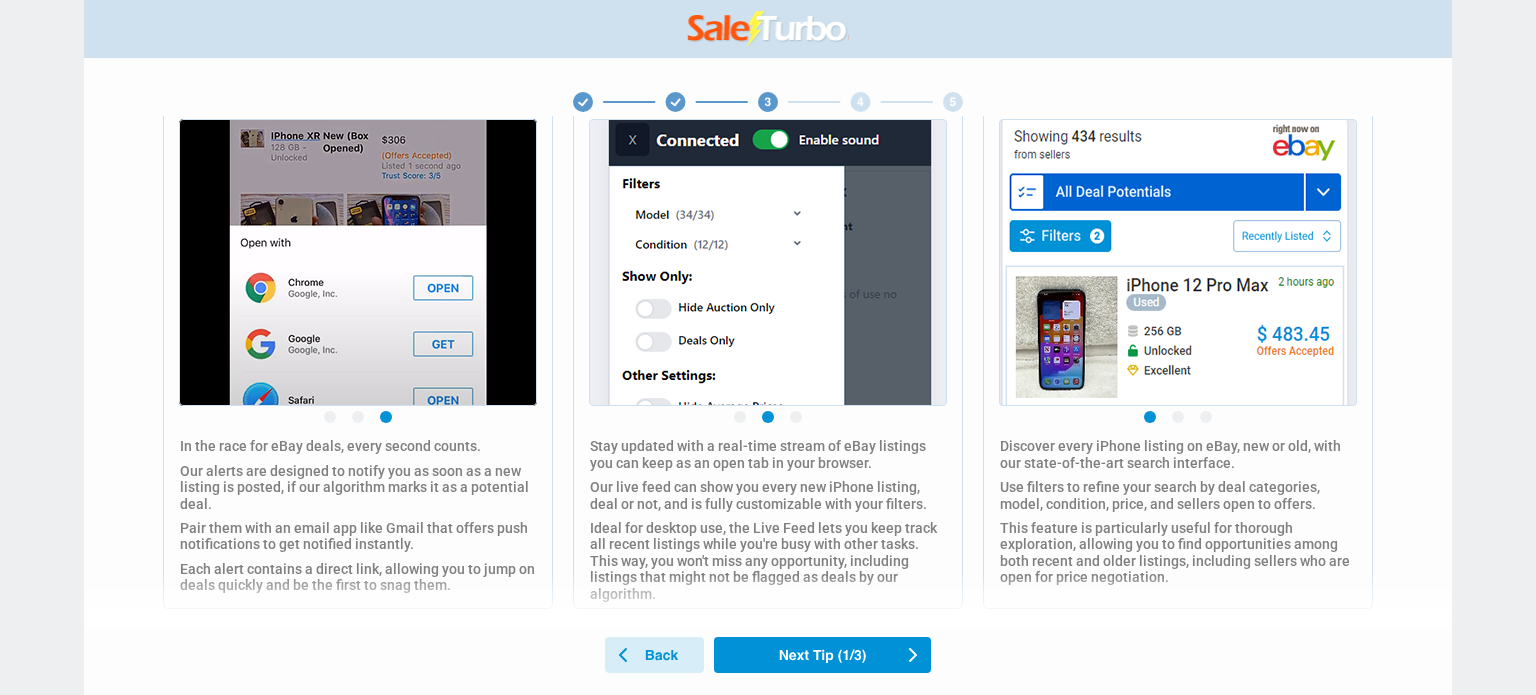 click 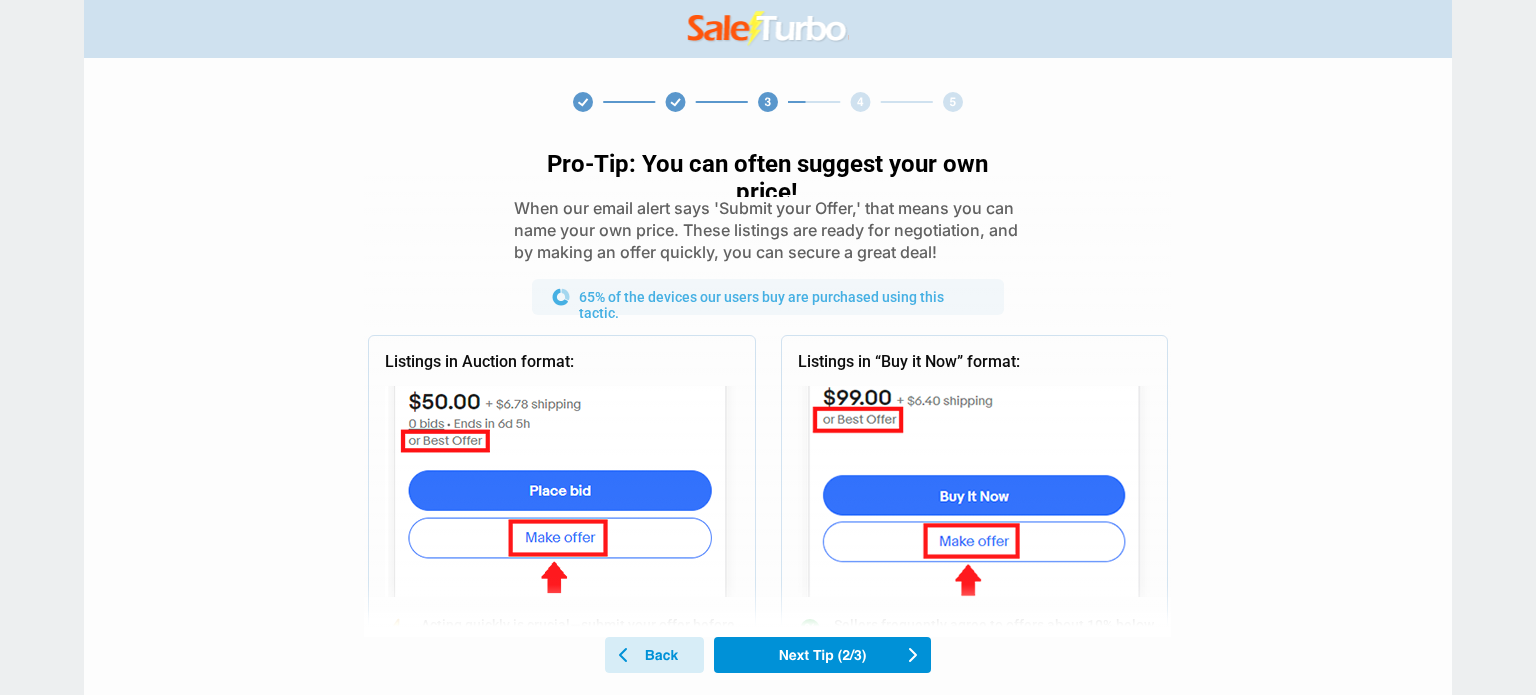 click 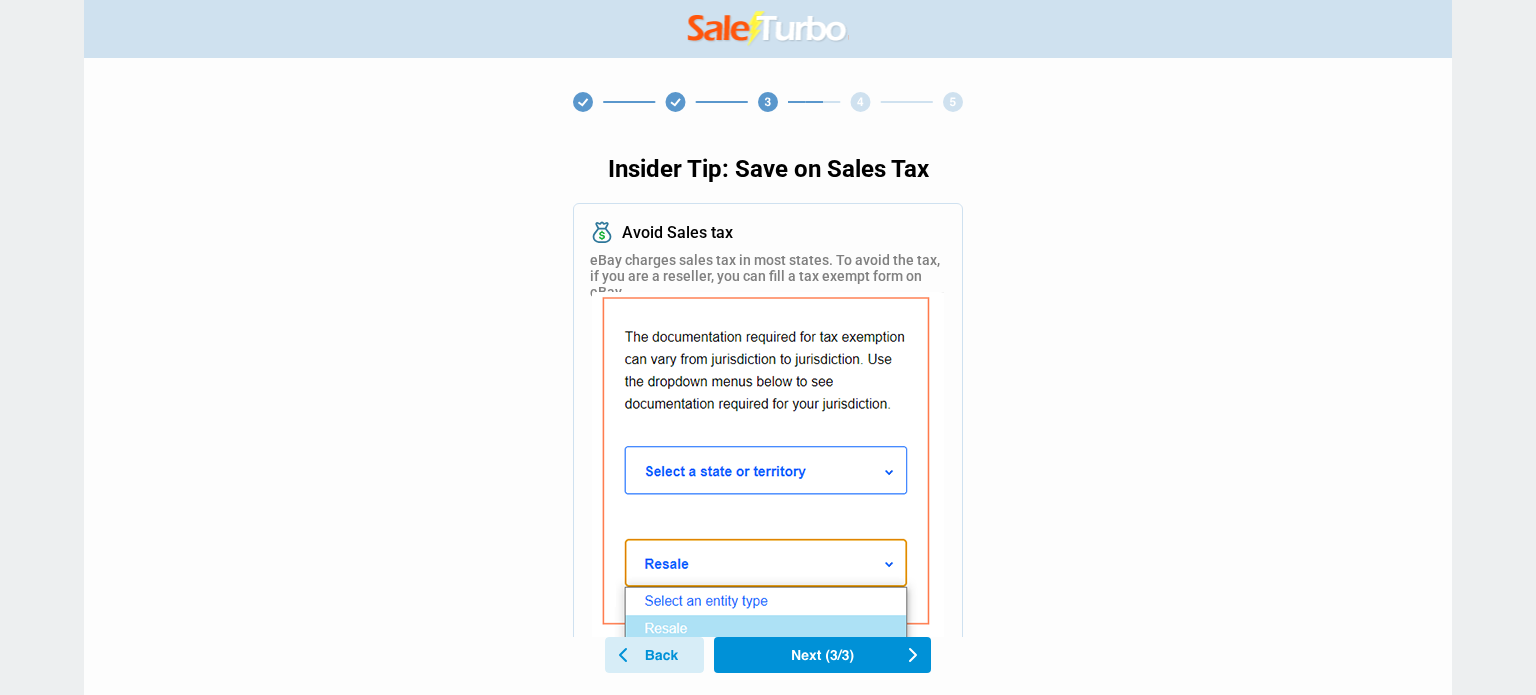 click 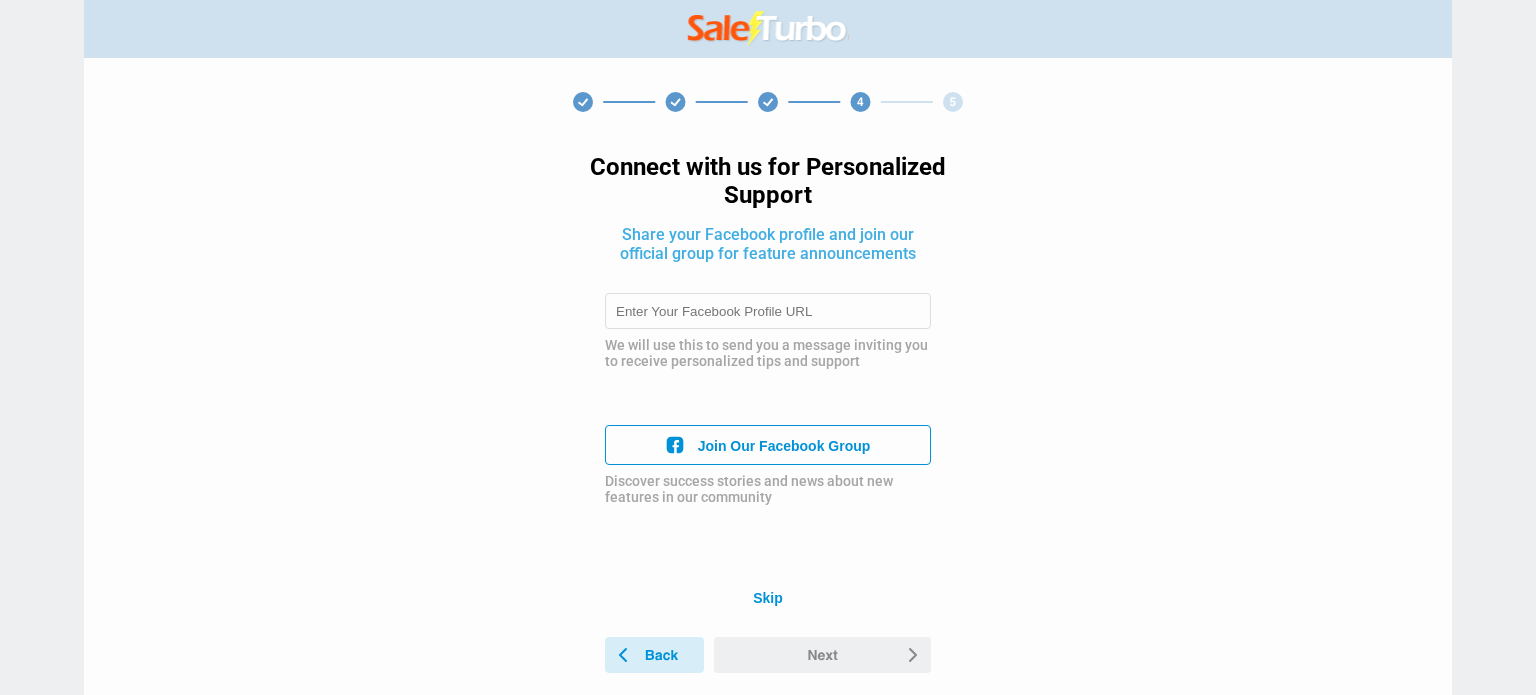 click 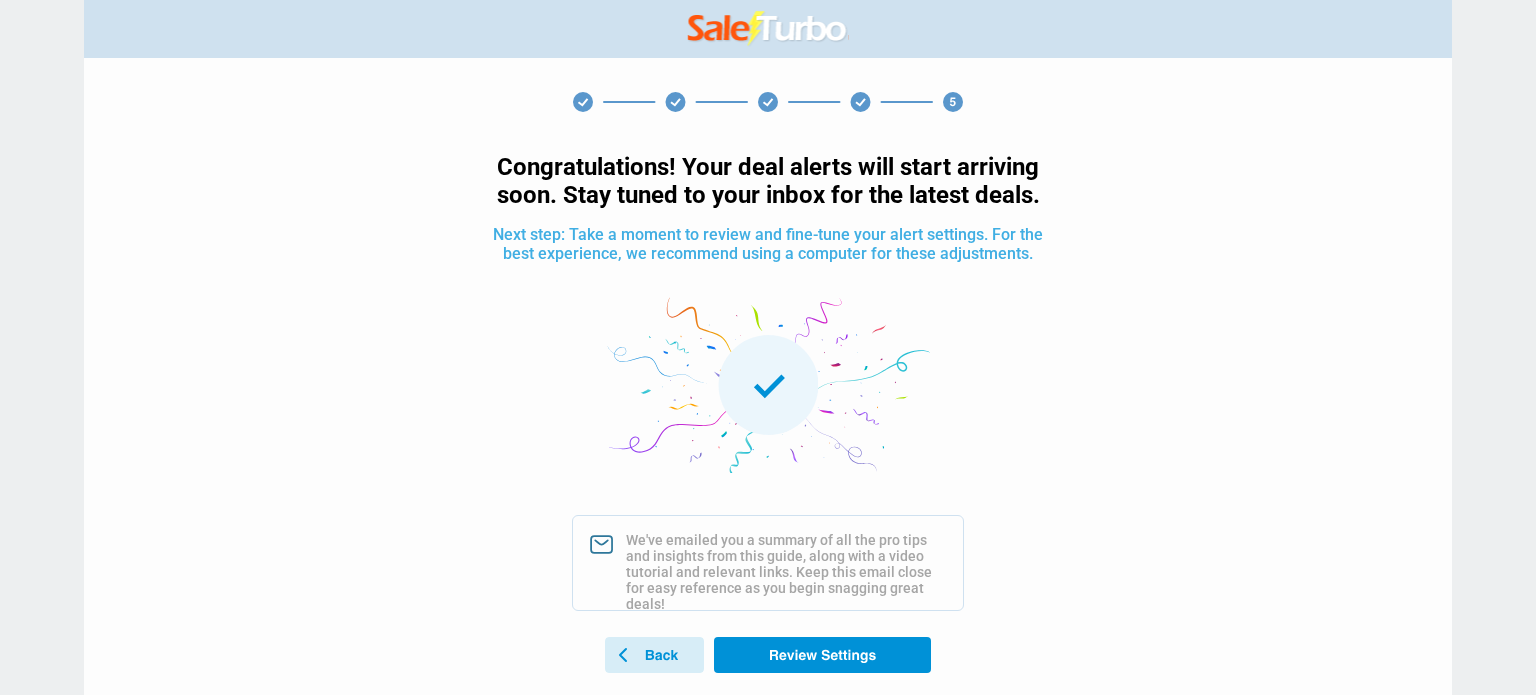 click 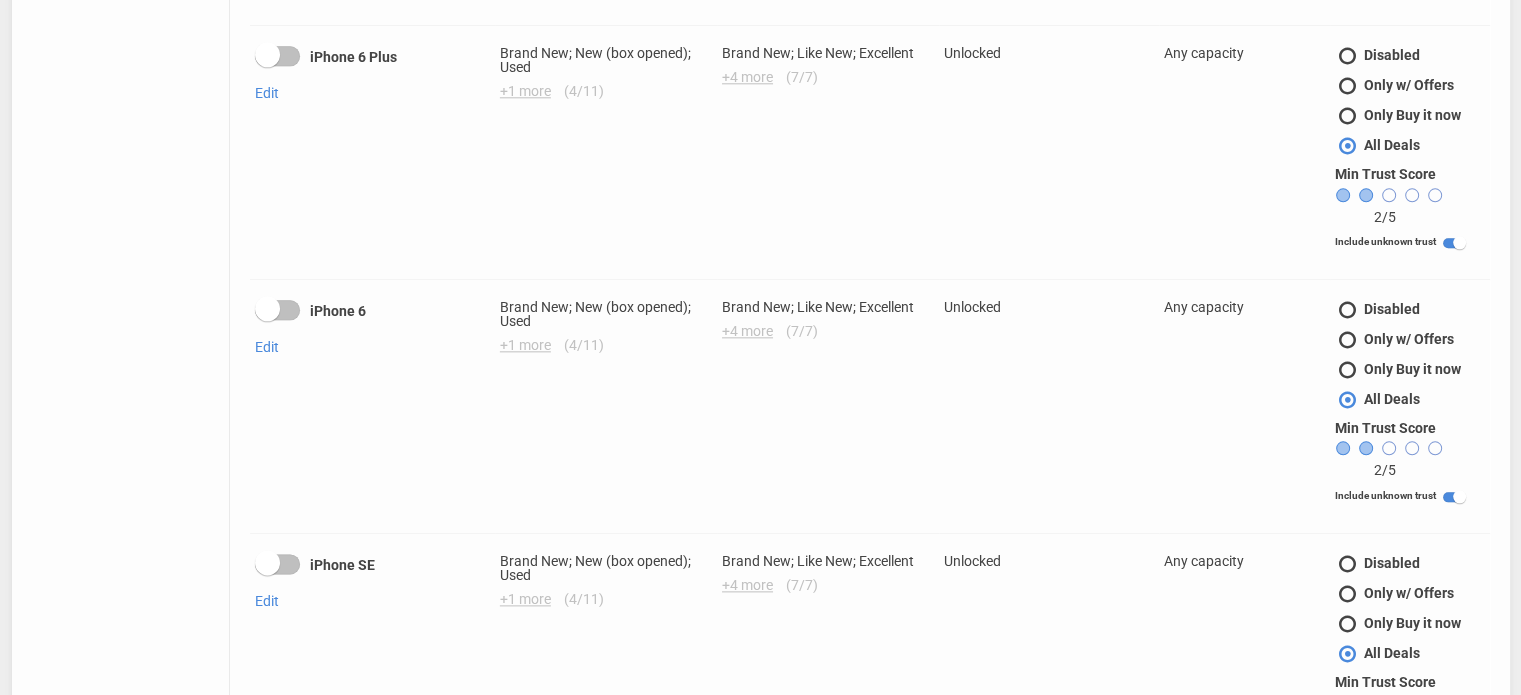 scroll, scrollTop: 10224, scrollLeft: 0, axis: vertical 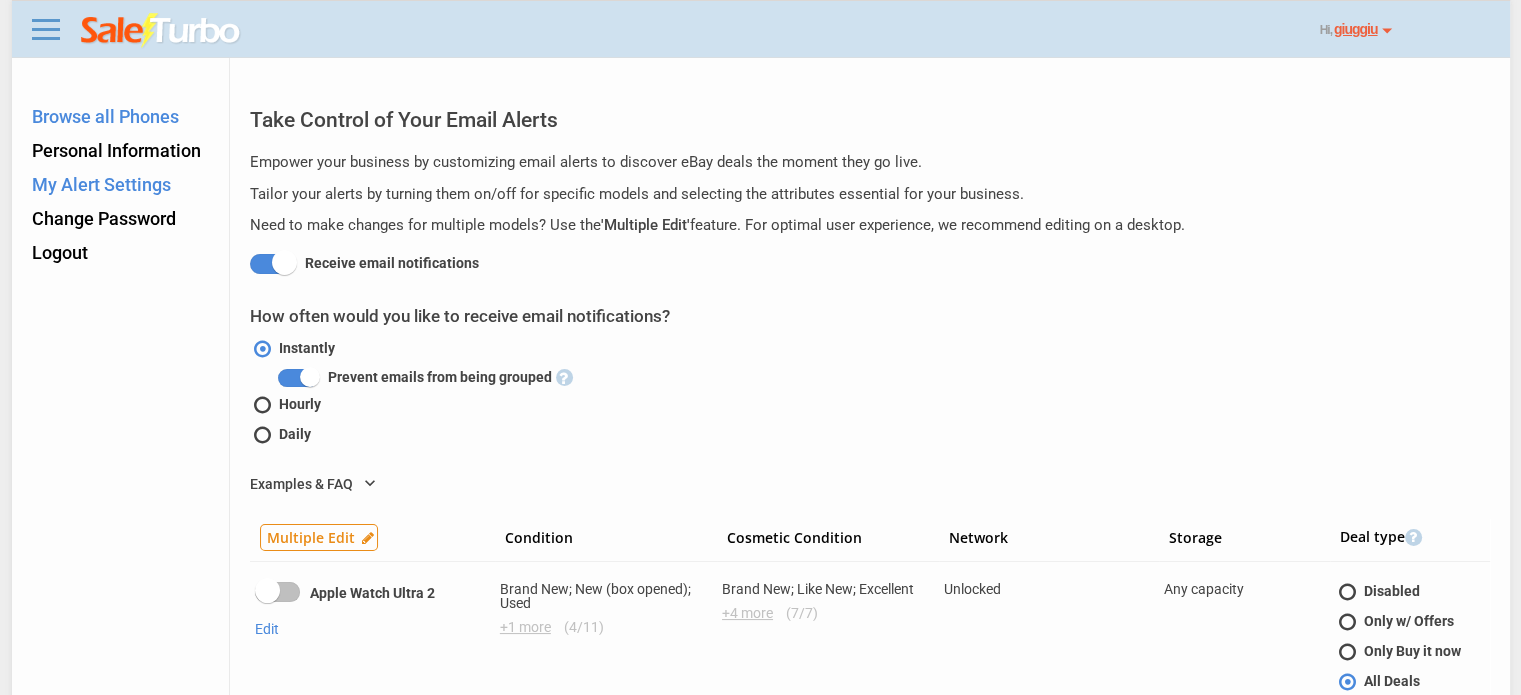 click on "Browse all Phones" at bounding box center [105, 116] 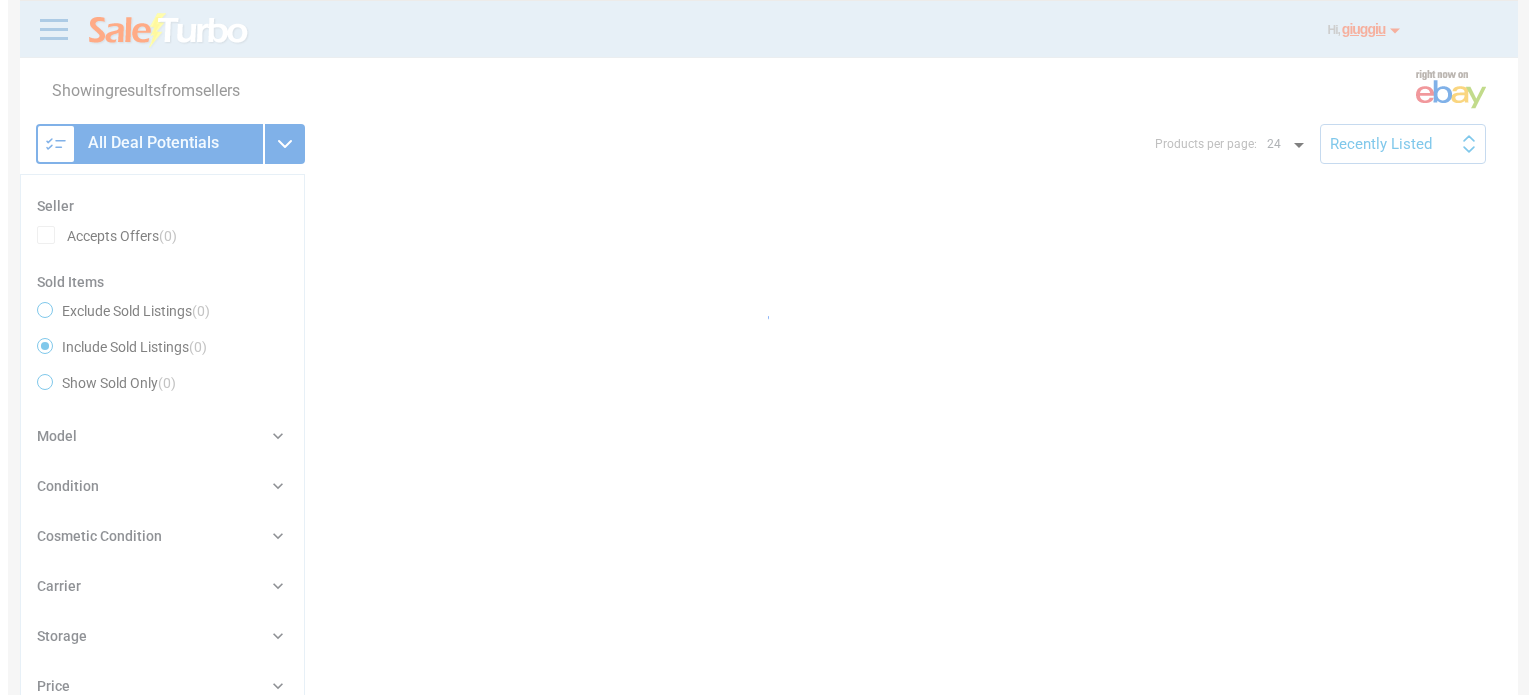 scroll, scrollTop: 0, scrollLeft: 0, axis: both 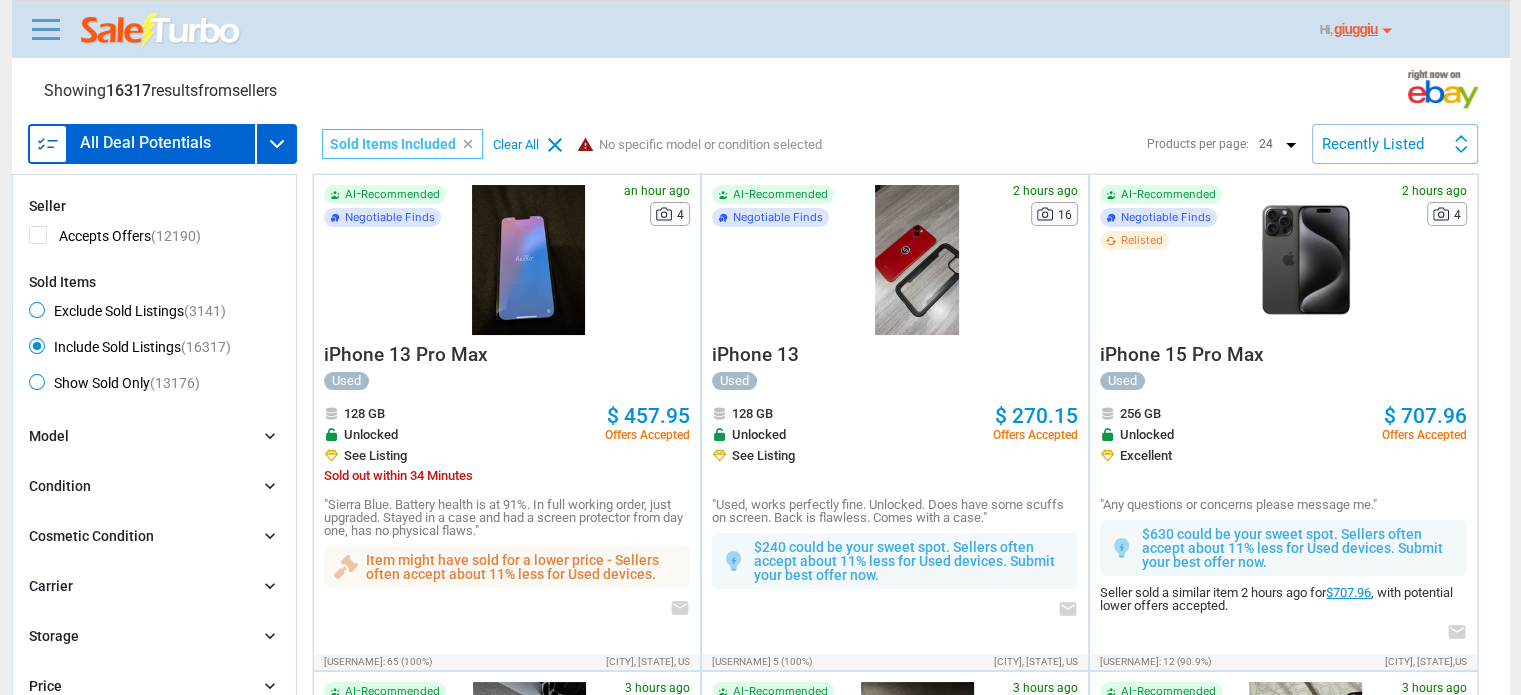 click on "Hi, giuggiu giuggiu Profile Change Password Alert Settings Browse Phones Recent Deals FAQ / Guide Purchase Subscription Logout" at bounding box center (768, 30) 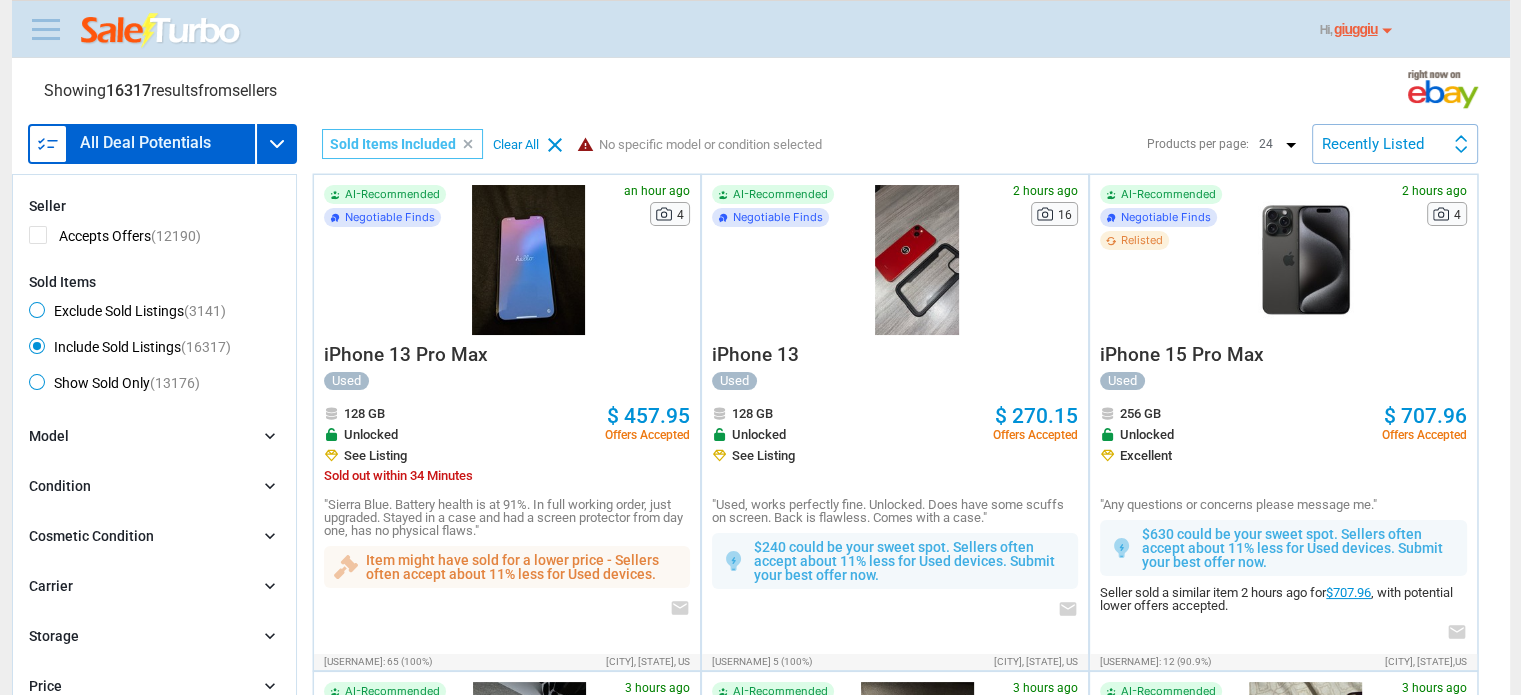 click at bounding box center (46, 29) 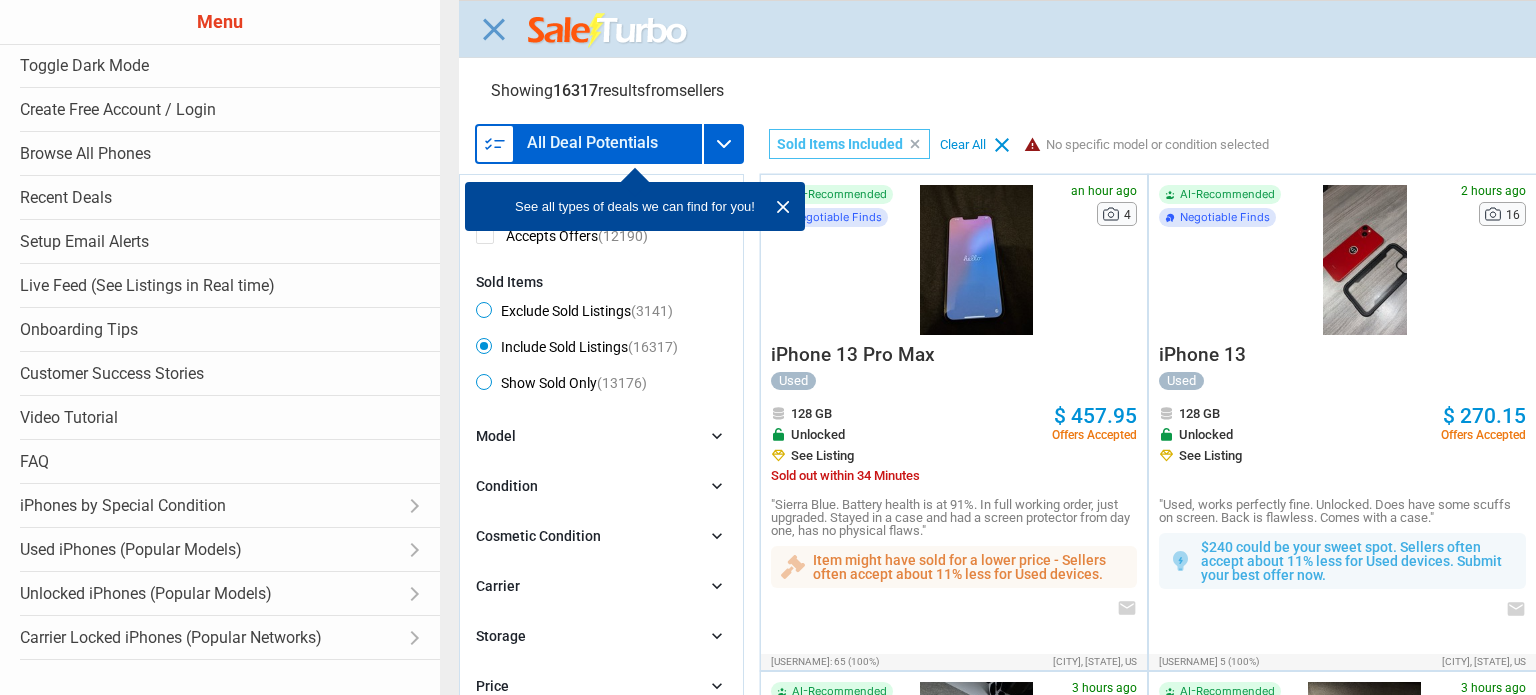 click on "Close menu" at bounding box center [1208, 347] 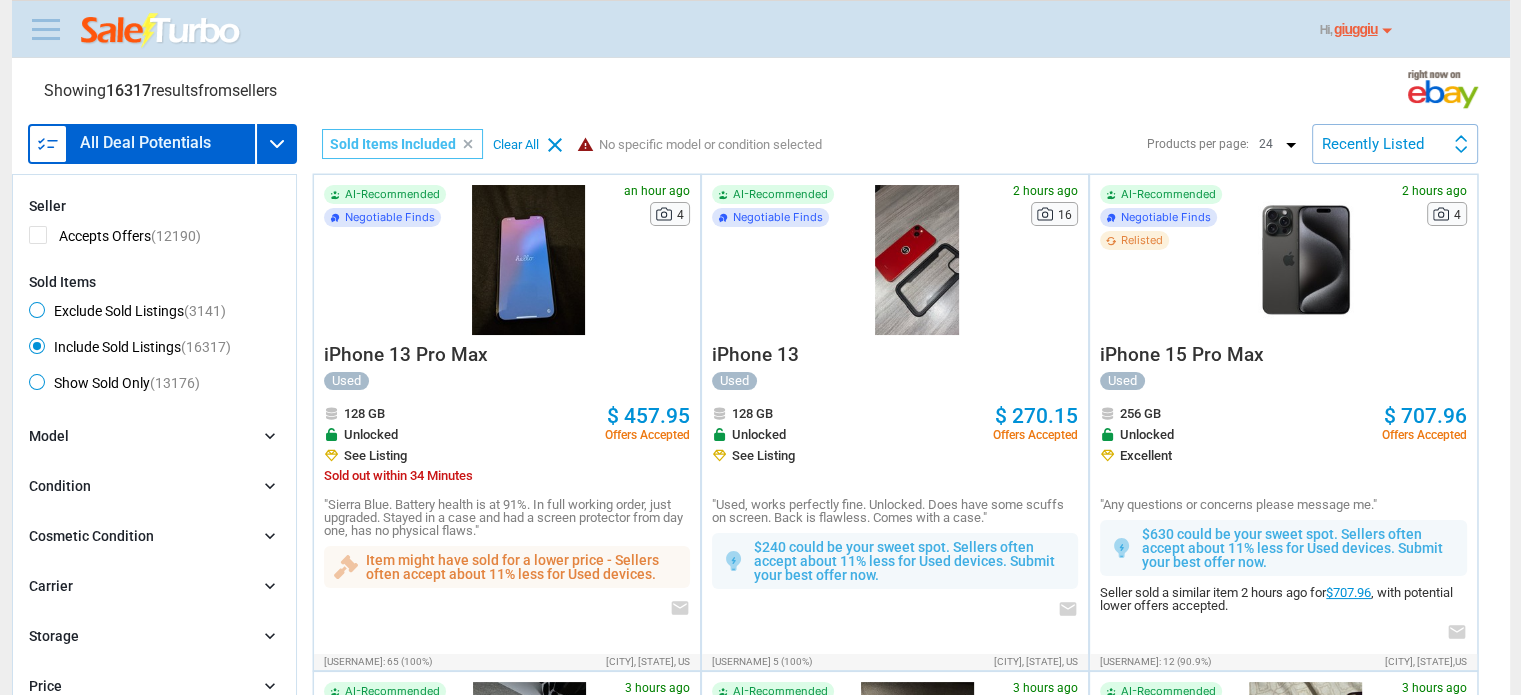 click at bounding box center [46, 29] 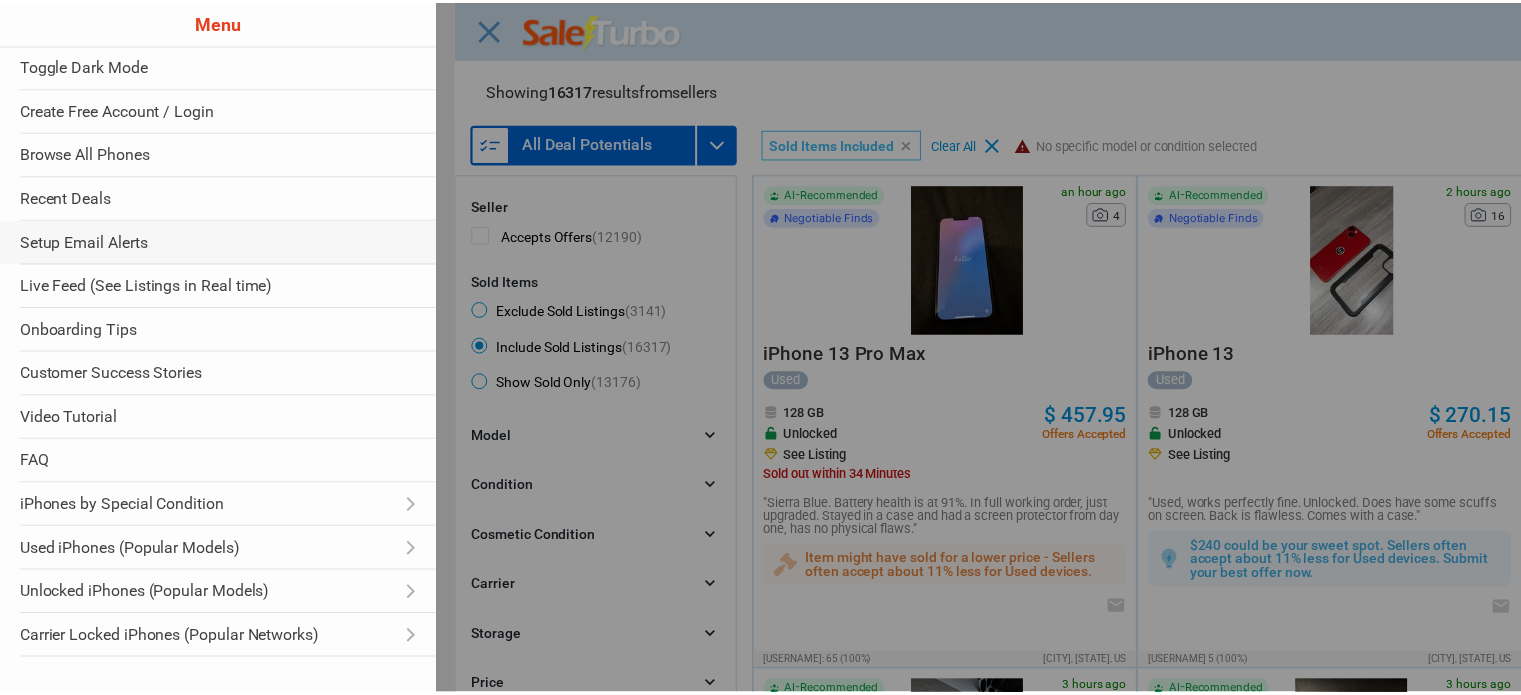 scroll, scrollTop: 4, scrollLeft: 0, axis: vertical 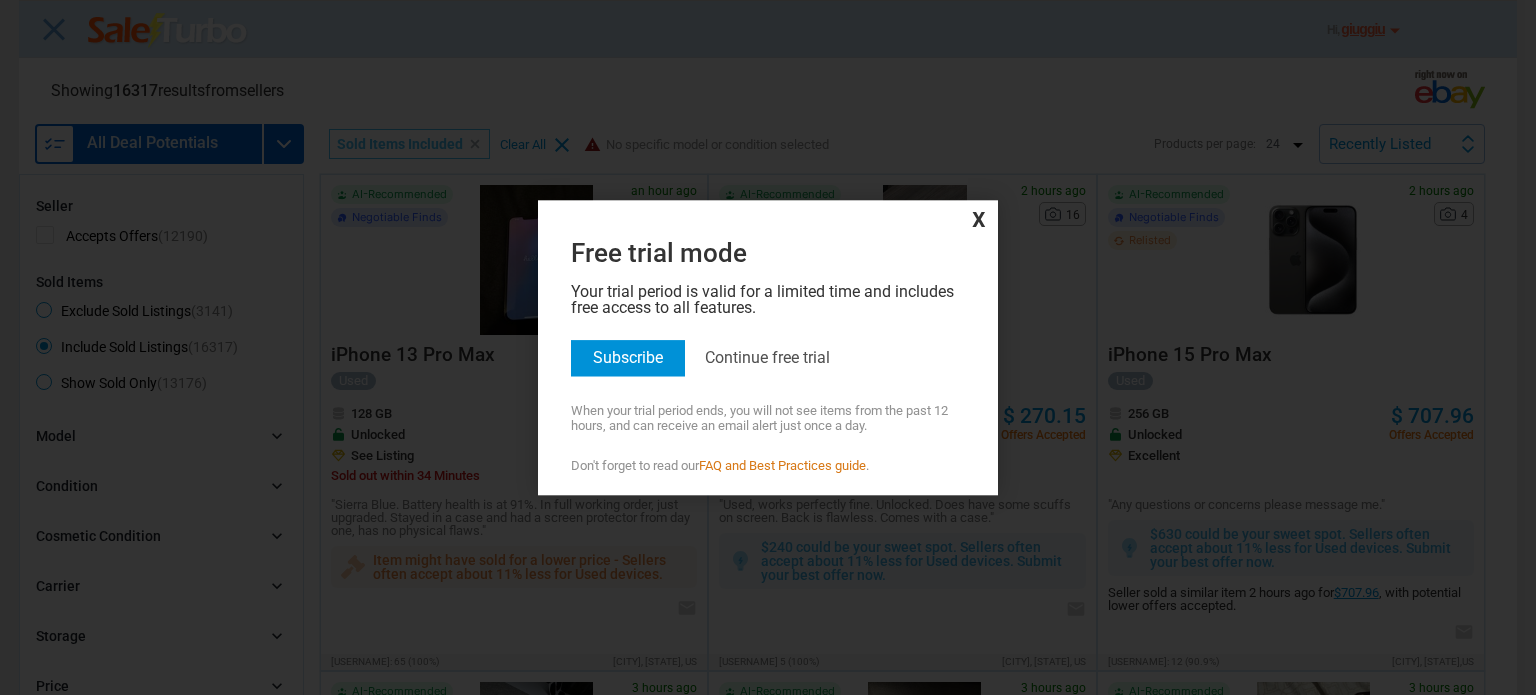 click on "Close menu" at bounding box center [768, 347] 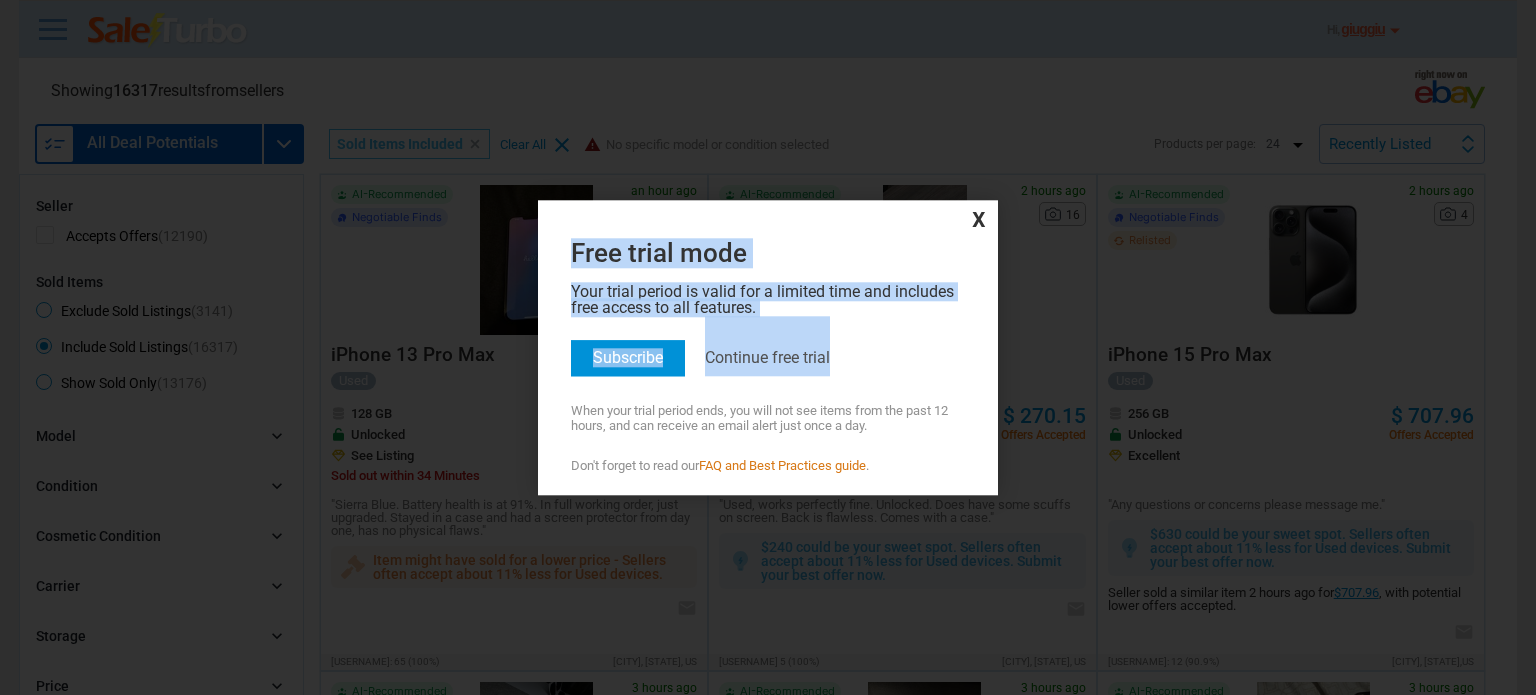 drag, startPoint x: 980, startPoint y: 221, endPoint x: 850, endPoint y: 348, distance: 181.73883 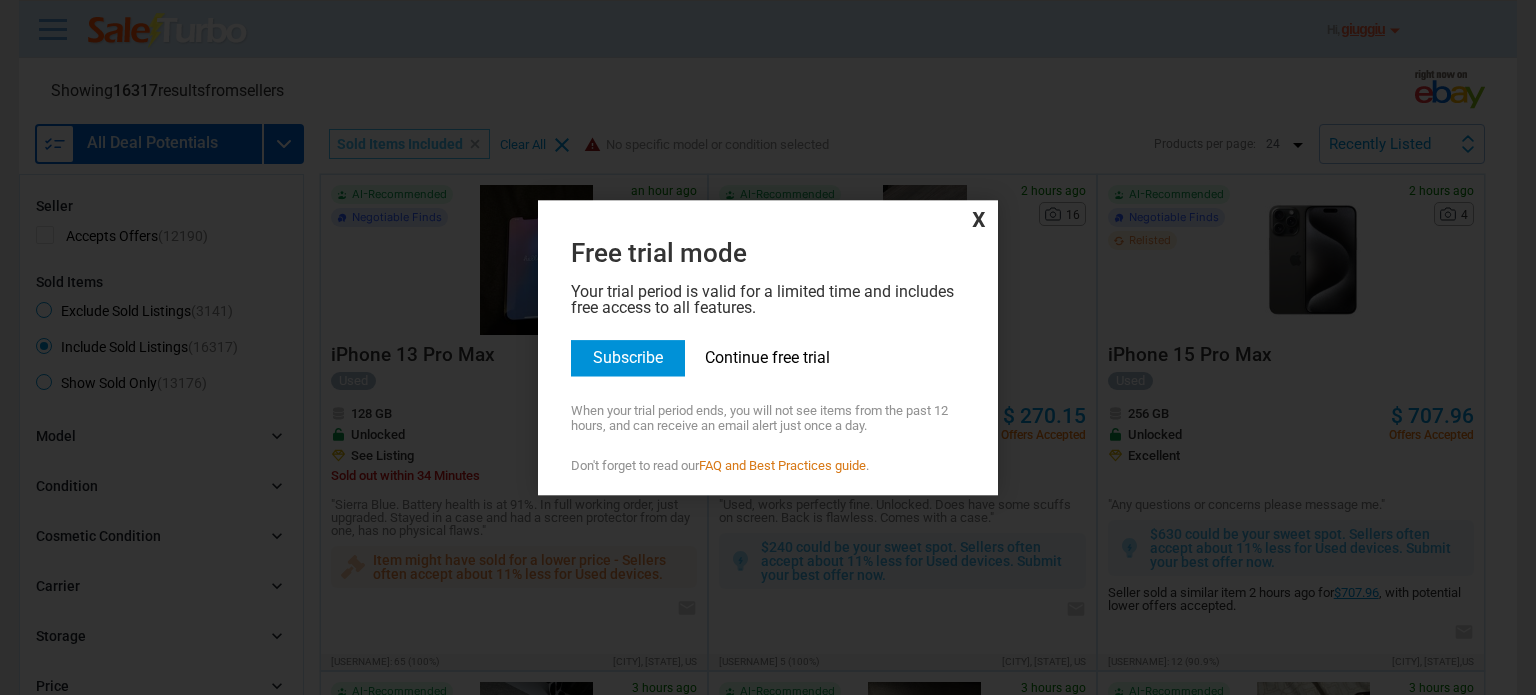 click on "Continue free trial" at bounding box center [767, 357] 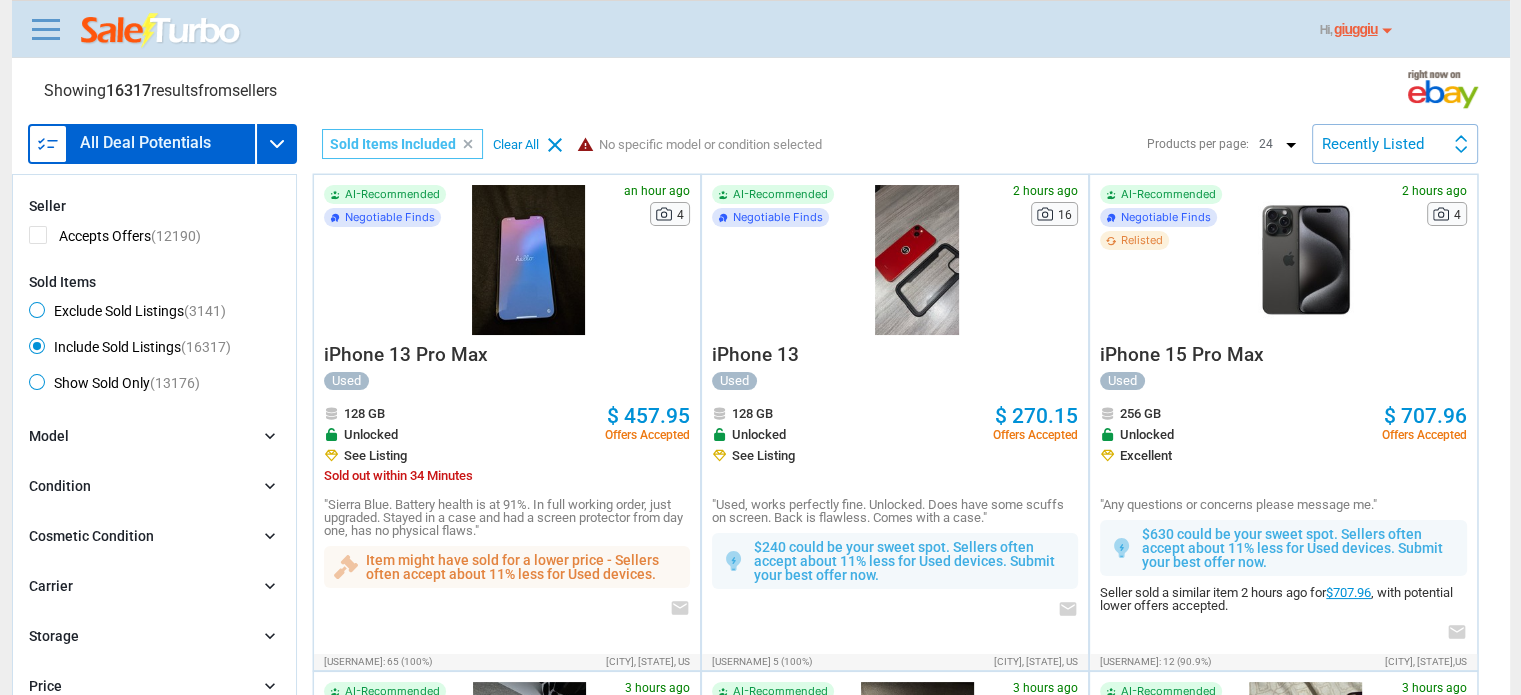 click on "clear" at bounding box center [468, 144] 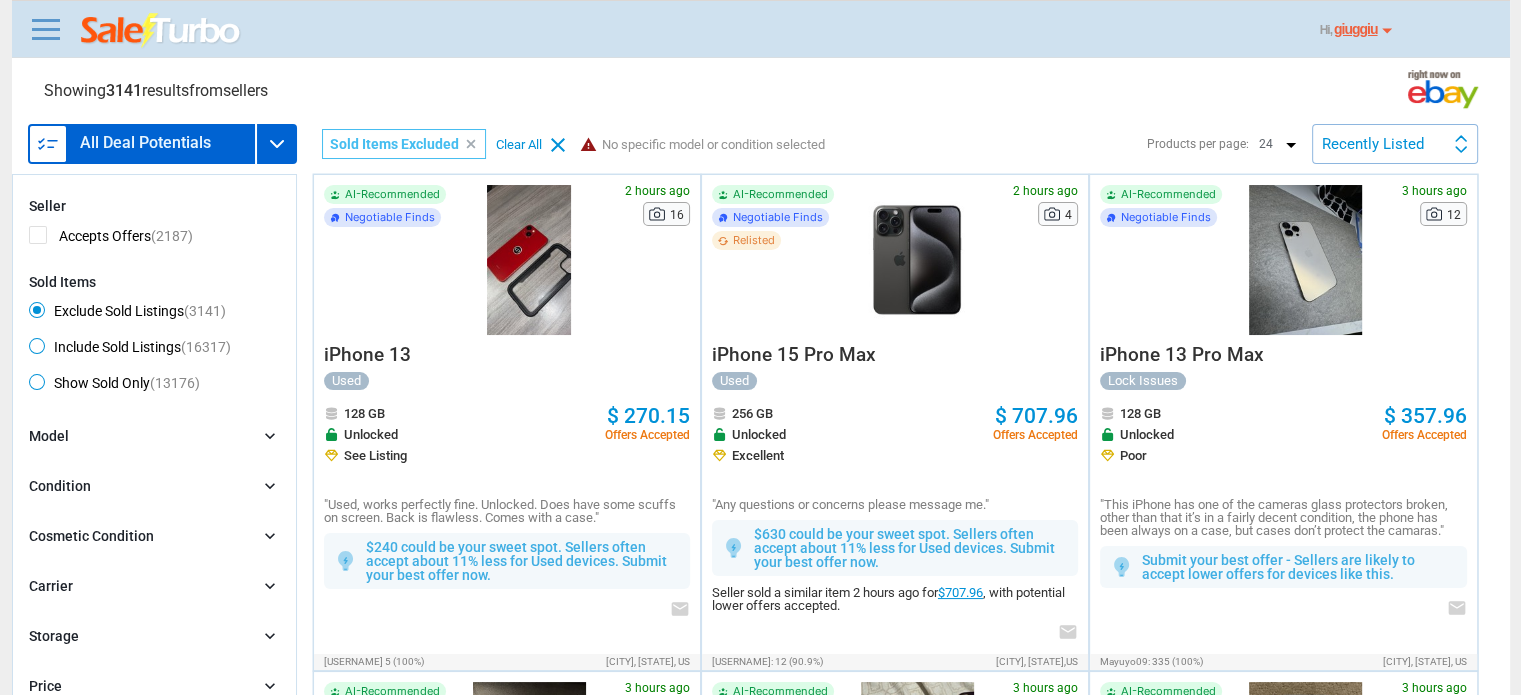 click on "clear" at bounding box center (471, 144) 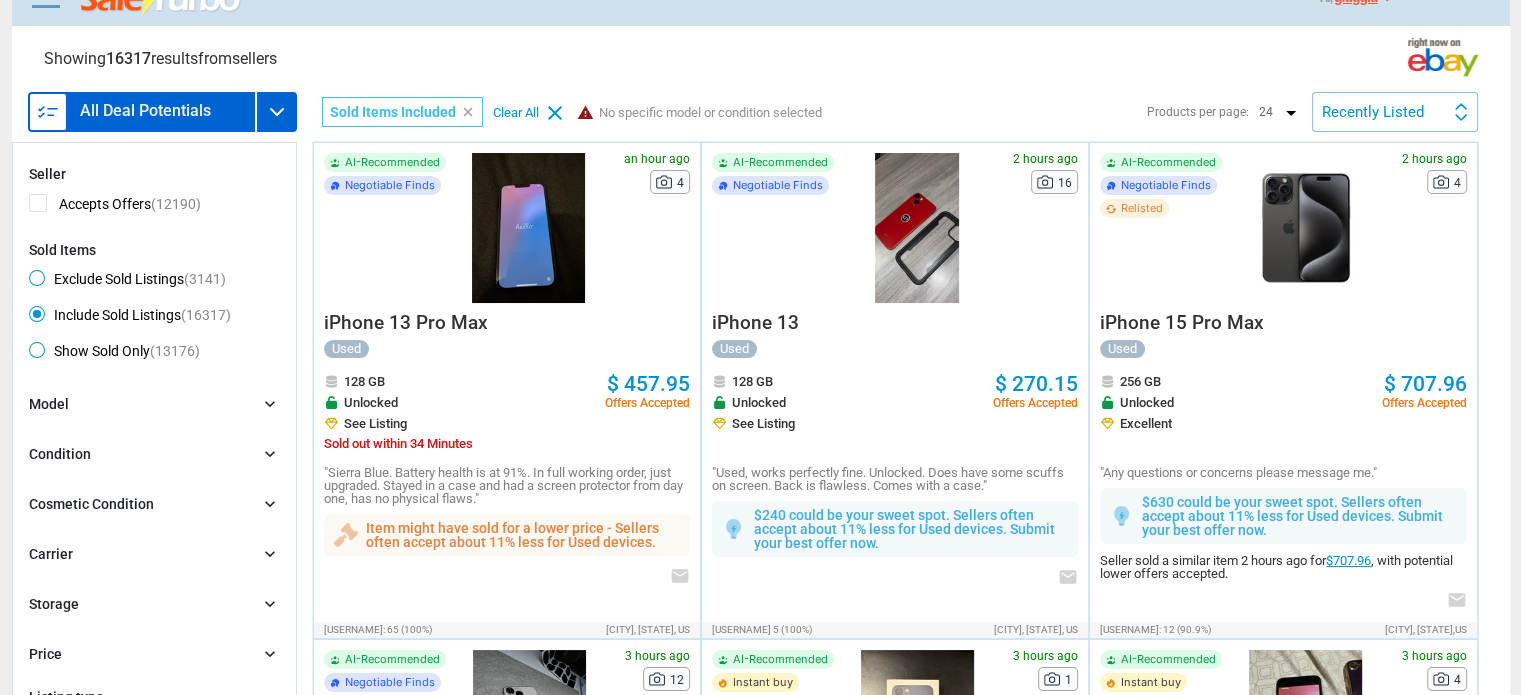 scroll, scrollTop: 34, scrollLeft: 0, axis: vertical 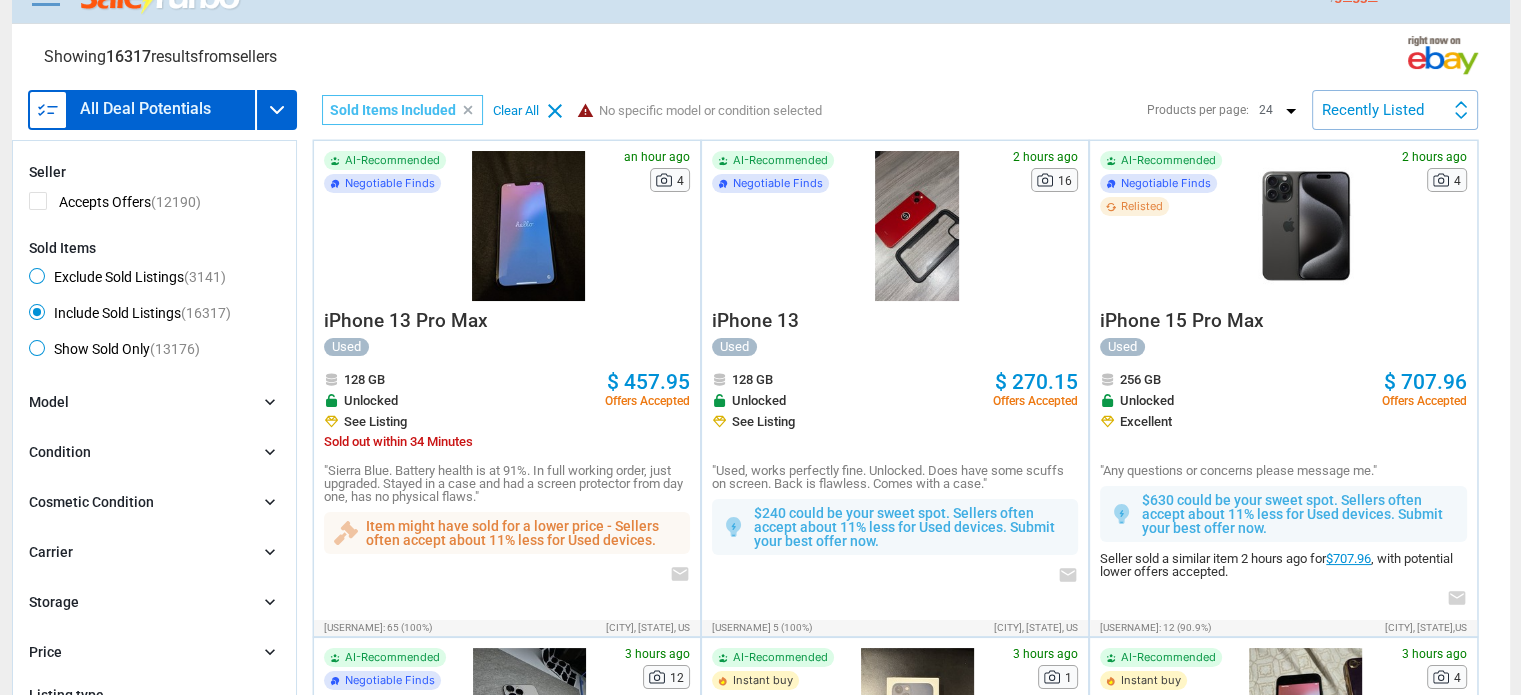click on "Recently Listed" at bounding box center [1373, 110] 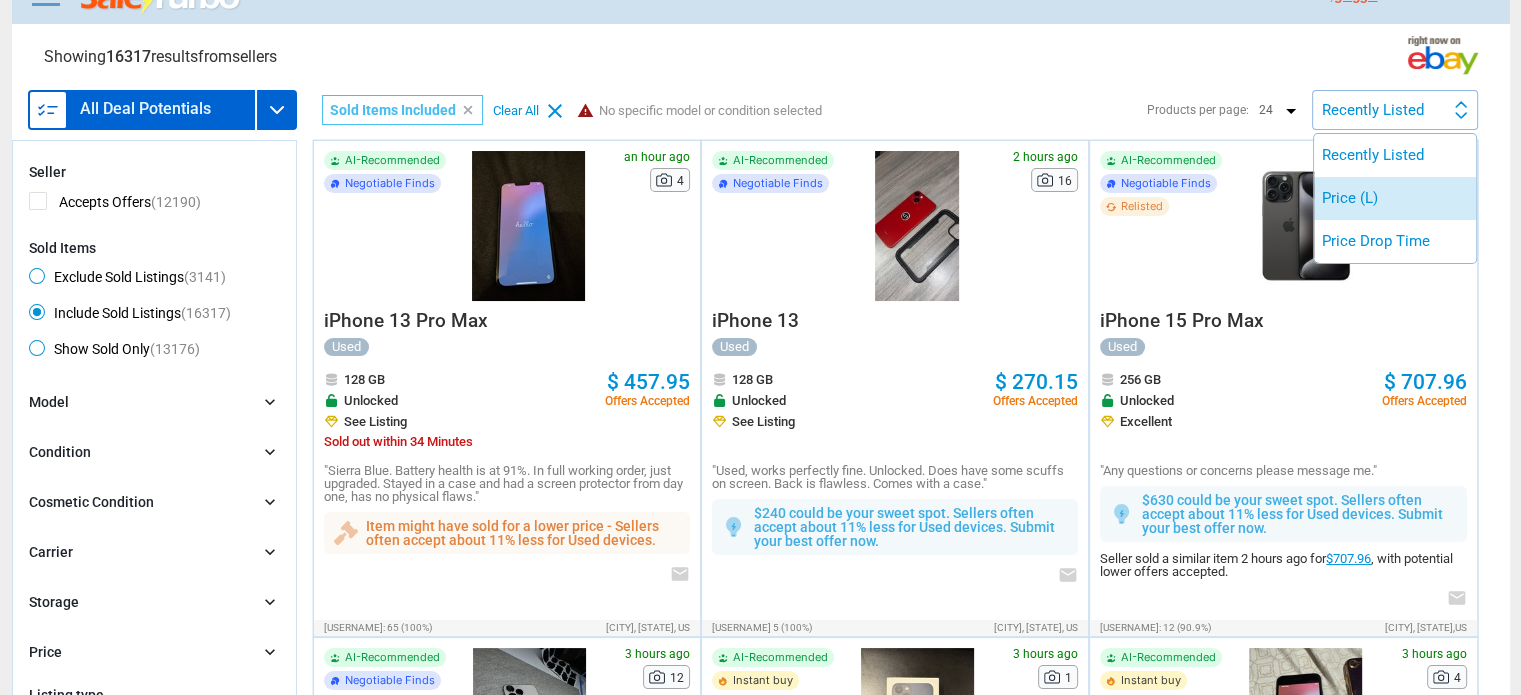 click on "Price (L)" at bounding box center (1395, 198) 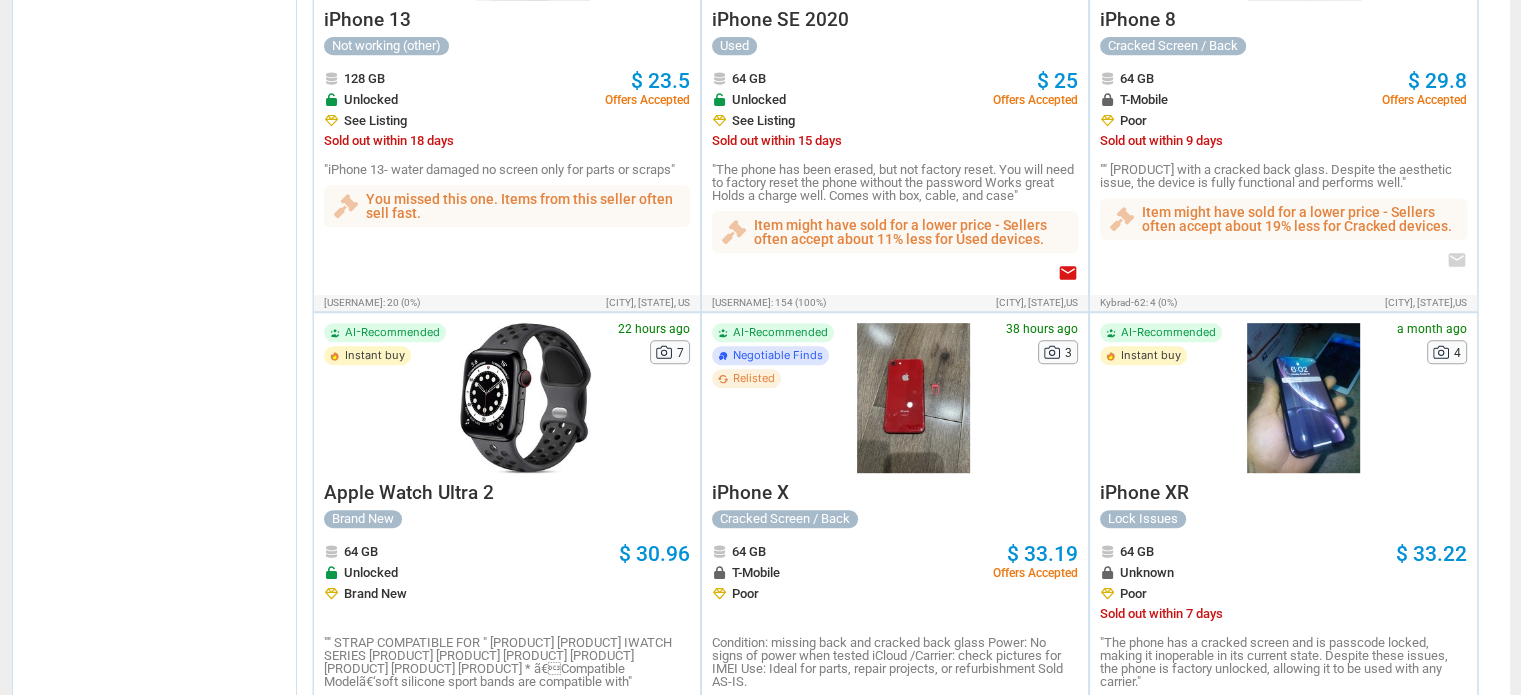 scroll, scrollTop: 0, scrollLeft: 0, axis: both 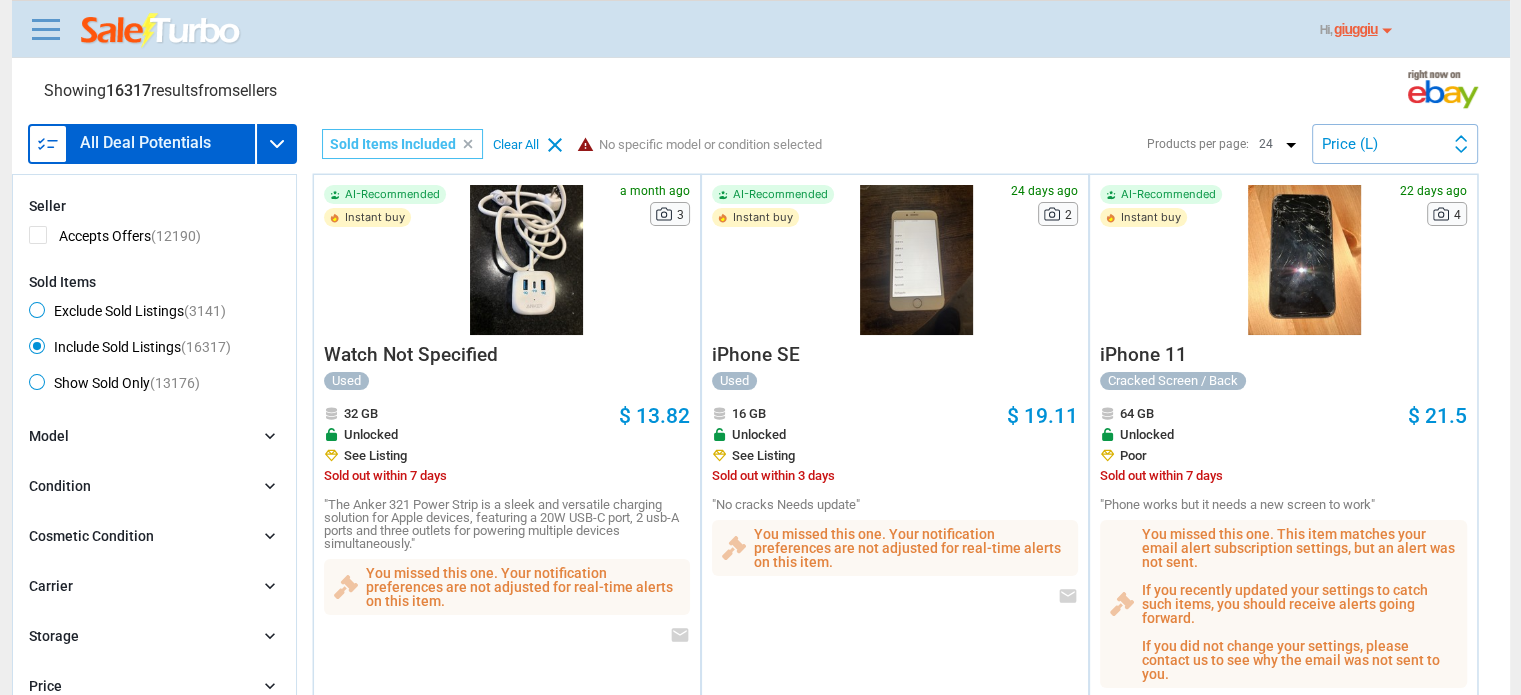 click on "clear
Seller
Accepts Offers  (12190)
Sold Items
Exclude Sold Listings  (3141)
Include Sold Listings  (16317)
Show Sold Only  (13176)
search" at bounding box center (154, 521) 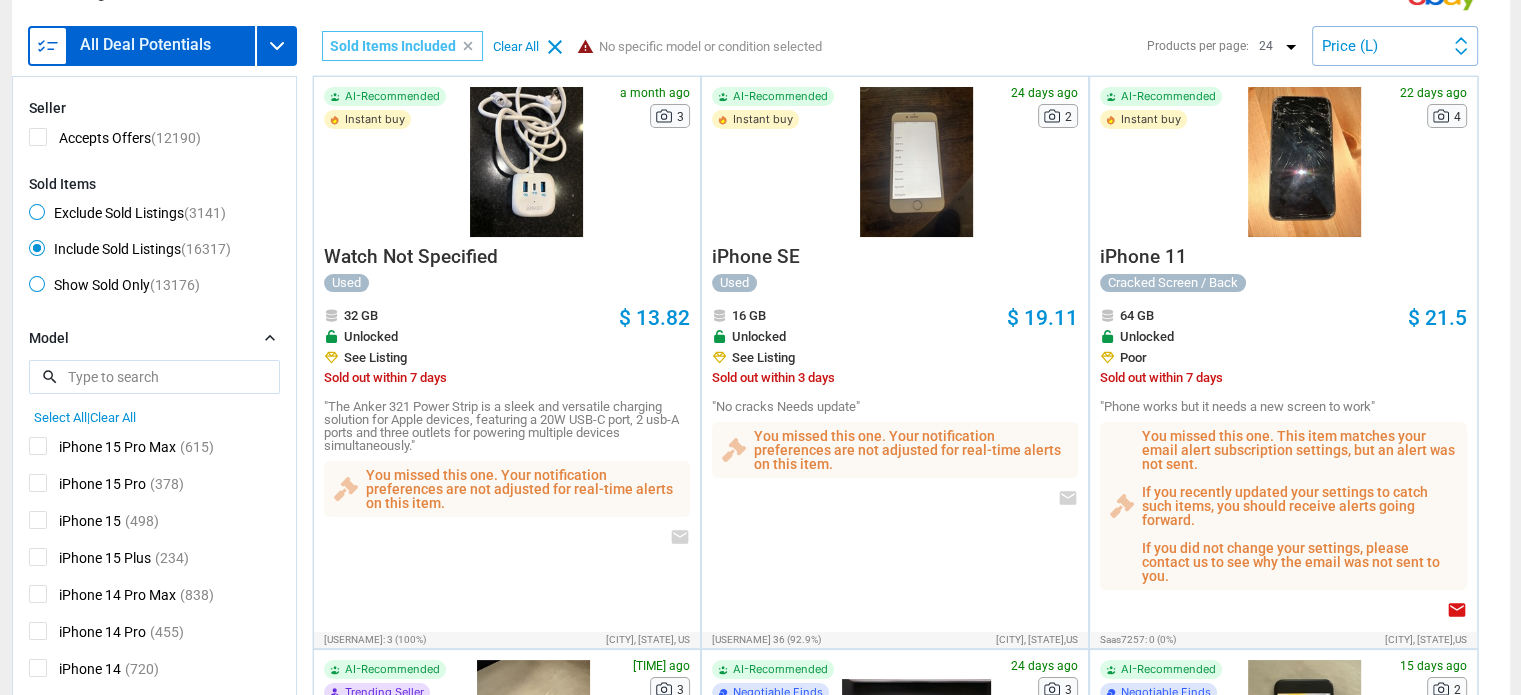 scroll, scrollTop: 100, scrollLeft: 0, axis: vertical 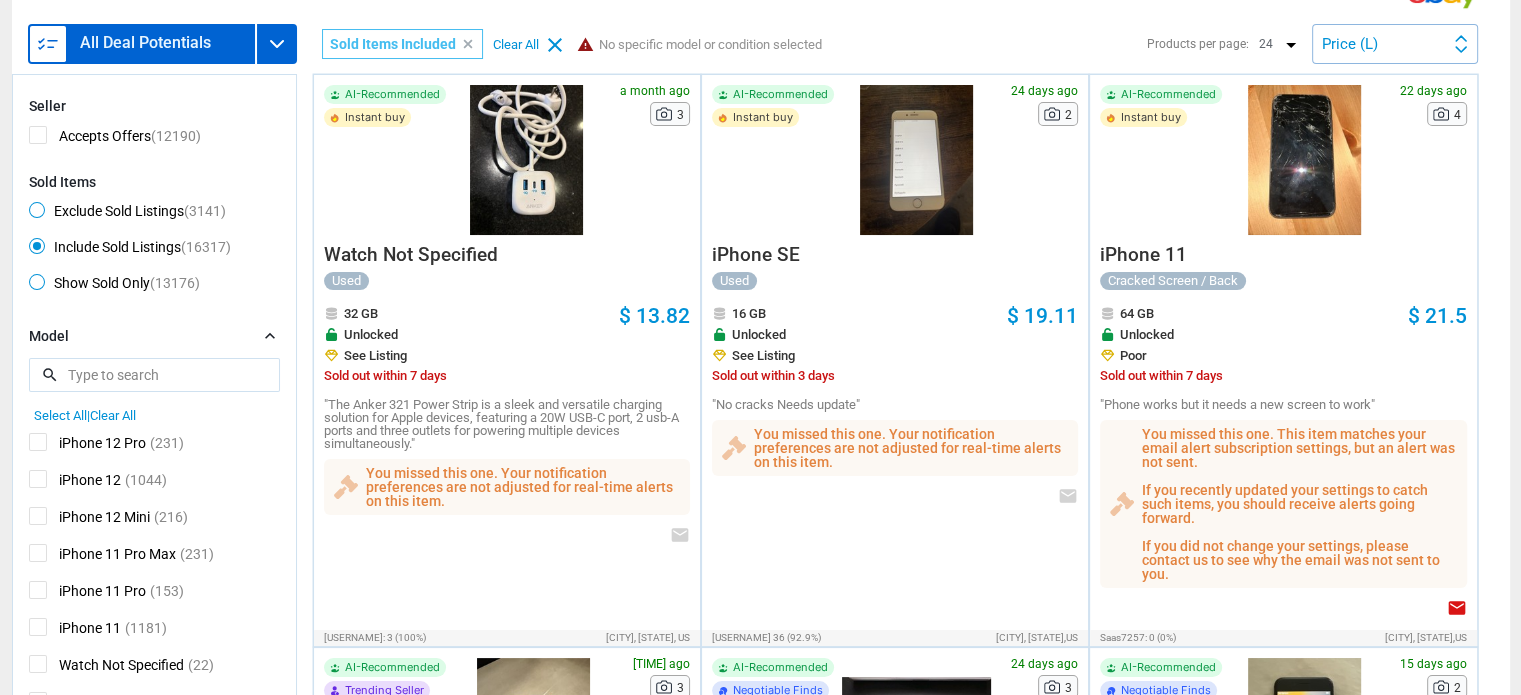 click on "iPhone 12" at bounding box center [75, 482] 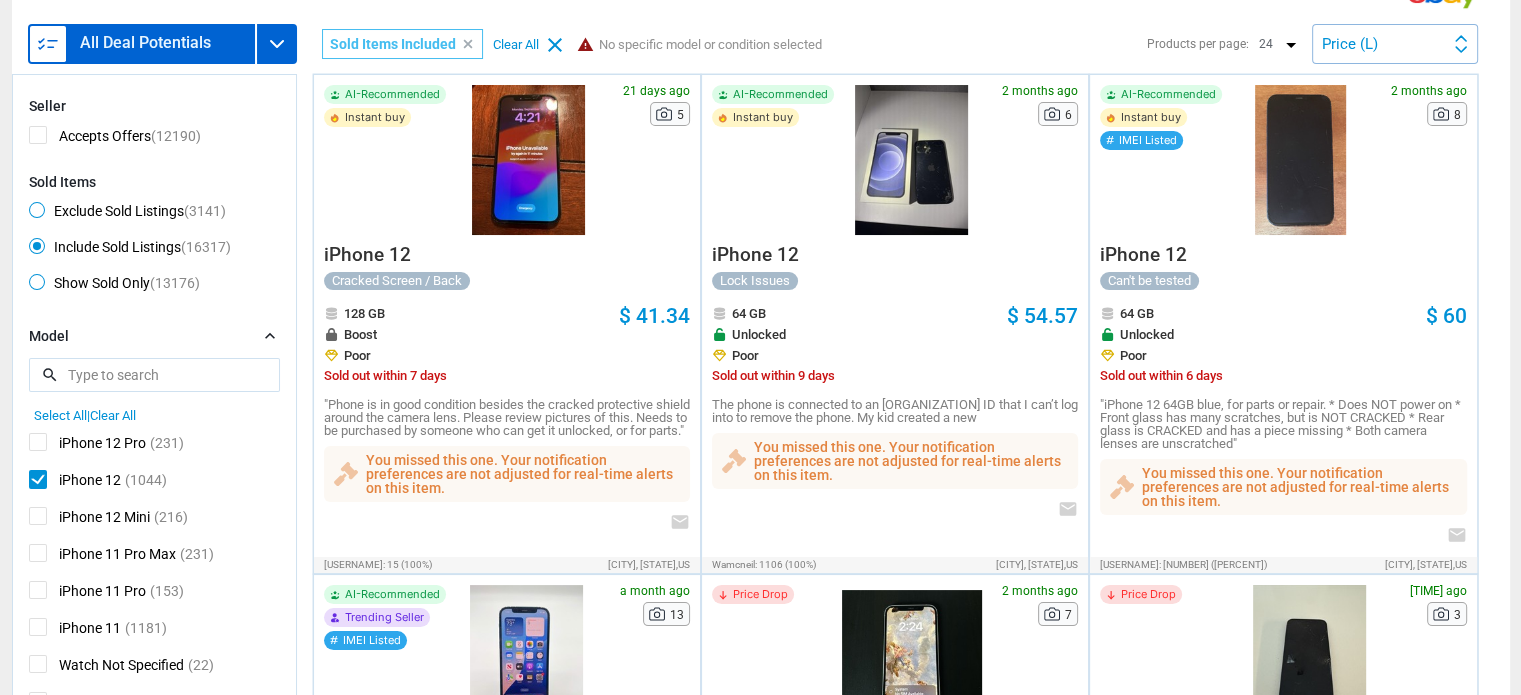 drag, startPoint x: 44, startPoint y: 510, endPoint x: 40, endPoint y: 551, distance: 41.19466 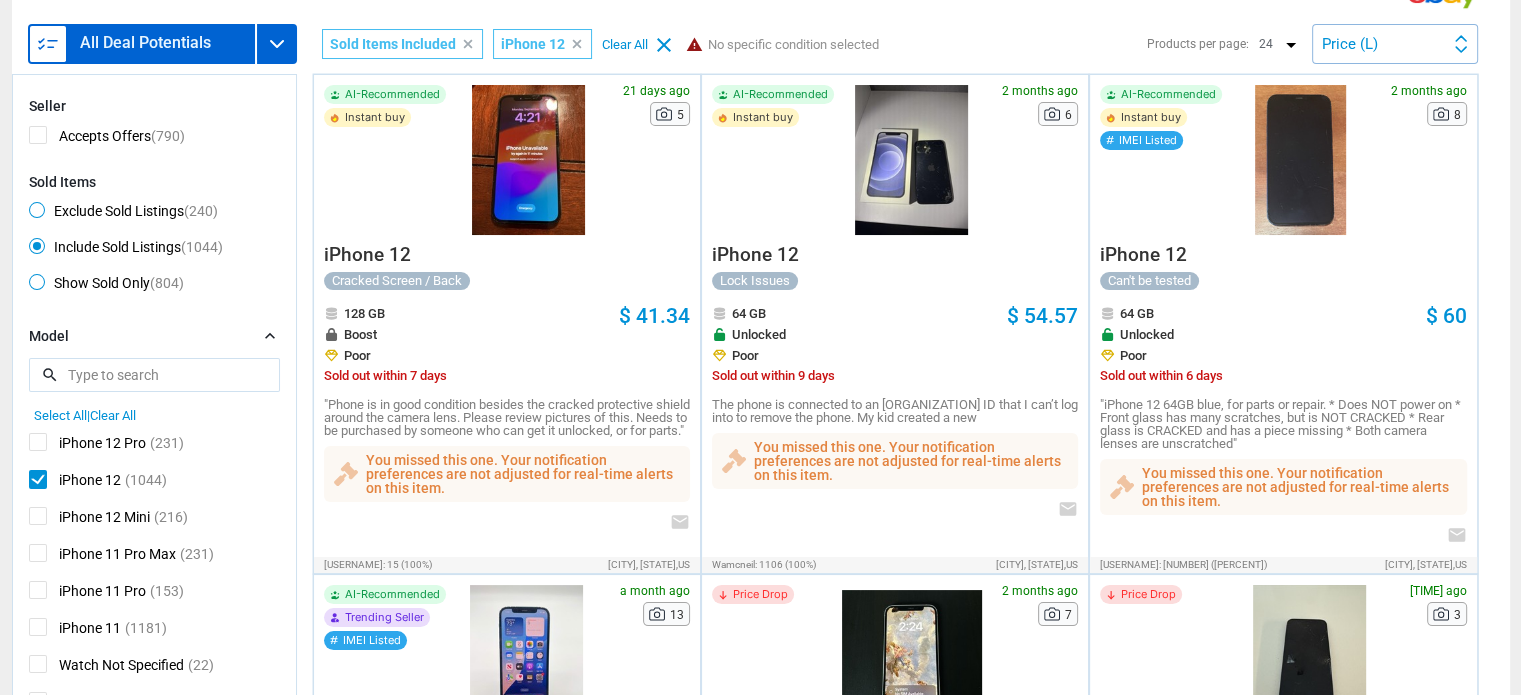 click on "iPhone 11 Pro Max" at bounding box center [102, 556] 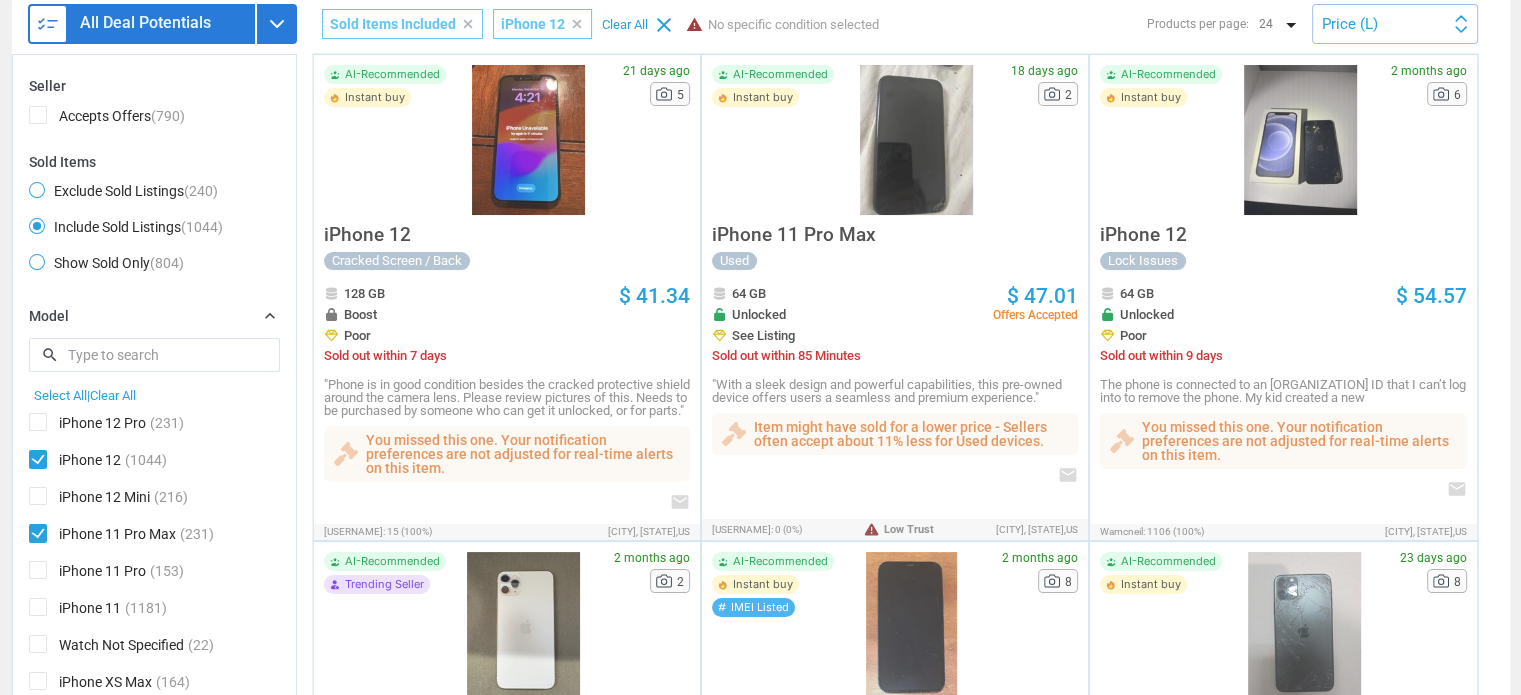 scroll, scrollTop: 120, scrollLeft: 0, axis: vertical 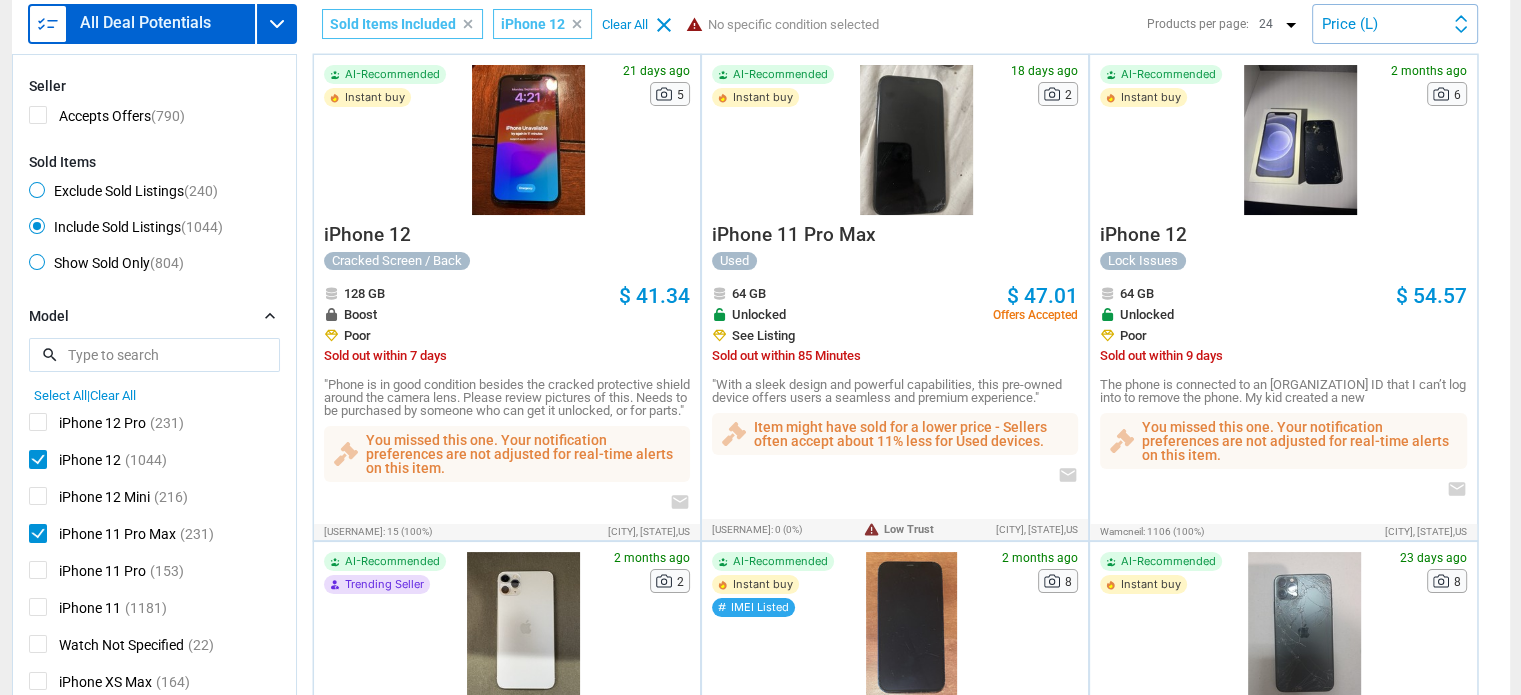 click on "iPhone 11 Pro" at bounding box center (87, 573) 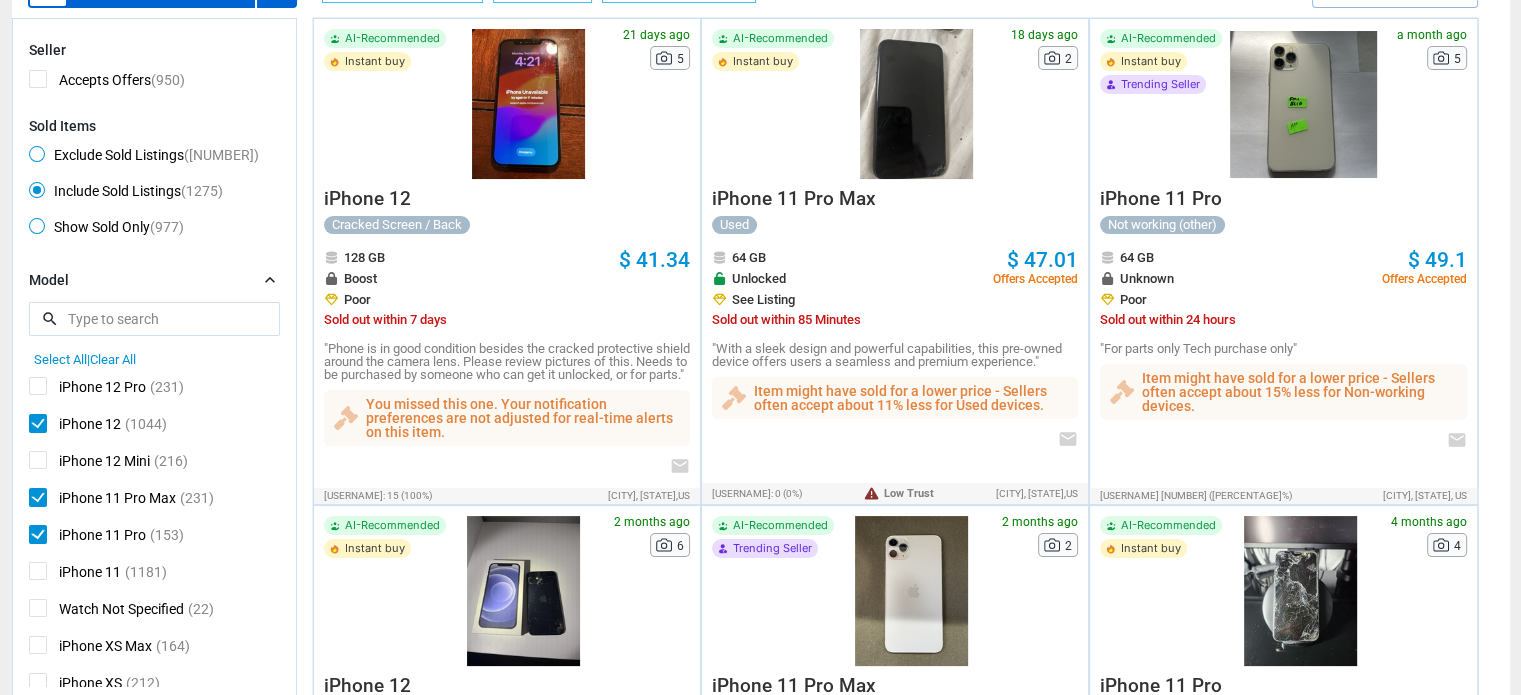 click on "iPhone 11" at bounding box center [75, 574] 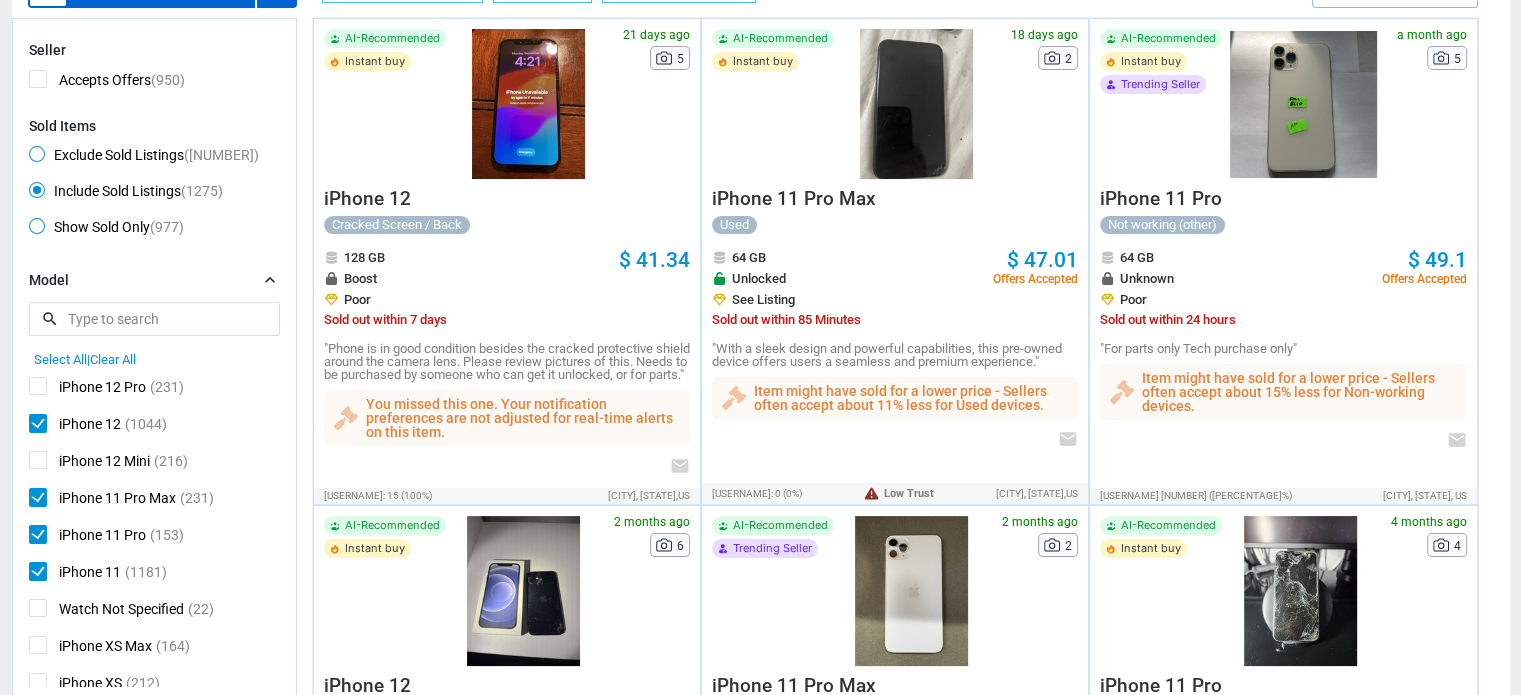 click at bounding box center [0, 0] 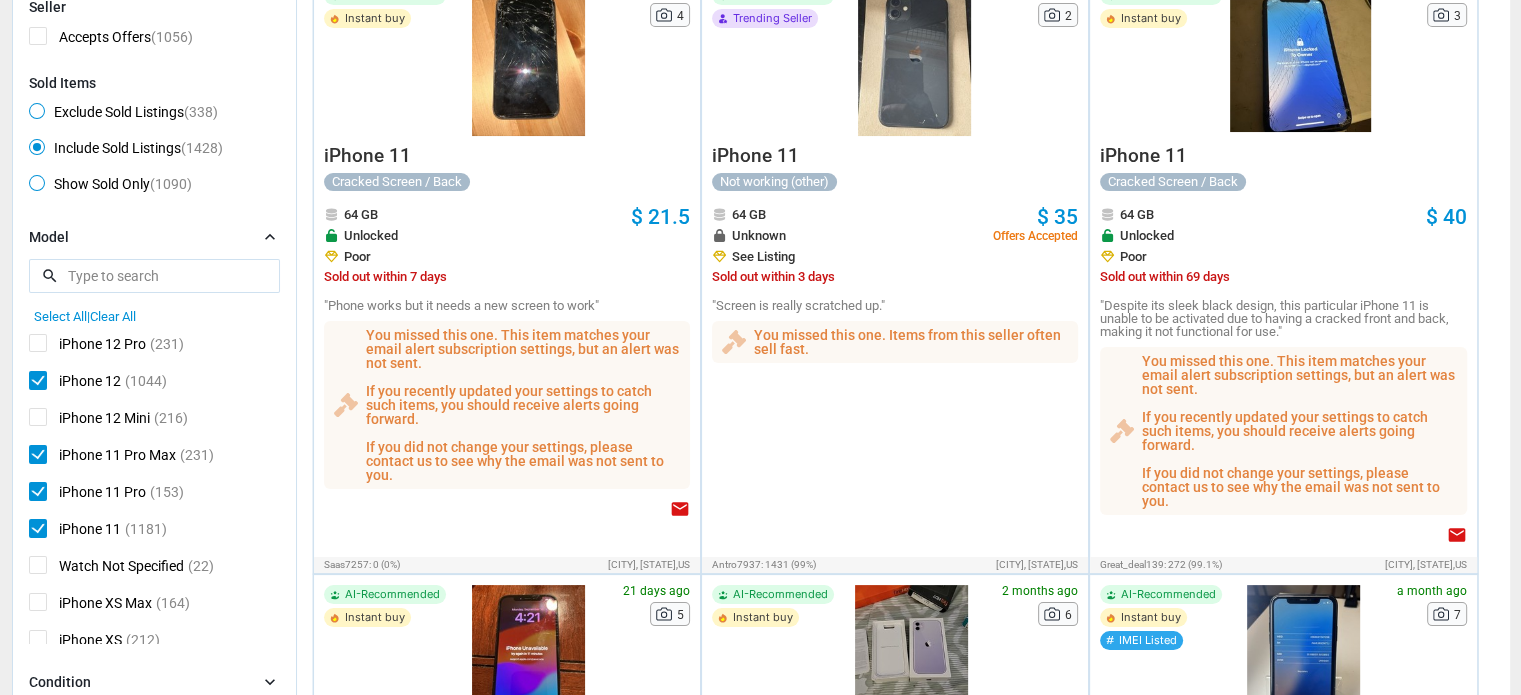 scroll, scrollTop: 264, scrollLeft: 0, axis: vertical 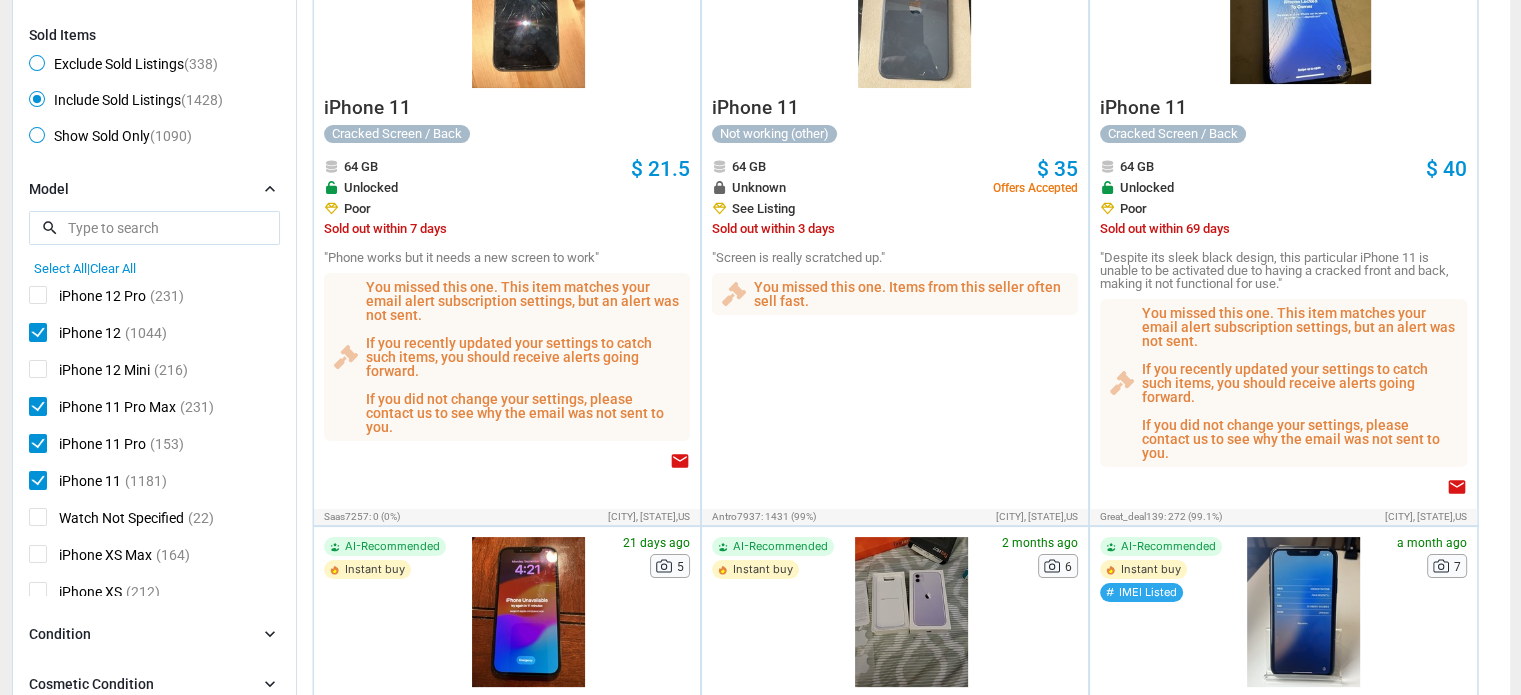 click on "iPhone XS Max" at bounding box center (90, 557) 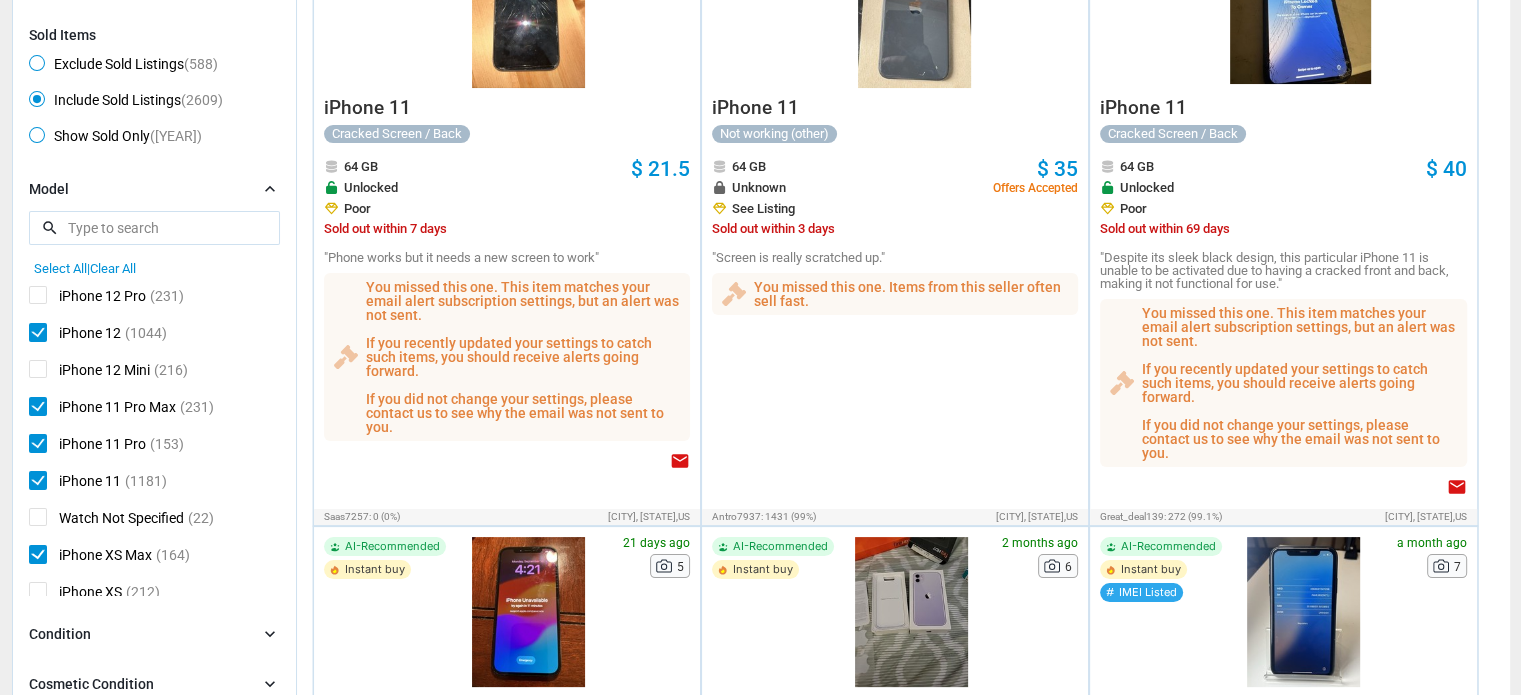 click on "iPhone XS" at bounding box center [75, 594] 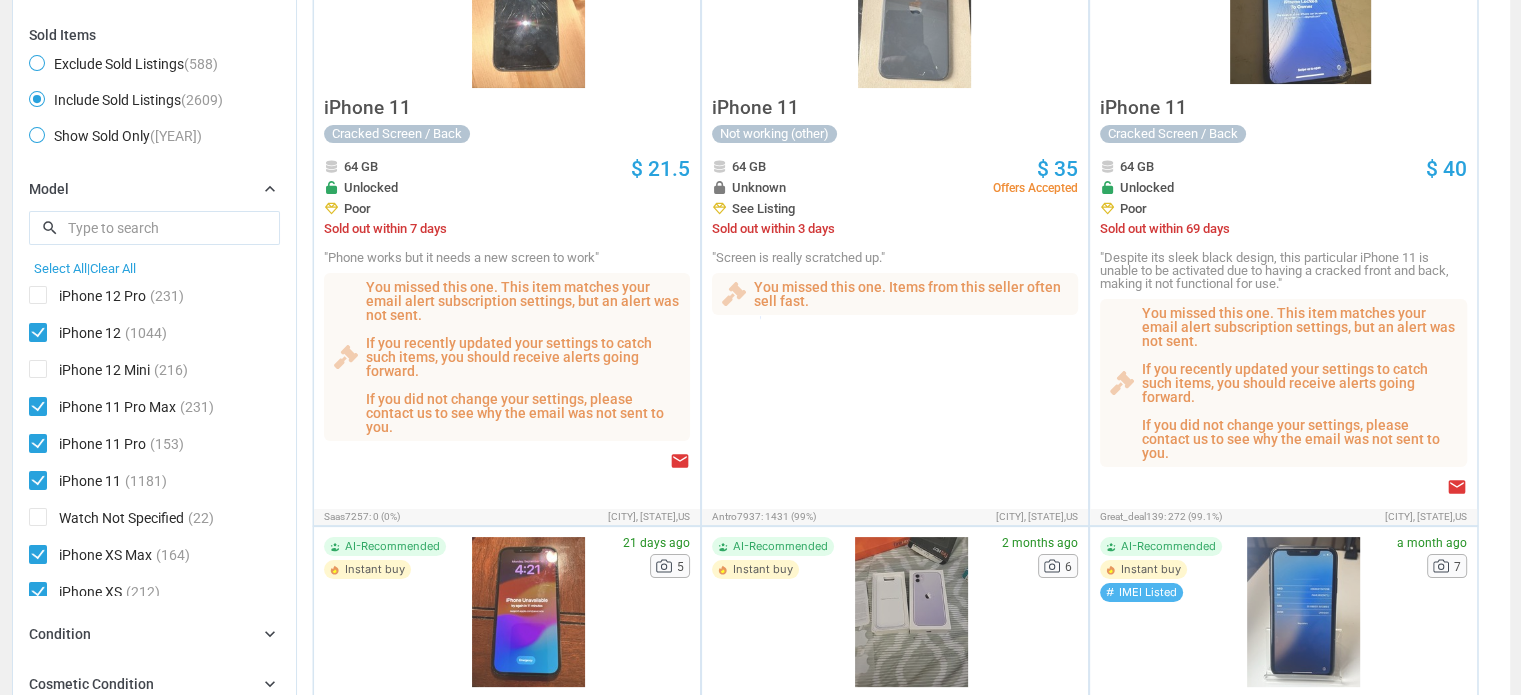 click at bounding box center (760, 347) 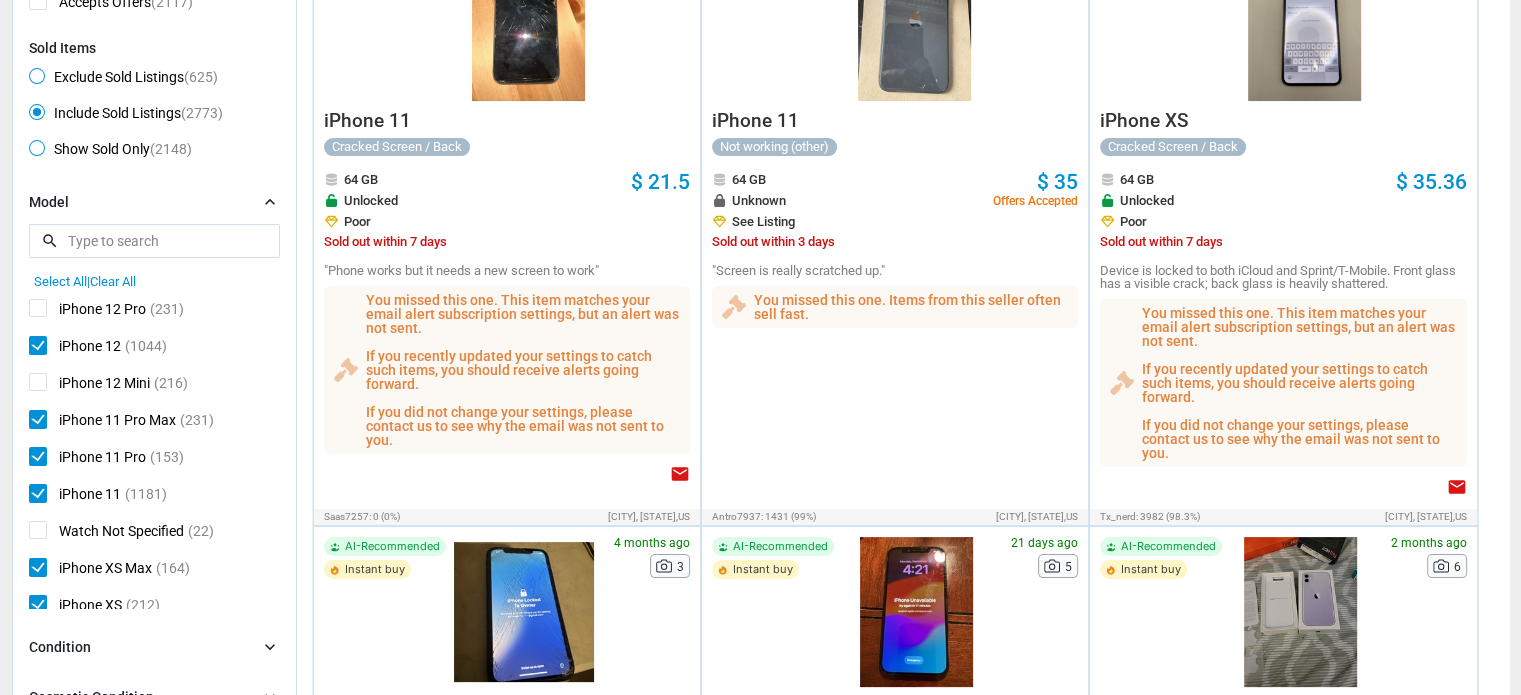 scroll, scrollTop: 401, scrollLeft: 0, axis: vertical 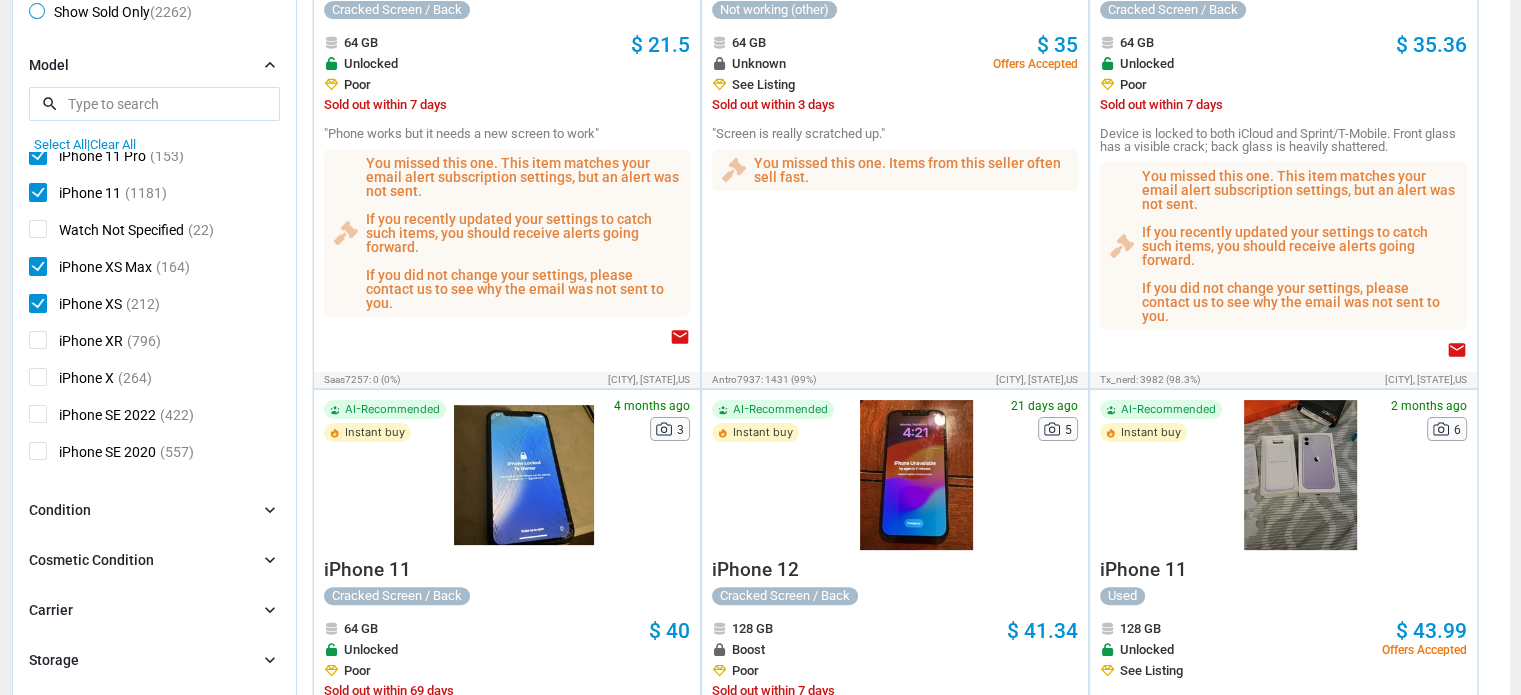 click on "iPhone 15 Pro Max
(615)
iPhone 15 Pro
(378)
iPhone 15
(498)
iPhone 15 Plus
(234)
iPhone 14 Pro Max
(838)
iPhone 14 Pro
(455)
iPhone 14
(720)
(261)" at bounding box center (154, 312) 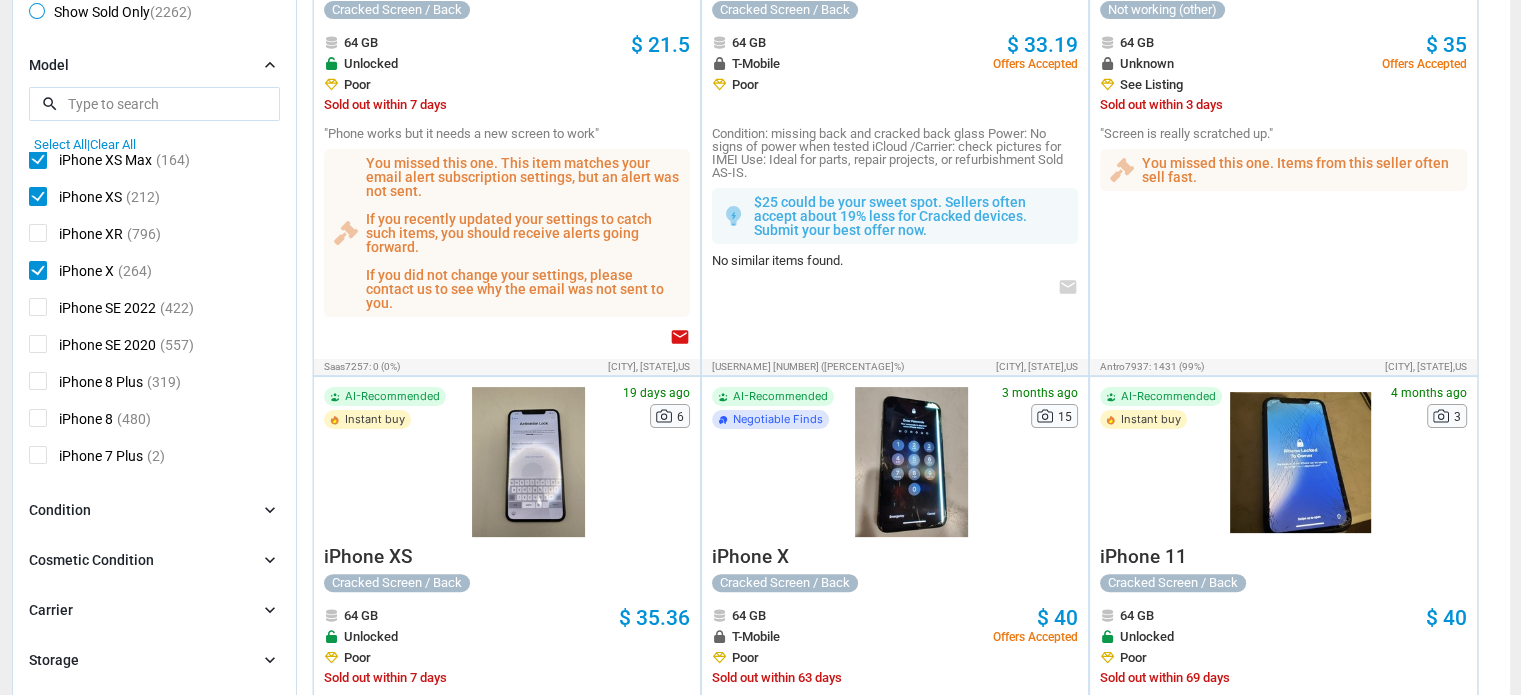 scroll, scrollTop: 756, scrollLeft: 0, axis: vertical 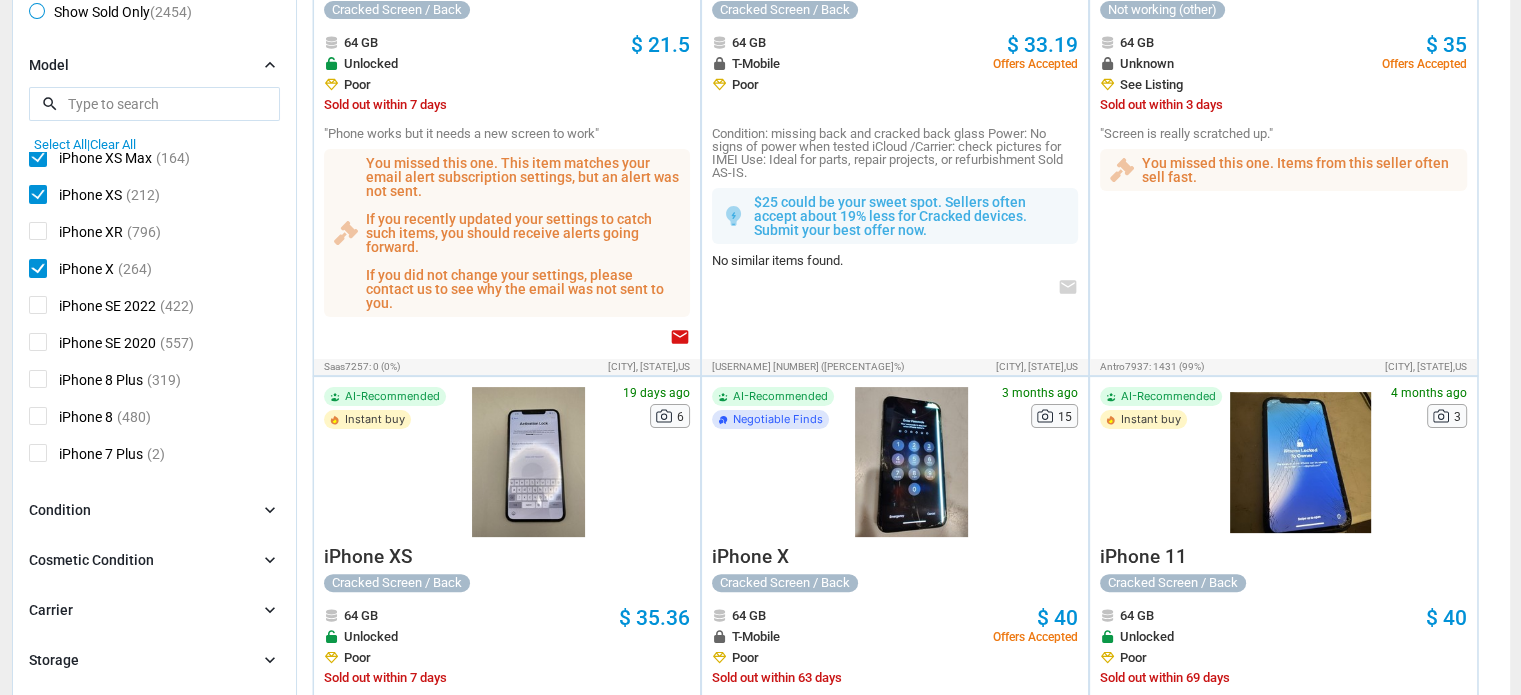 click on "iPhone 8" at bounding box center (71, 419) 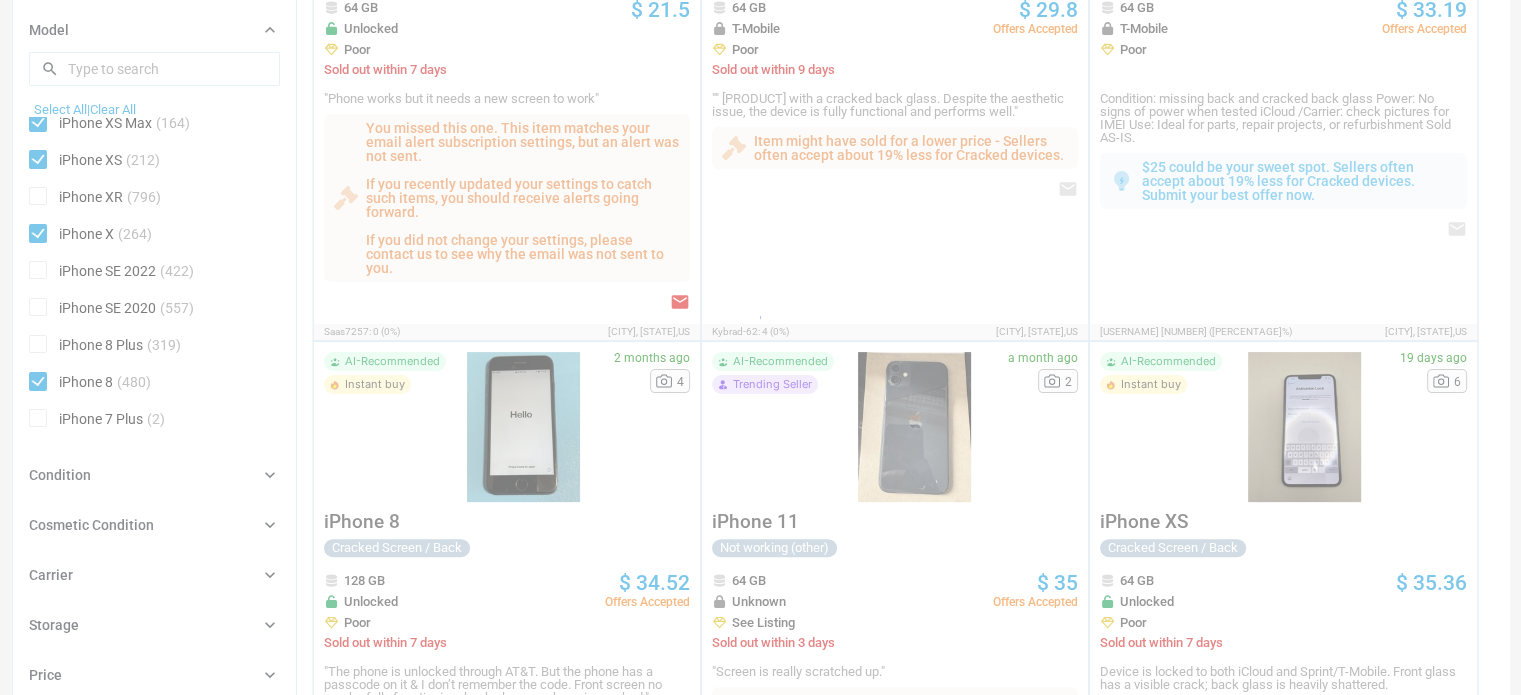 scroll, scrollTop: 440, scrollLeft: 0, axis: vertical 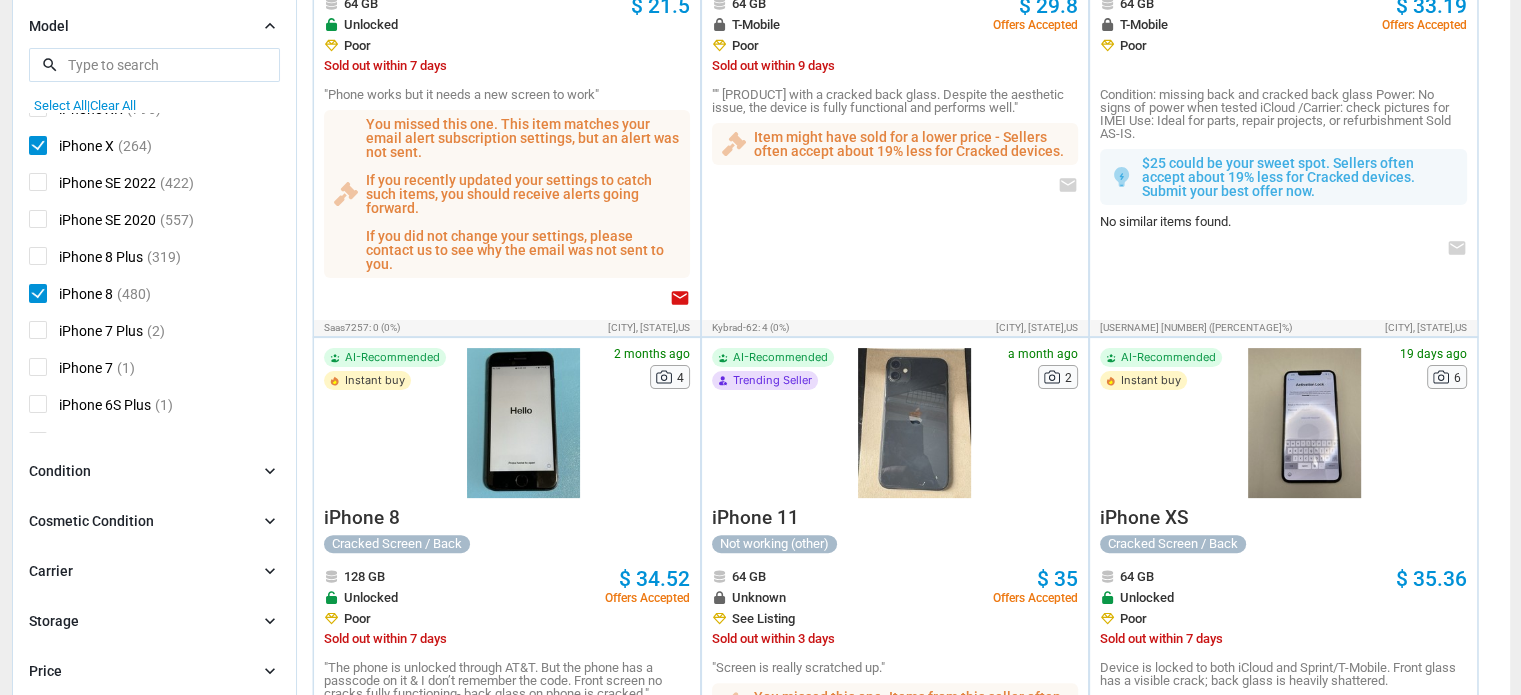 click on "iPhone 7" at bounding box center [71, 370] 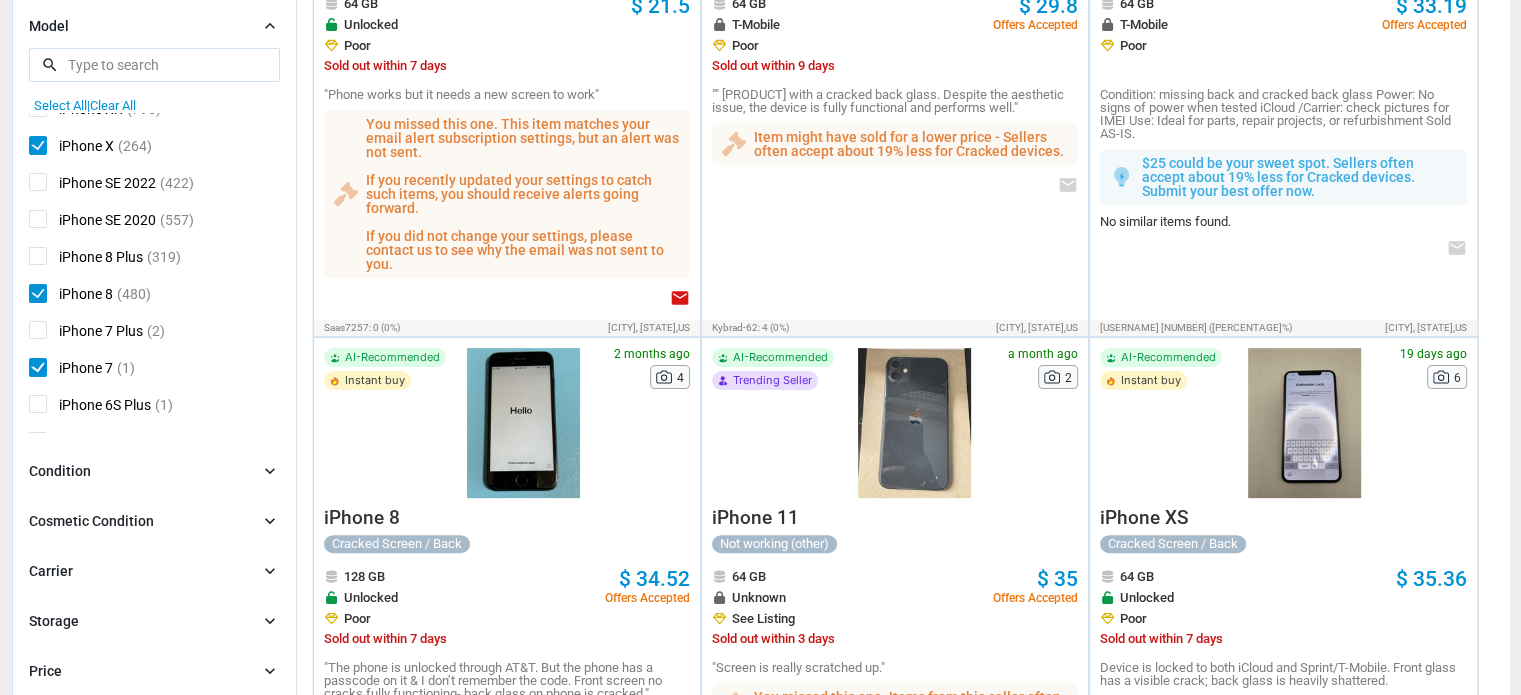 click on "Condition
chevron_right" at bounding box center [154, 472] 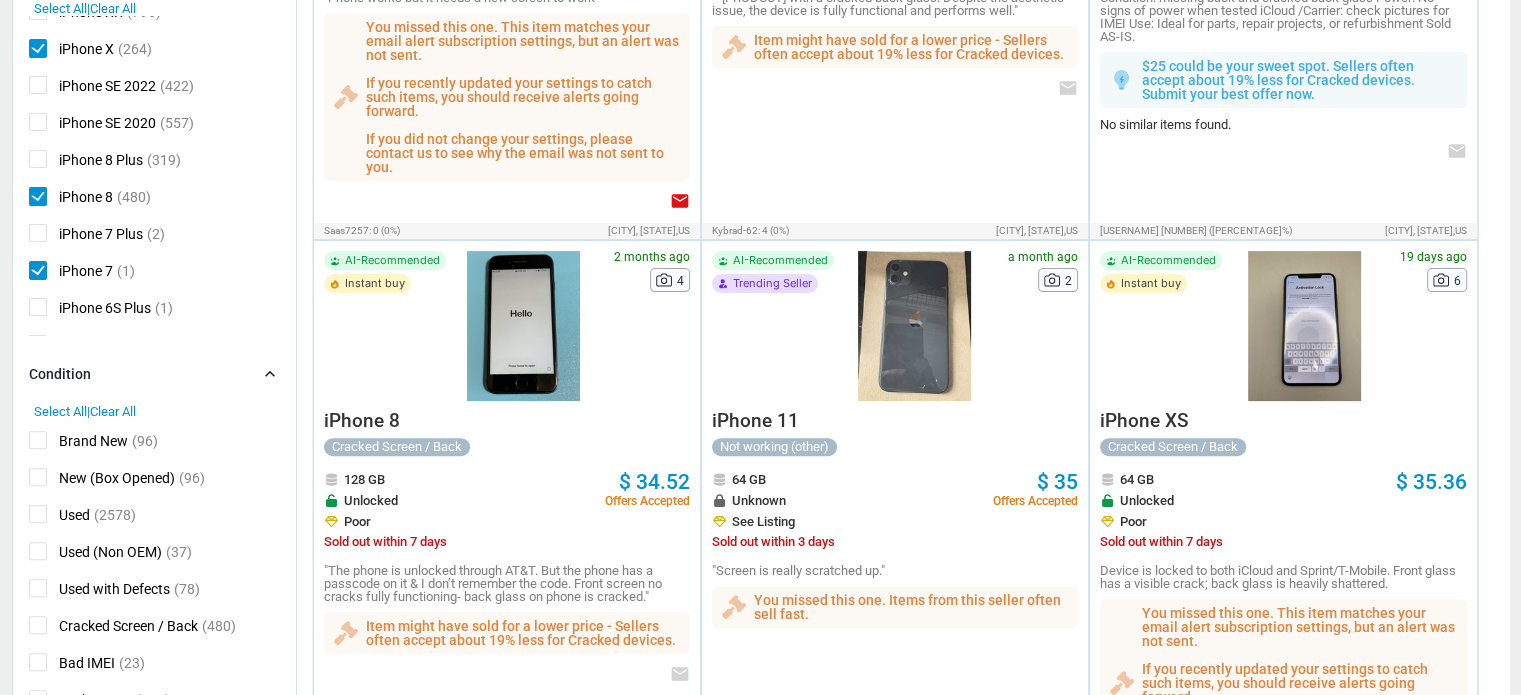 scroll, scrollTop: 576, scrollLeft: 0, axis: vertical 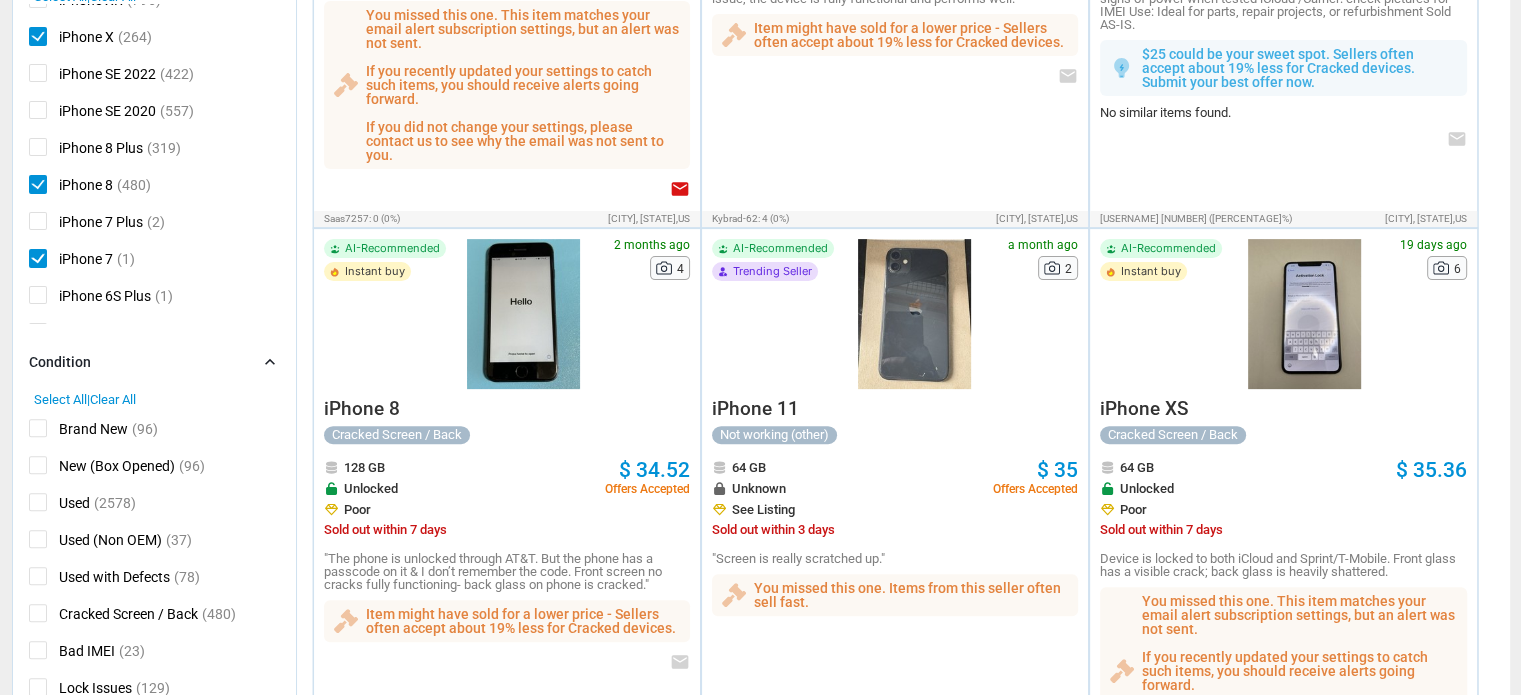 click on "Brand New" at bounding box center [78, 431] 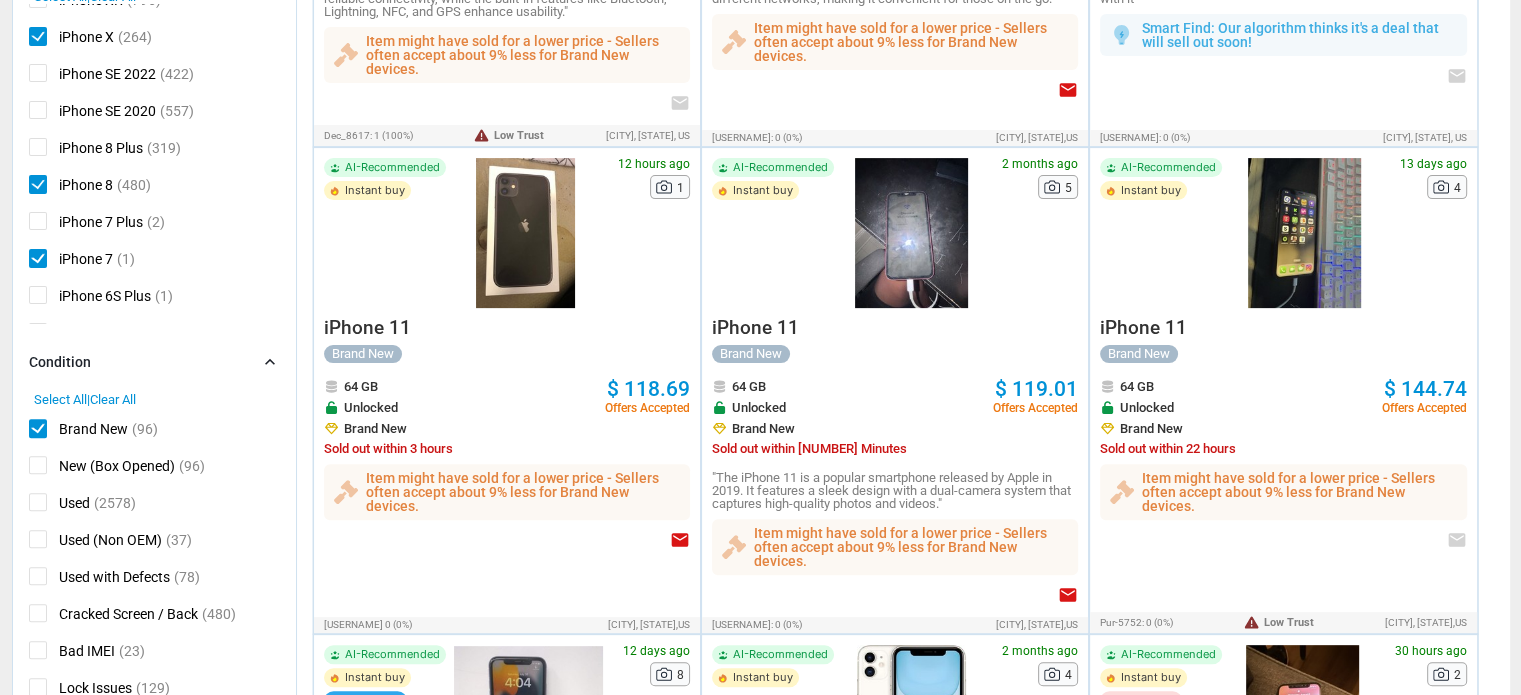 click on "New (Box Opened)" at bounding box center [102, 468] 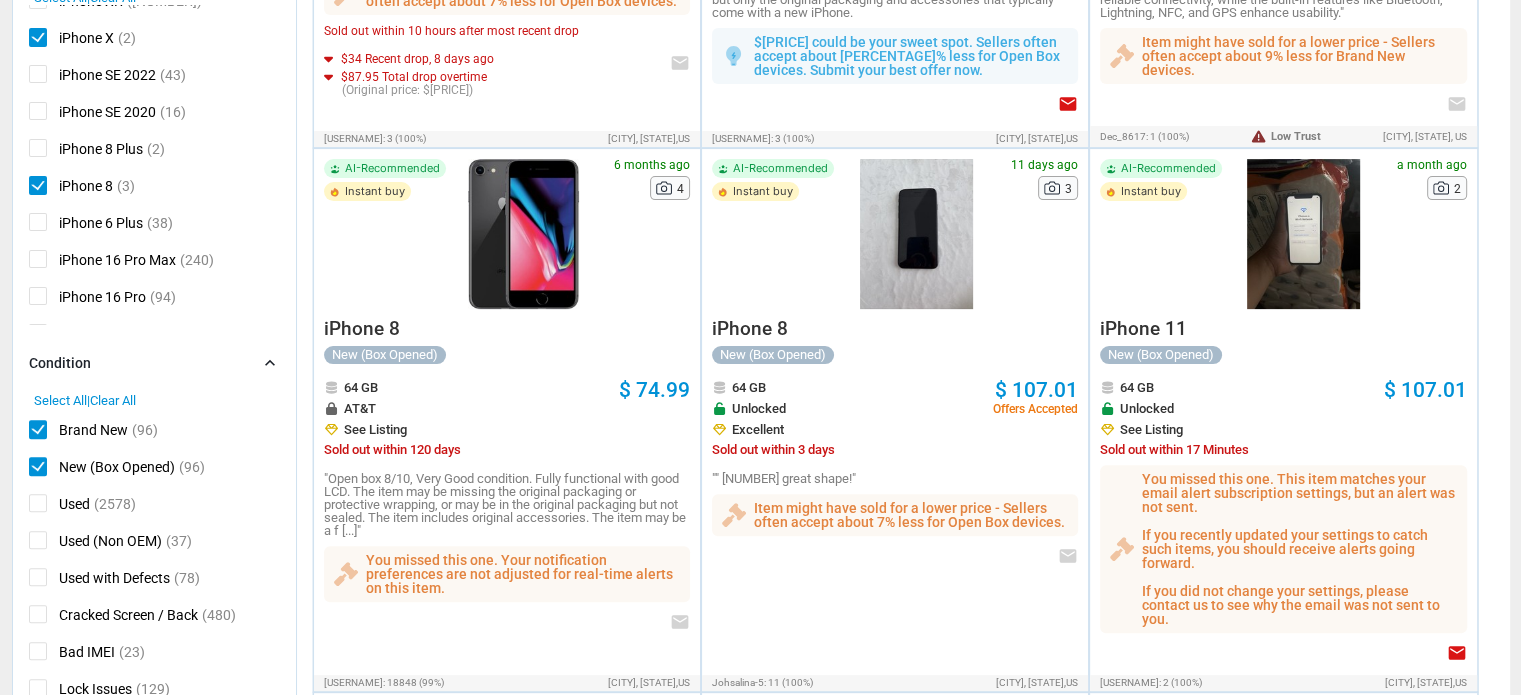 scroll, scrollTop: 548, scrollLeft: 0, axis: vertical 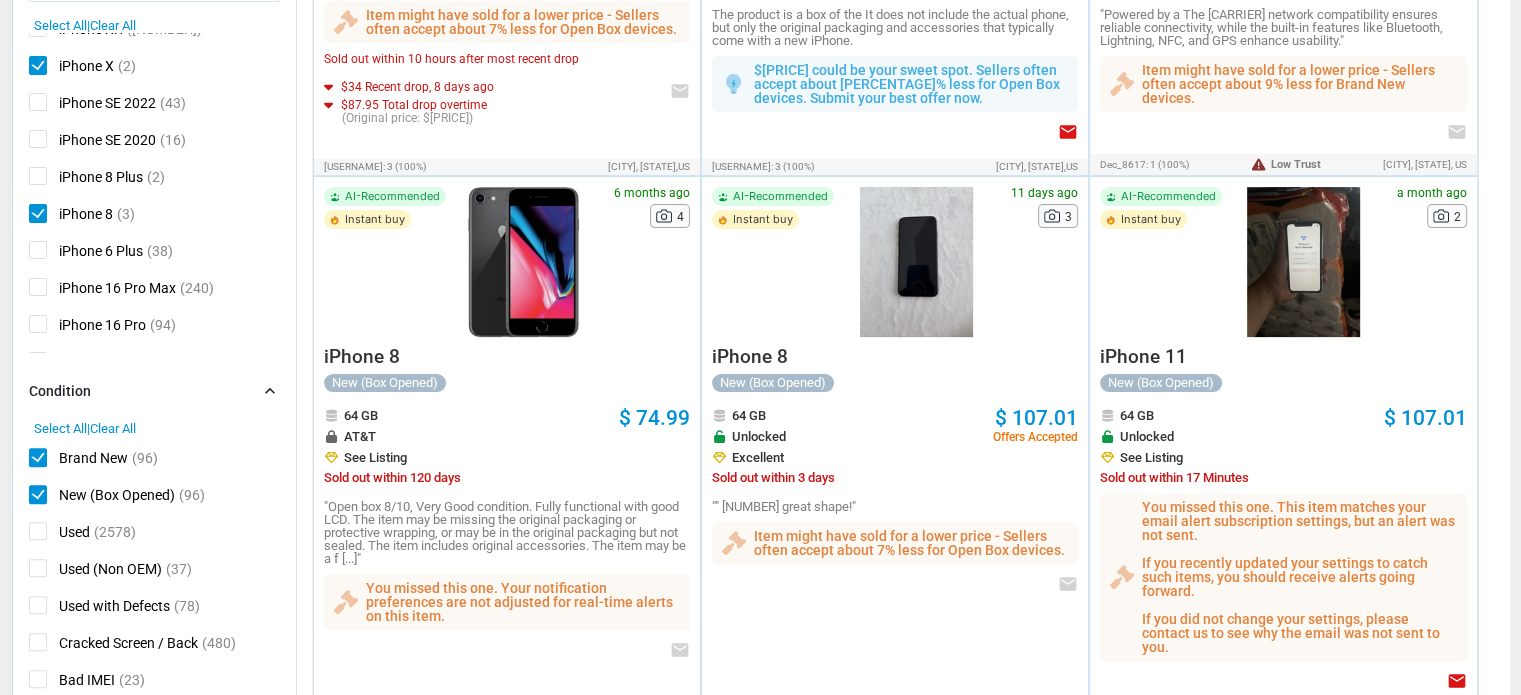 click on "Used" at bounding box center [59, 534] 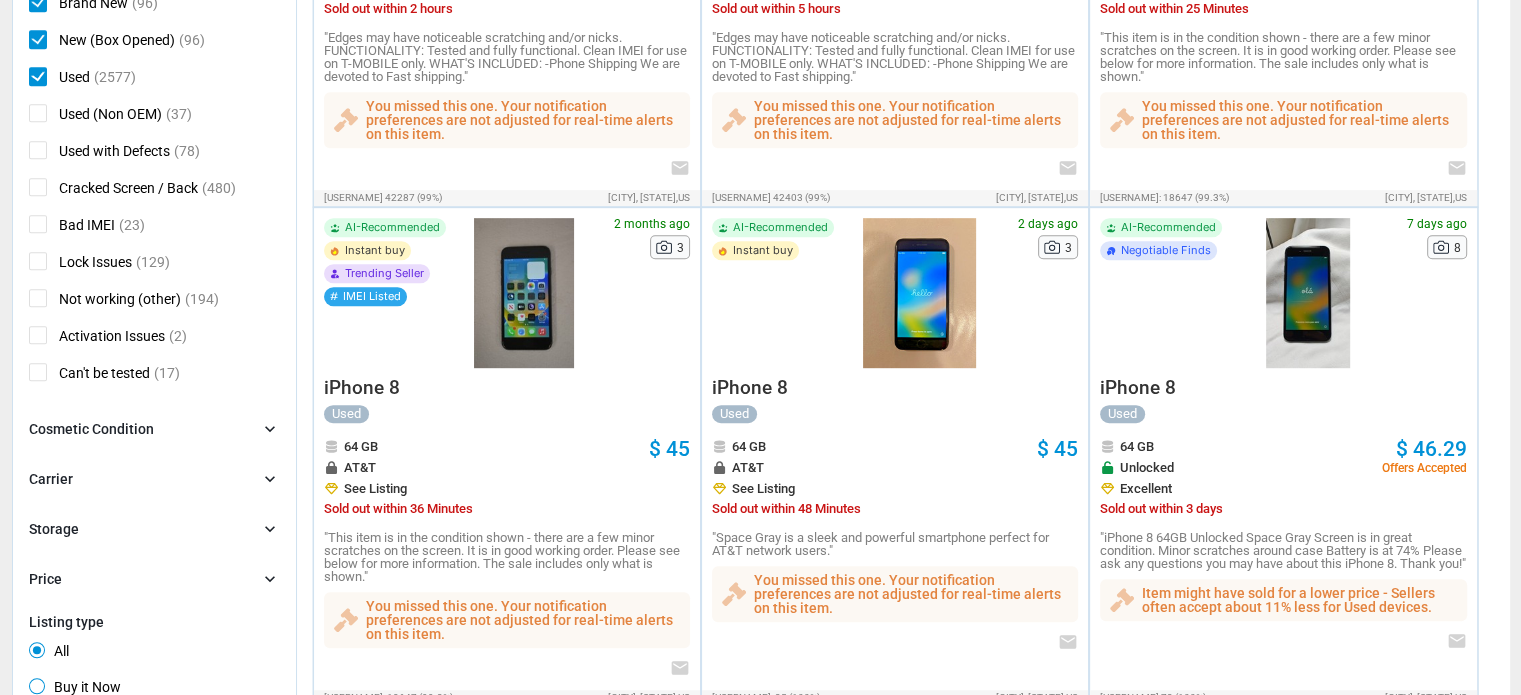 scroll, scrollTop: 1020, scrollLeft: 0, axis: vertical 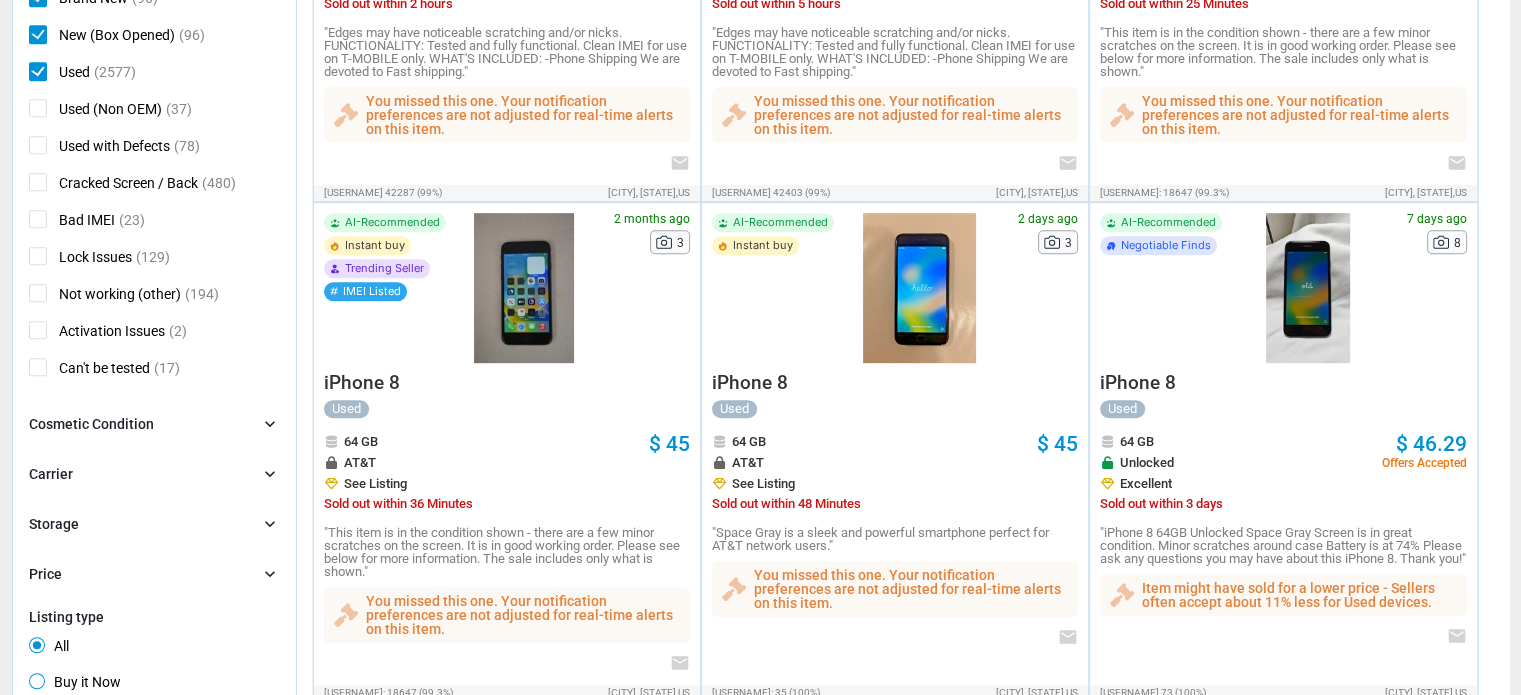click on "Model
chevron_right
search
Select All  |
Clear All
iPhone 15 Pro Max
(489)
iPhone 15 Pro
(316)
iPhone 15
(401) (2)" at bounding box center (154, 31) 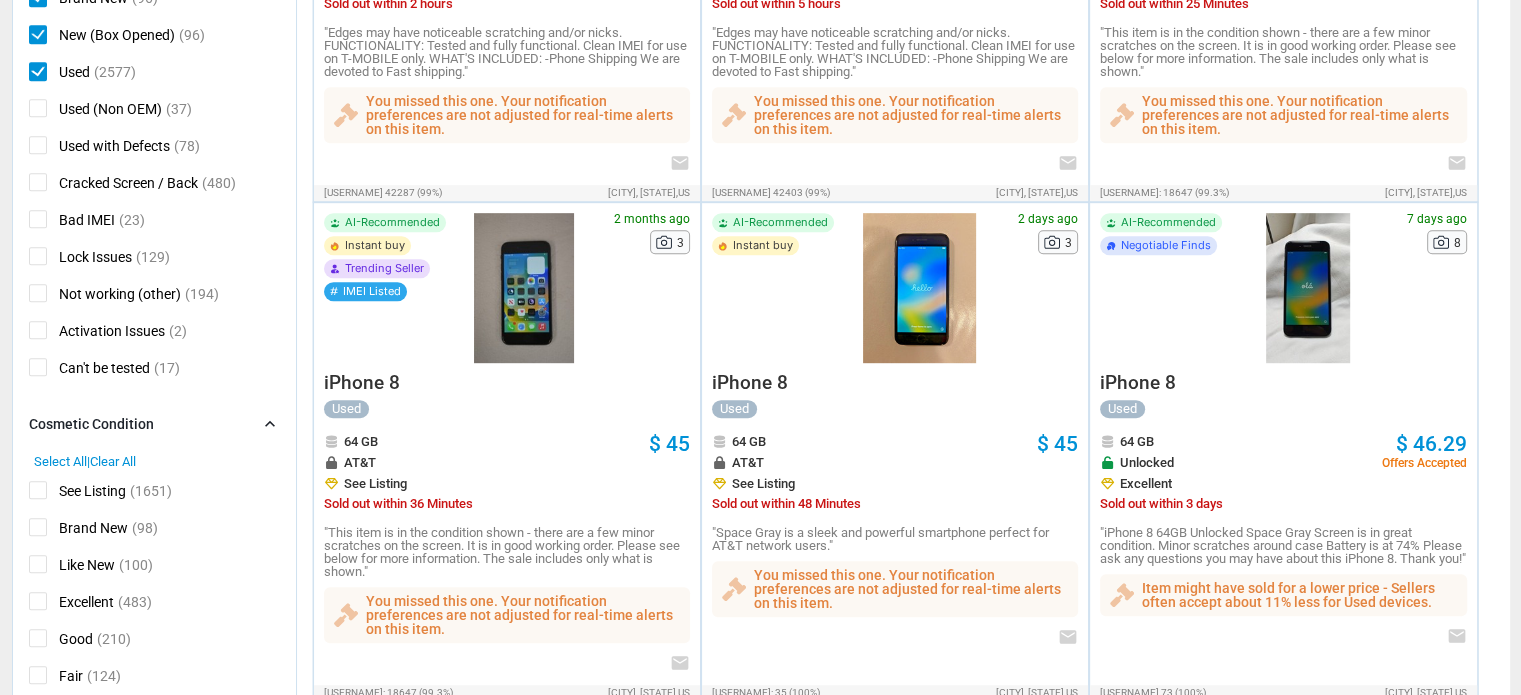 drag, startPoint x: 150, startPoint y: 429, endPoint x: 215, endPoint y: 411, distance: 67.44627 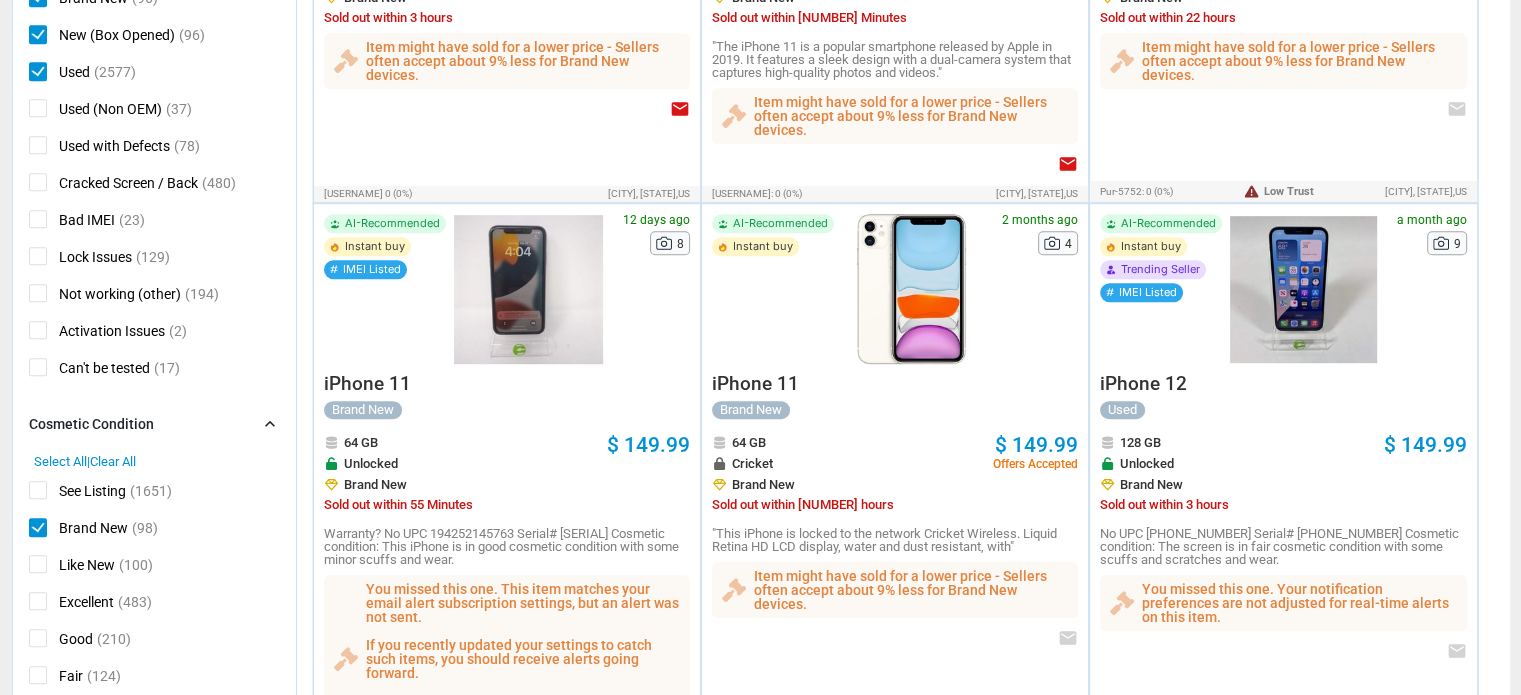 click on "Hi, giuggiu giuggiu Profile Change Password Alert Settings Browse Phones Recent Deals FAQ / Guide Purchase Subscription Logout" at bounding box center (761, 1243) 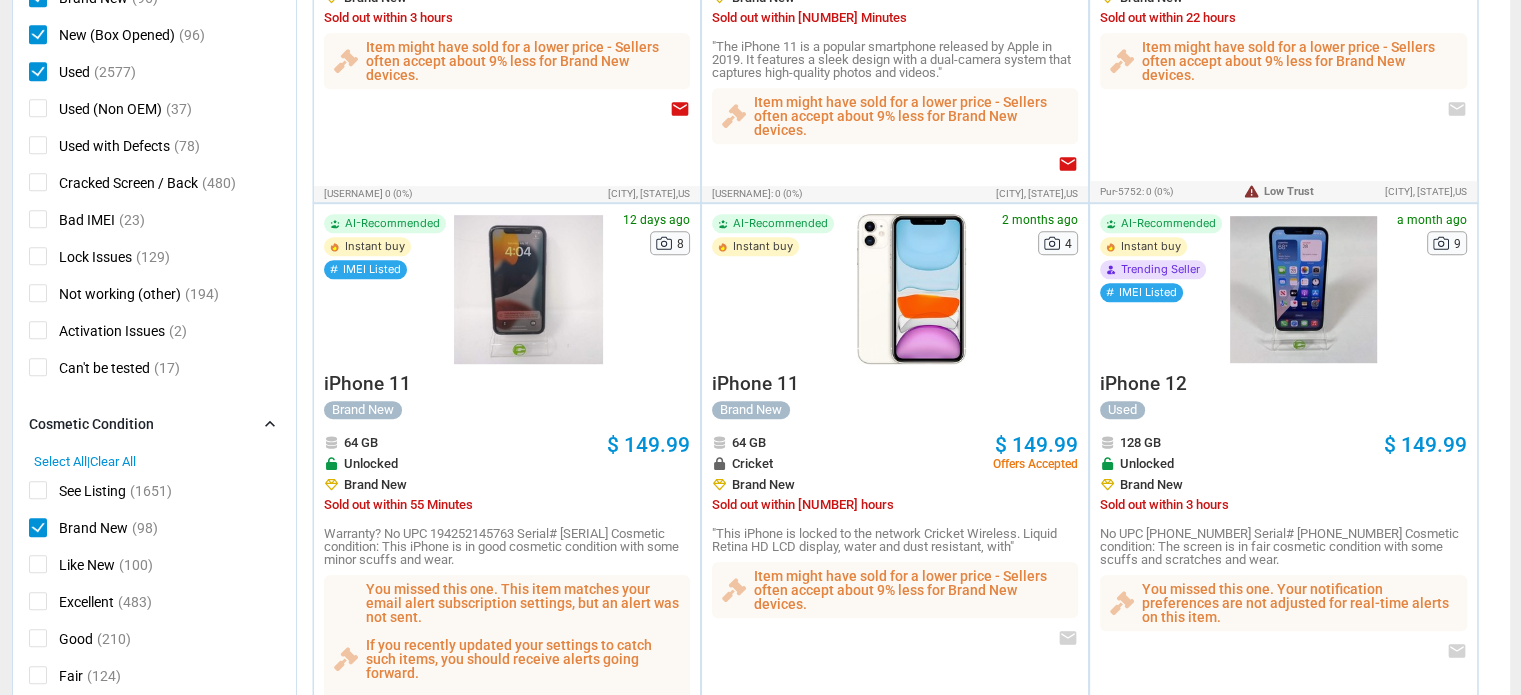 click on "Like New" at bounding box center [72, 567] 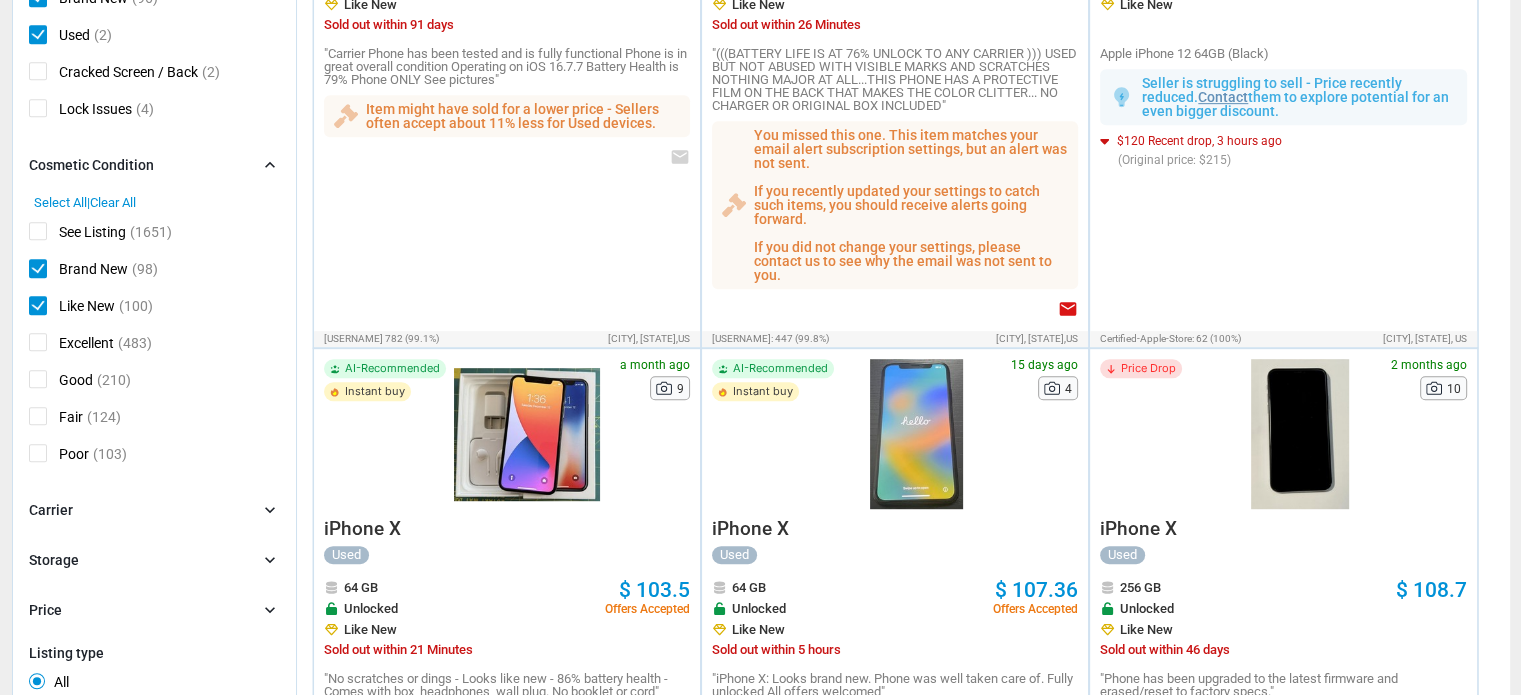 drag, startPoint x: 41, startPoint y: 596, endPoint x: 74, endPoint y: 505, distance: 96.79876 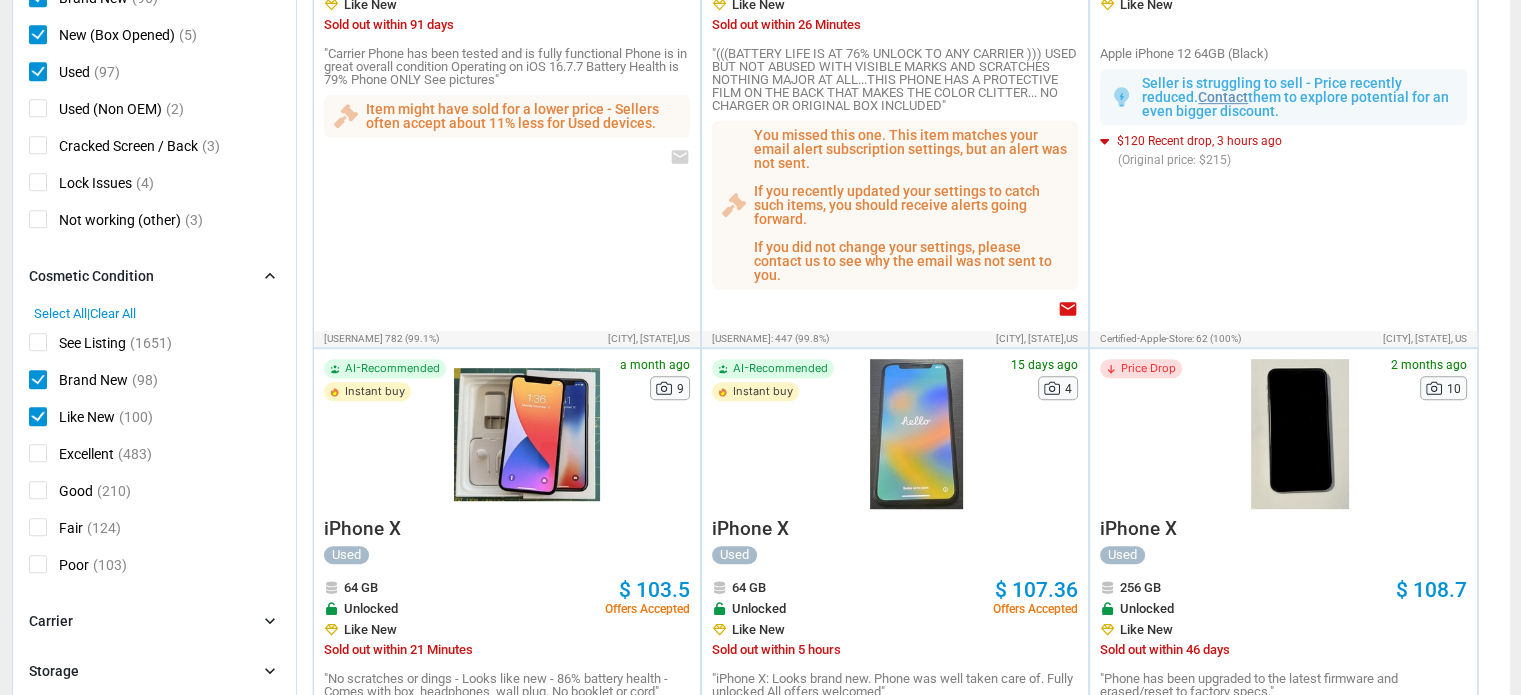 click on "Excellent" at bounding box center (71, 456) 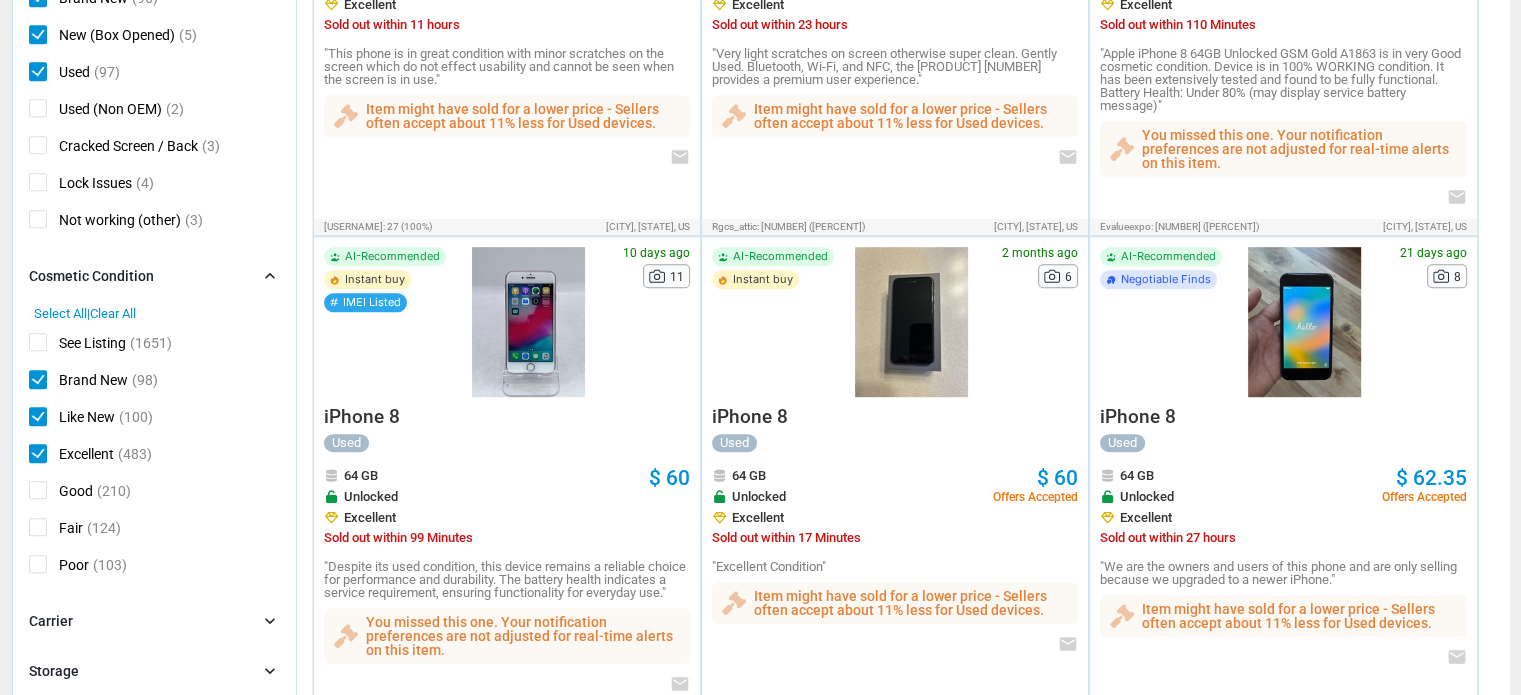 click on "Good" at bounding box center [61, 493] 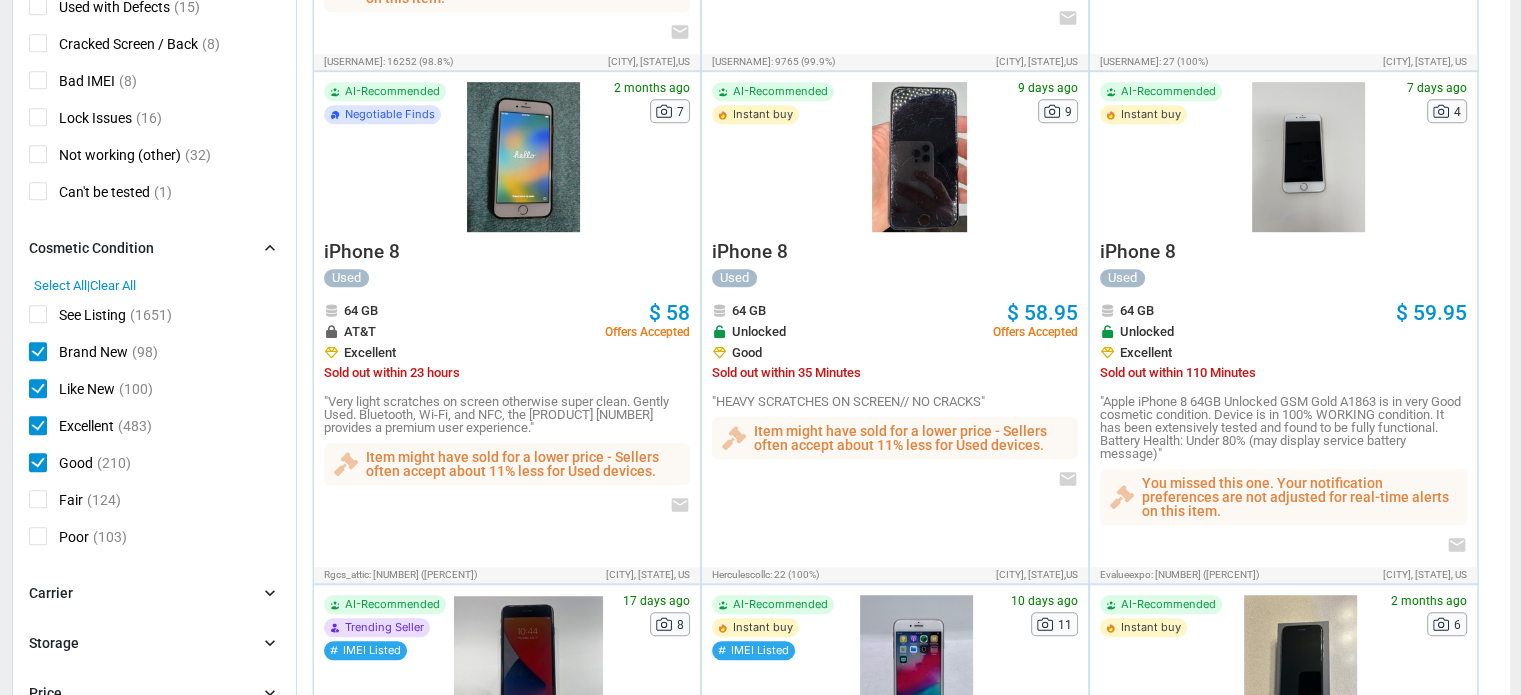scroll, scrollTop: 1264, scrollLeft: 0, axis: vertical 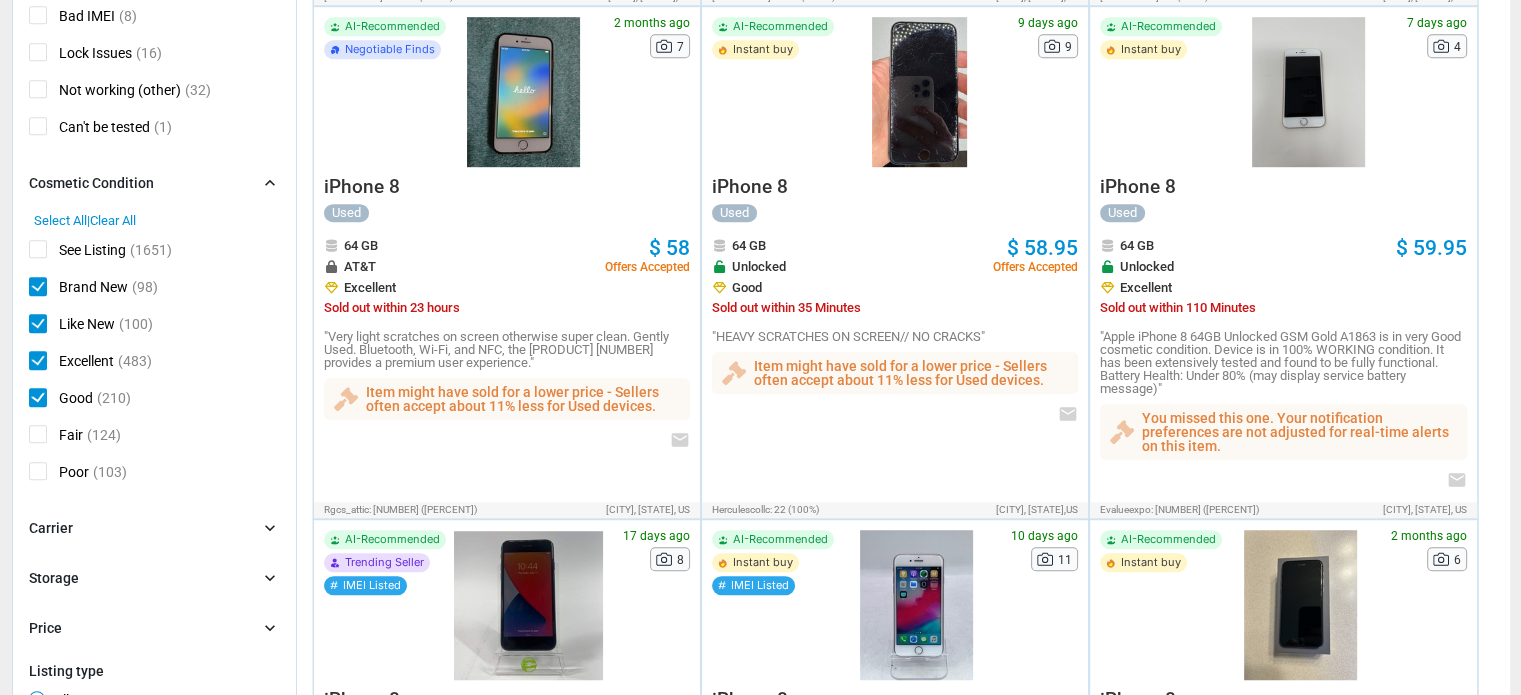 click on "Carrier
chevron_right" at bounding box center (154, 529) 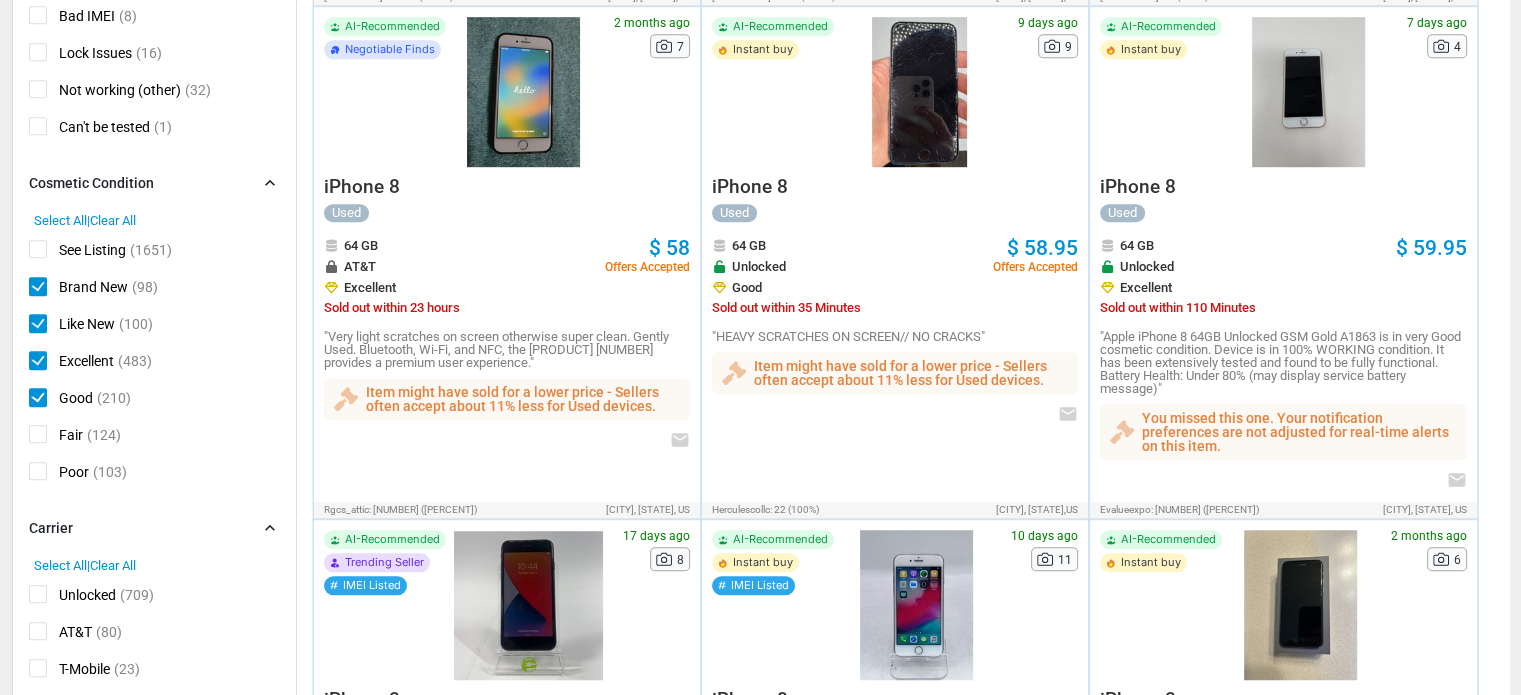 click on "Unlocked" at bounding box center (72, 597) 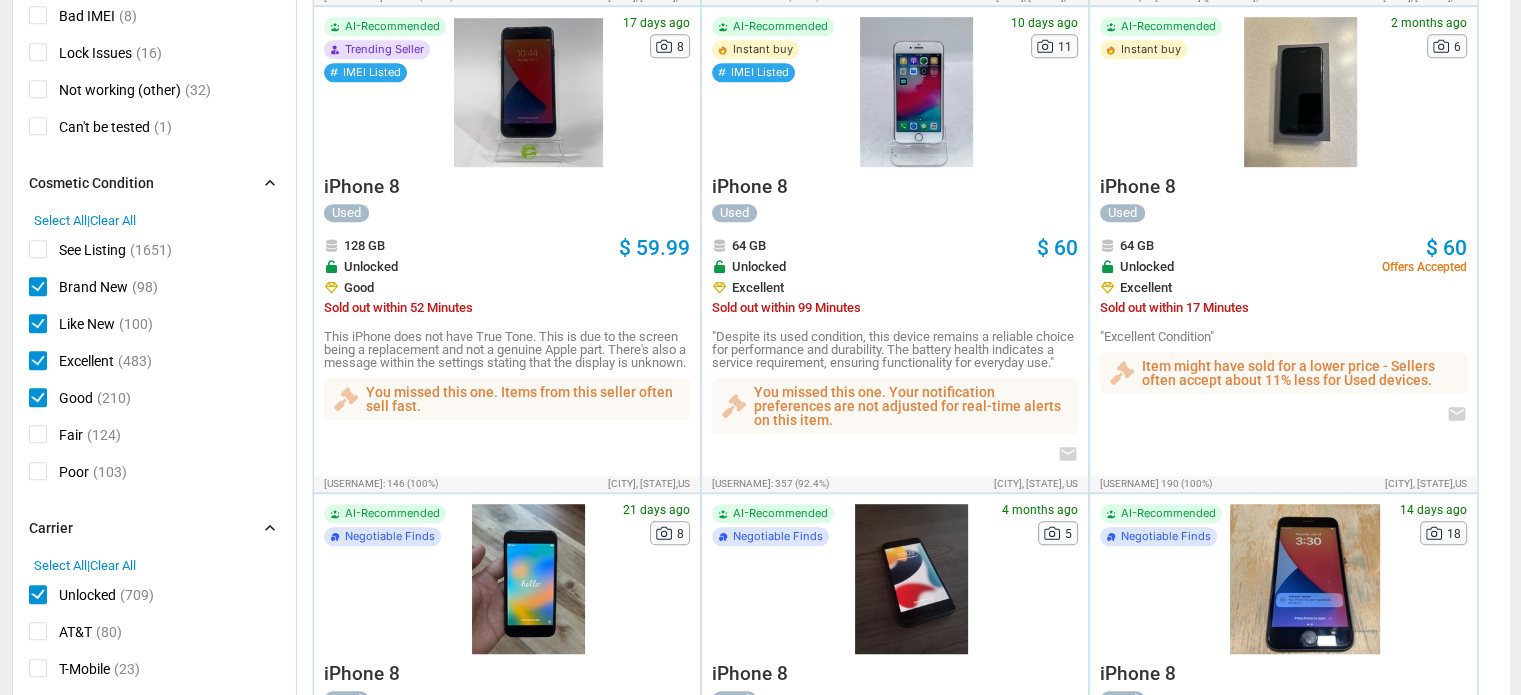 click on "Carrier
chevron_right
search
Select All  |
Clear All
[PRODUCT]
([NUMBER])
[CARRIER]
([NUMBER])
[CARRIER]
([NUMBER])
[CARRIER]
([NUMBER])
[CARRIER] ([NUMBER])" at bounding box center (154, 705) 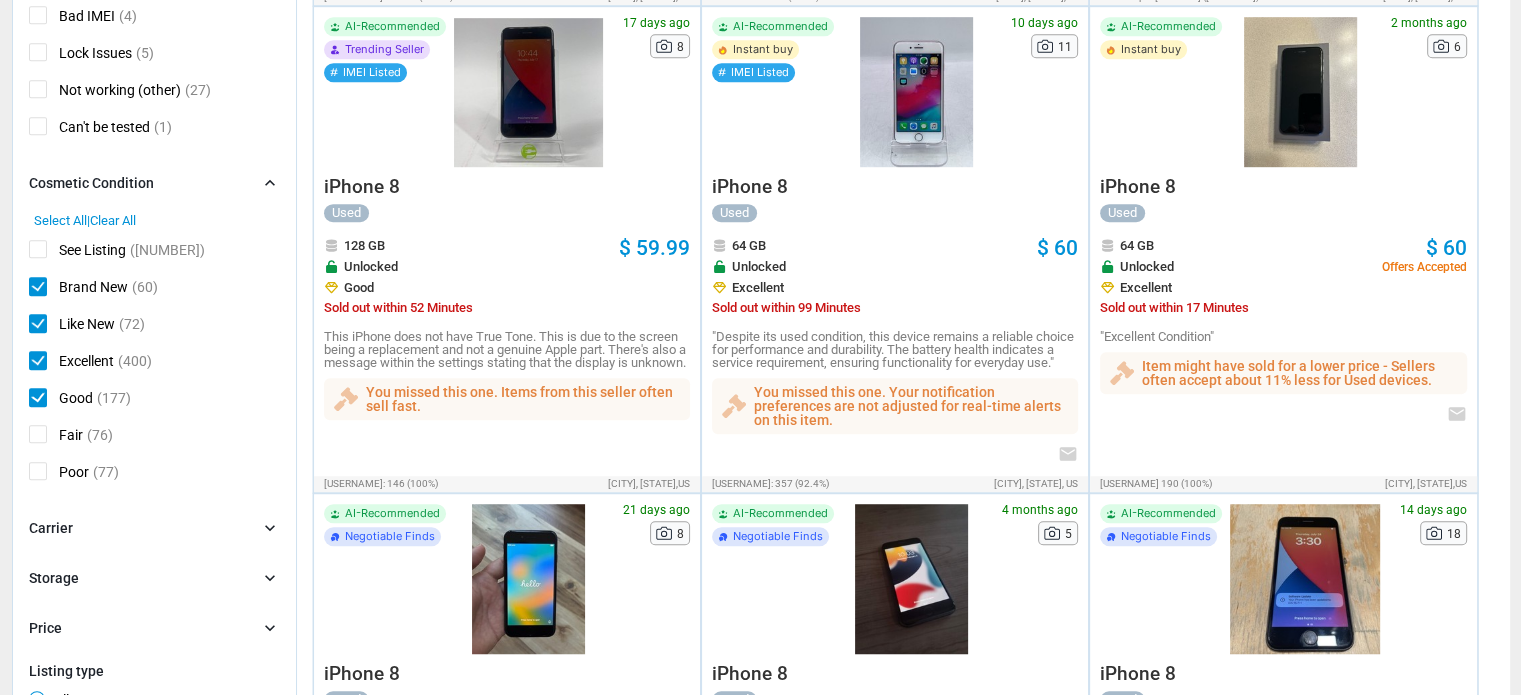 scroll, scrollTop: 1292, scrollLeft: 0, axis: vertical 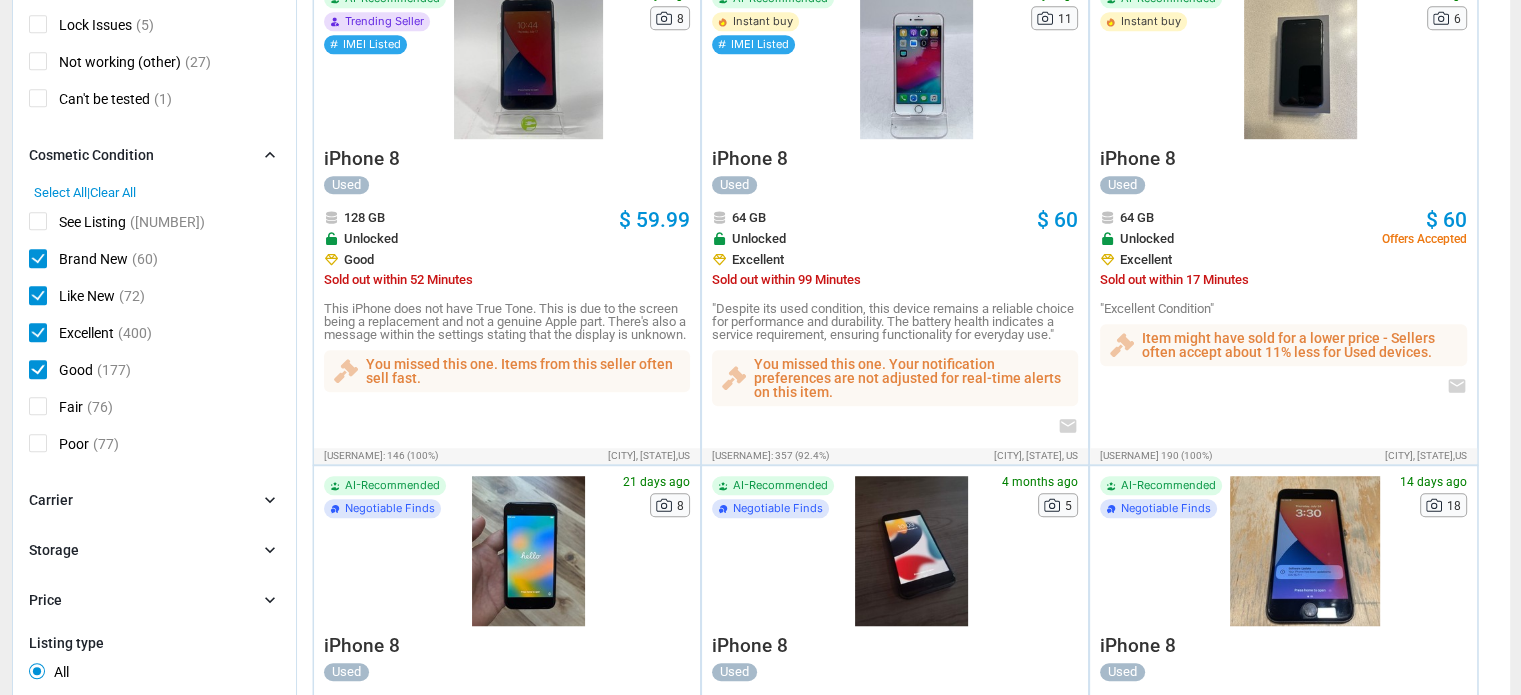 drag, startPoint x: 150, startPoint y: 575, endPoint x: 245, endPoint y: 524, distance: 107.82393 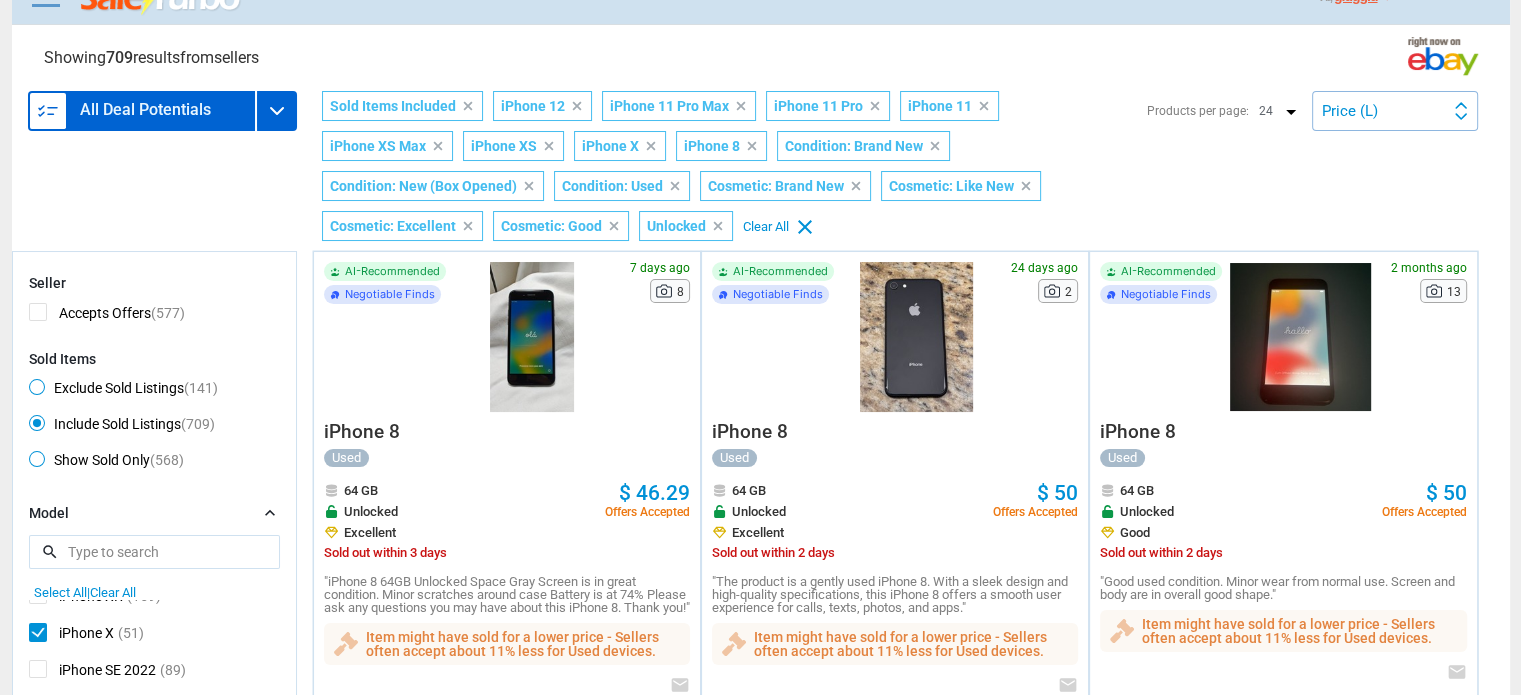 scroll, scrollTop: 0, scrollLeft: 0, axis: both 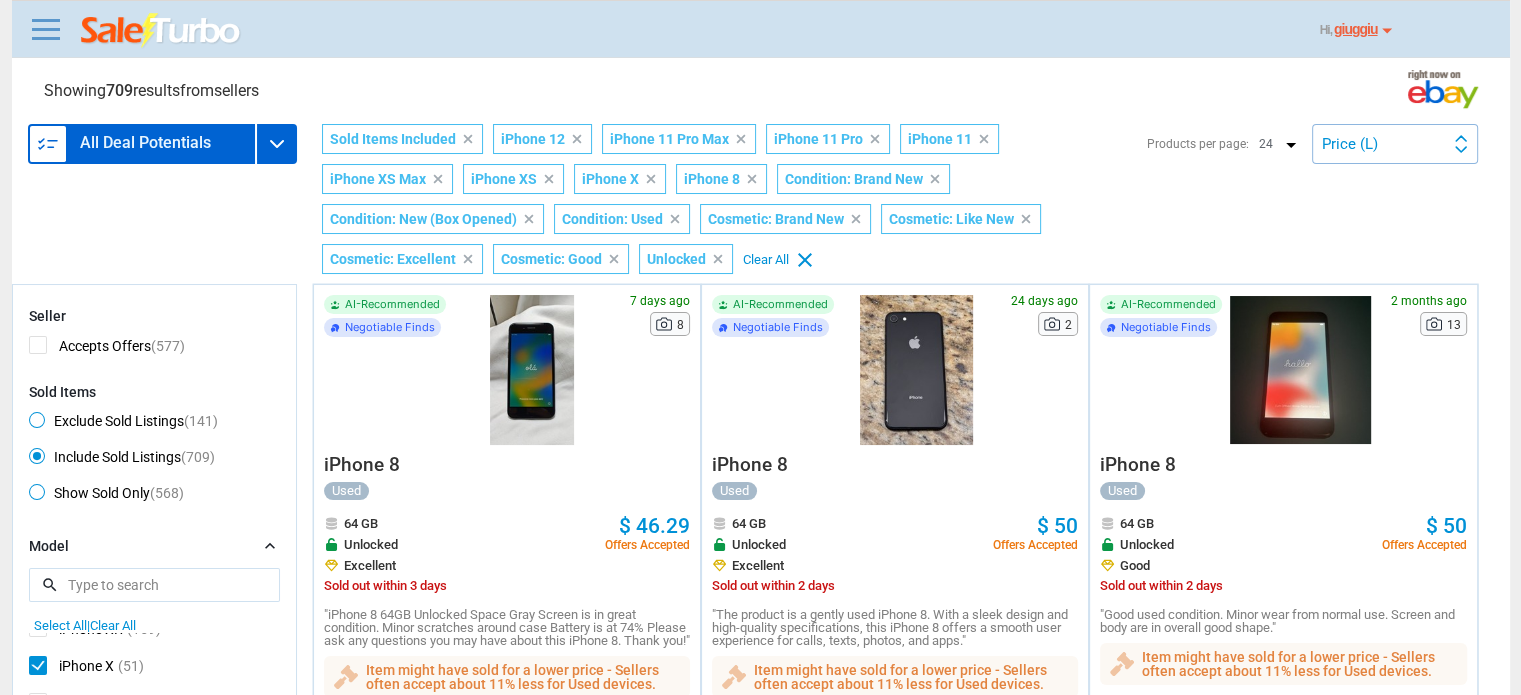click at bounding box center [1461, 138] 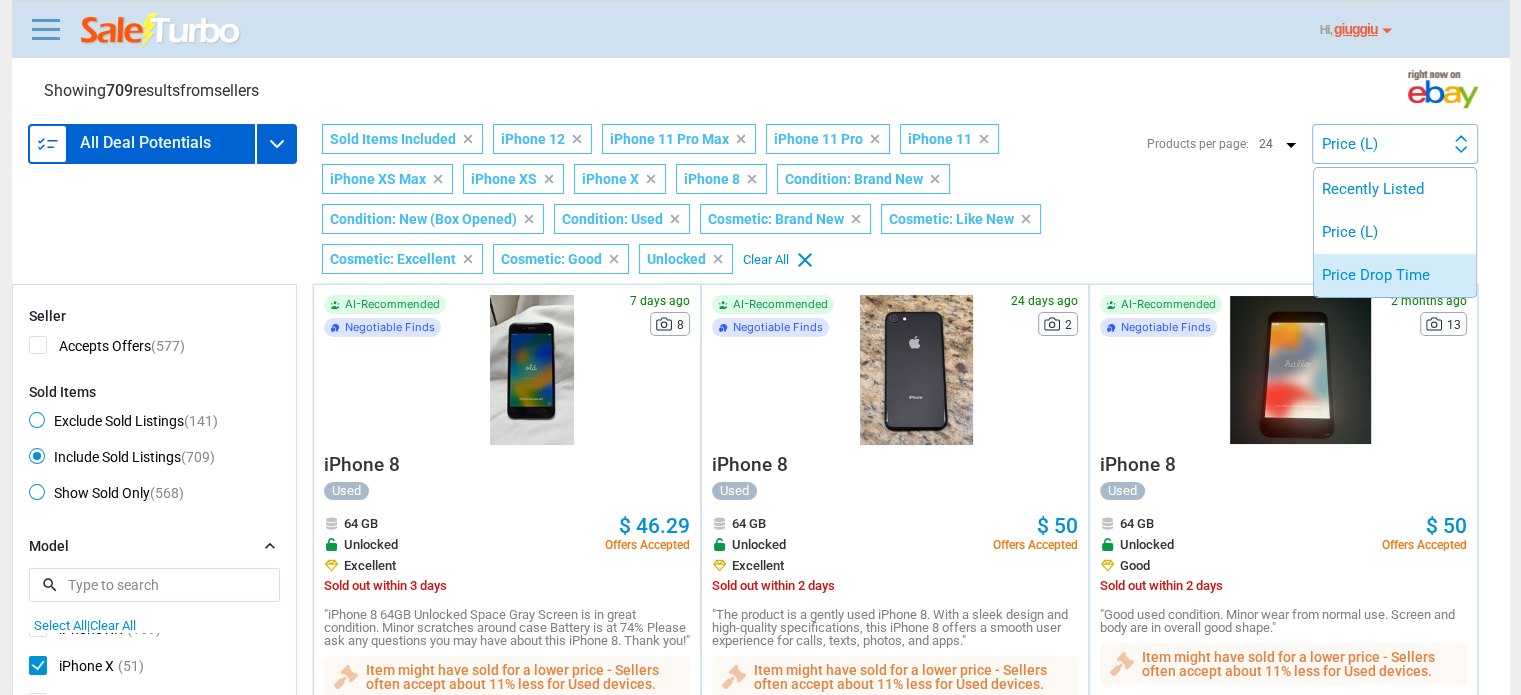 click on "Price Drop Time" at bounding box center [1395, 275] 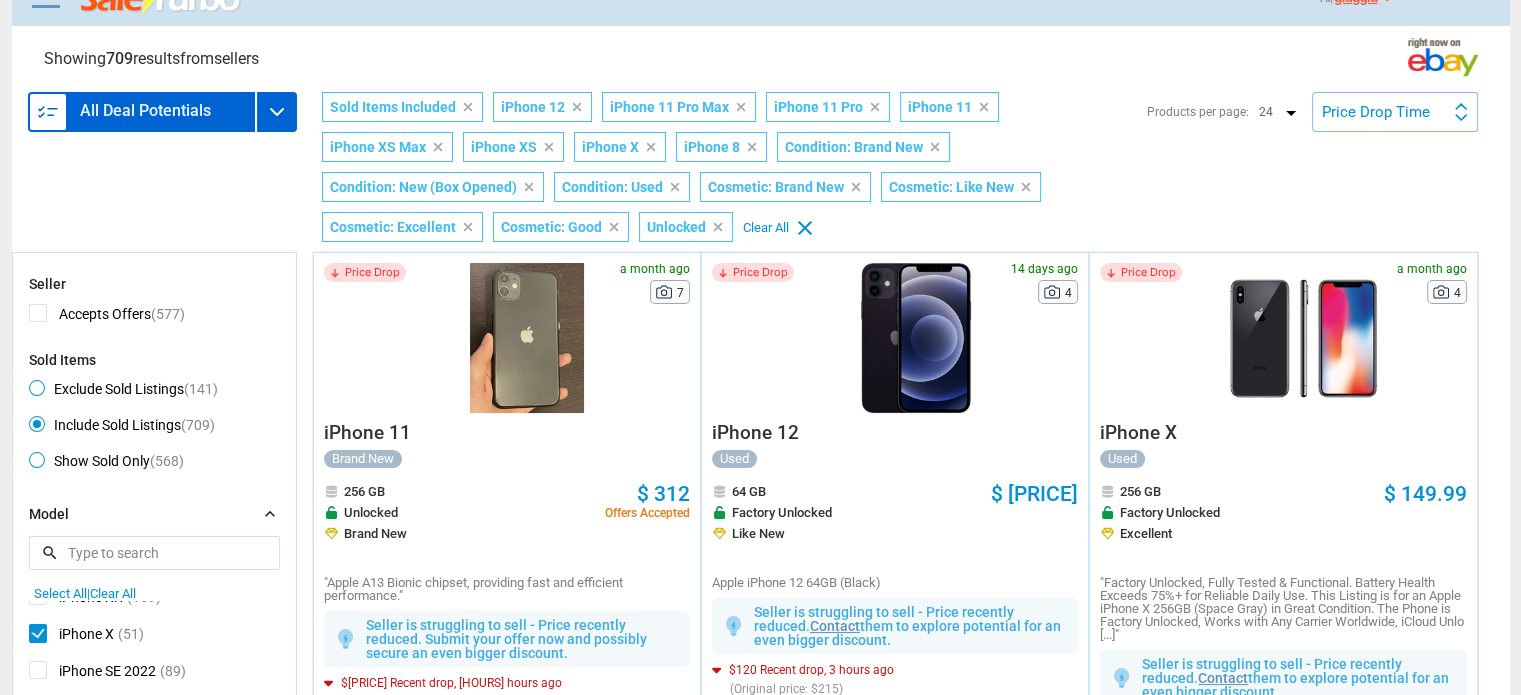 scroll, scrollTop: 75, scrollLeft: 0, axis: vertical 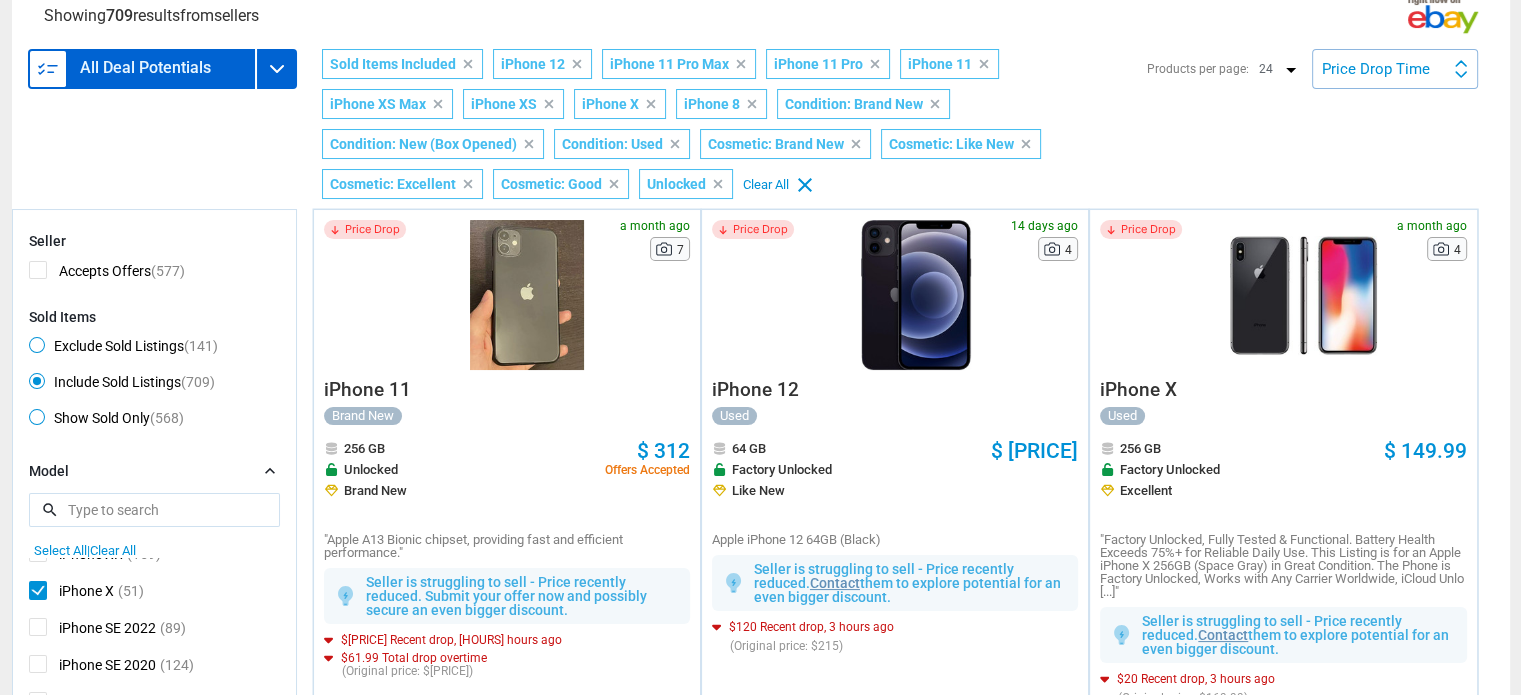 click on "Price Drop Time" at bounding box center [1376, 69] 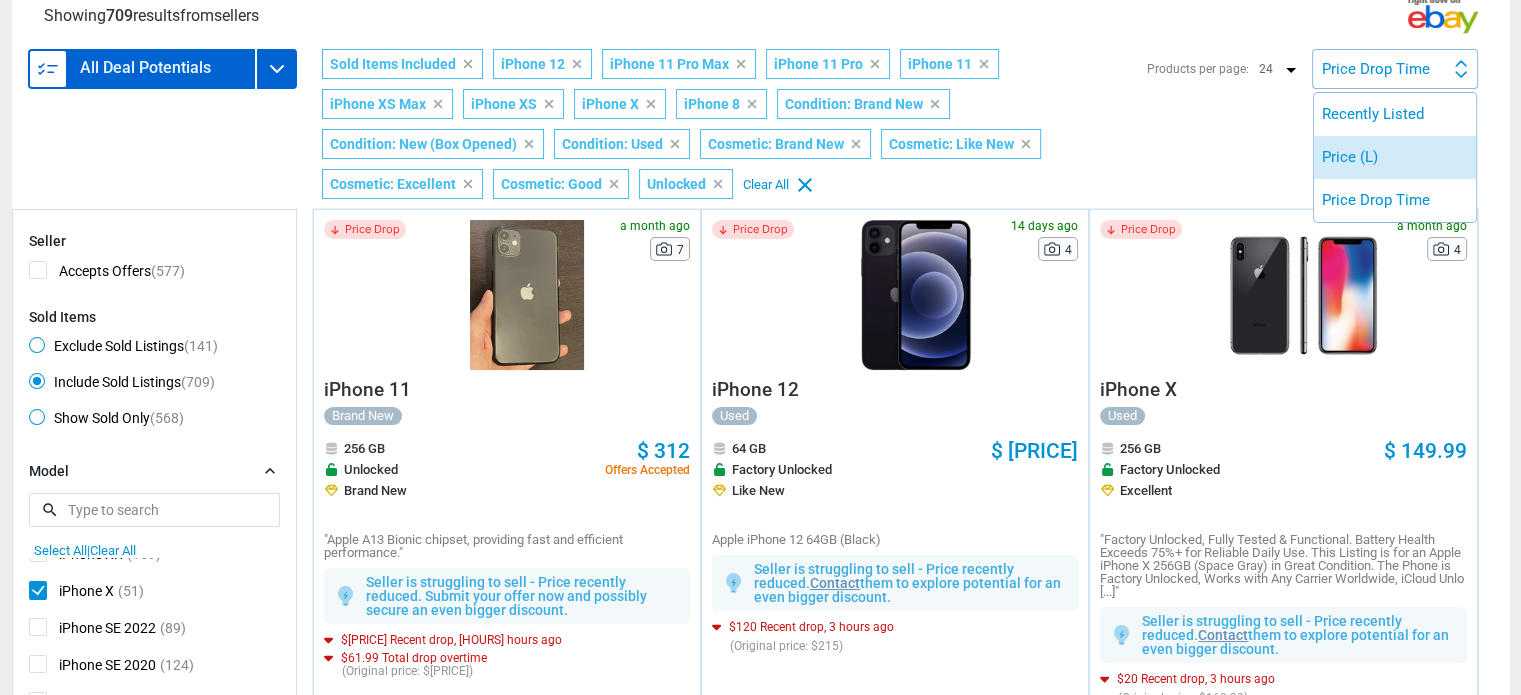 click on "Price (L)" at bounding box center (1395, 157) 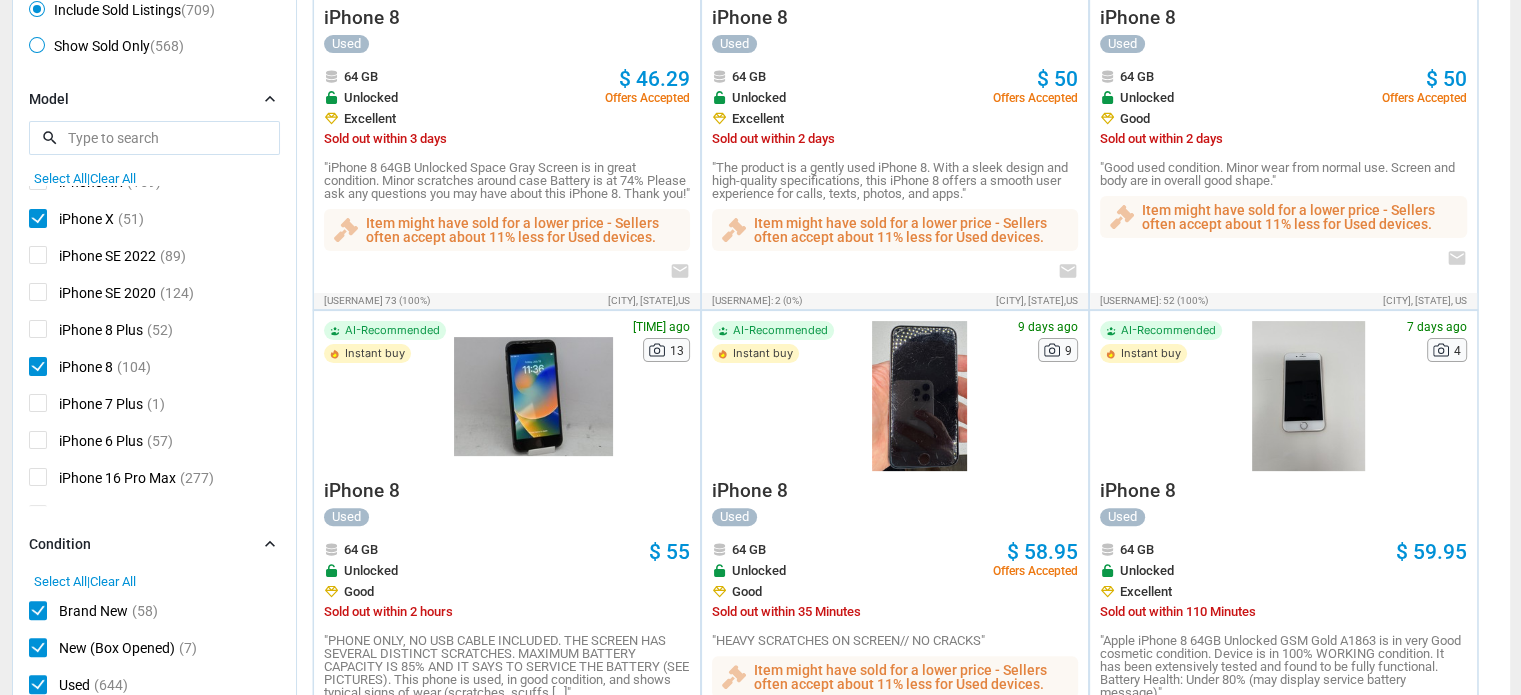 scroll, scrollTop: 446, scrollLeft: 0, axis: vertical 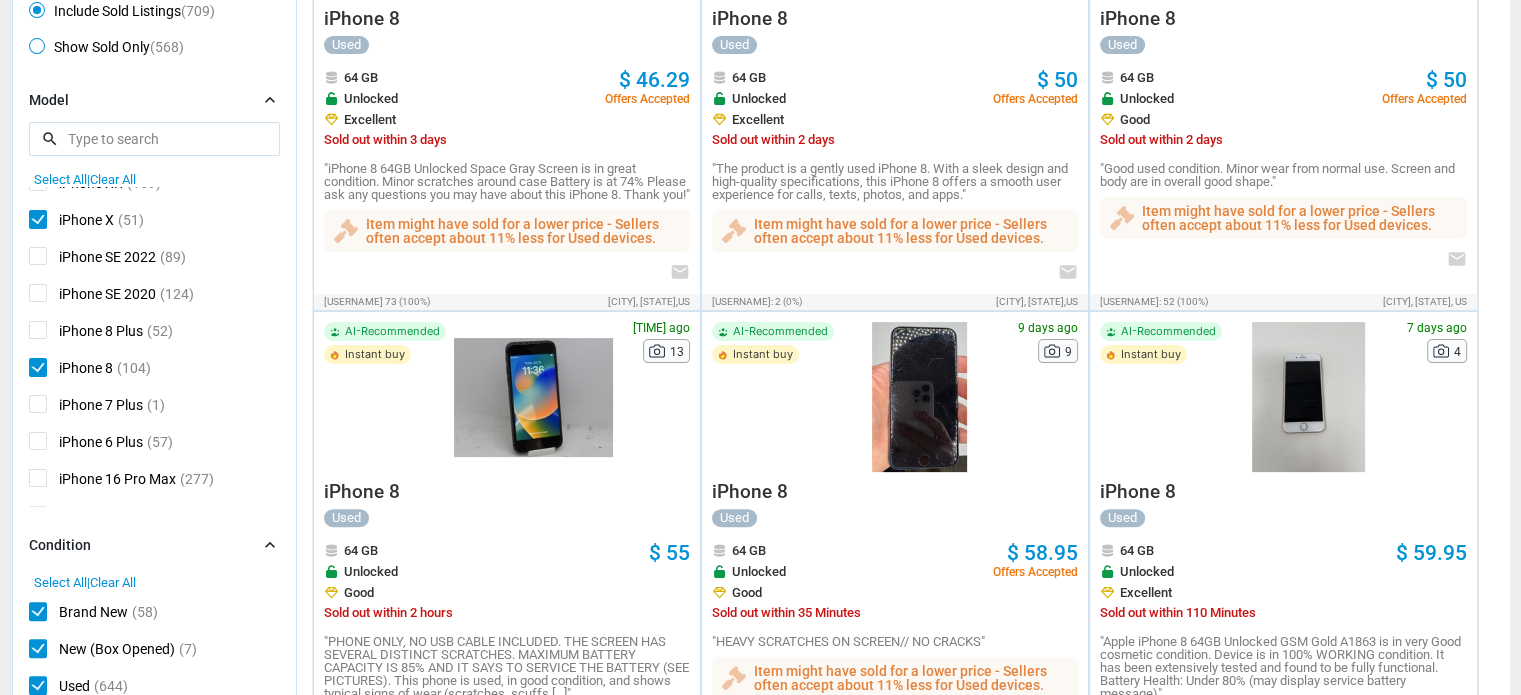 click on "iPhone 8" at bounding box center (71, 370) 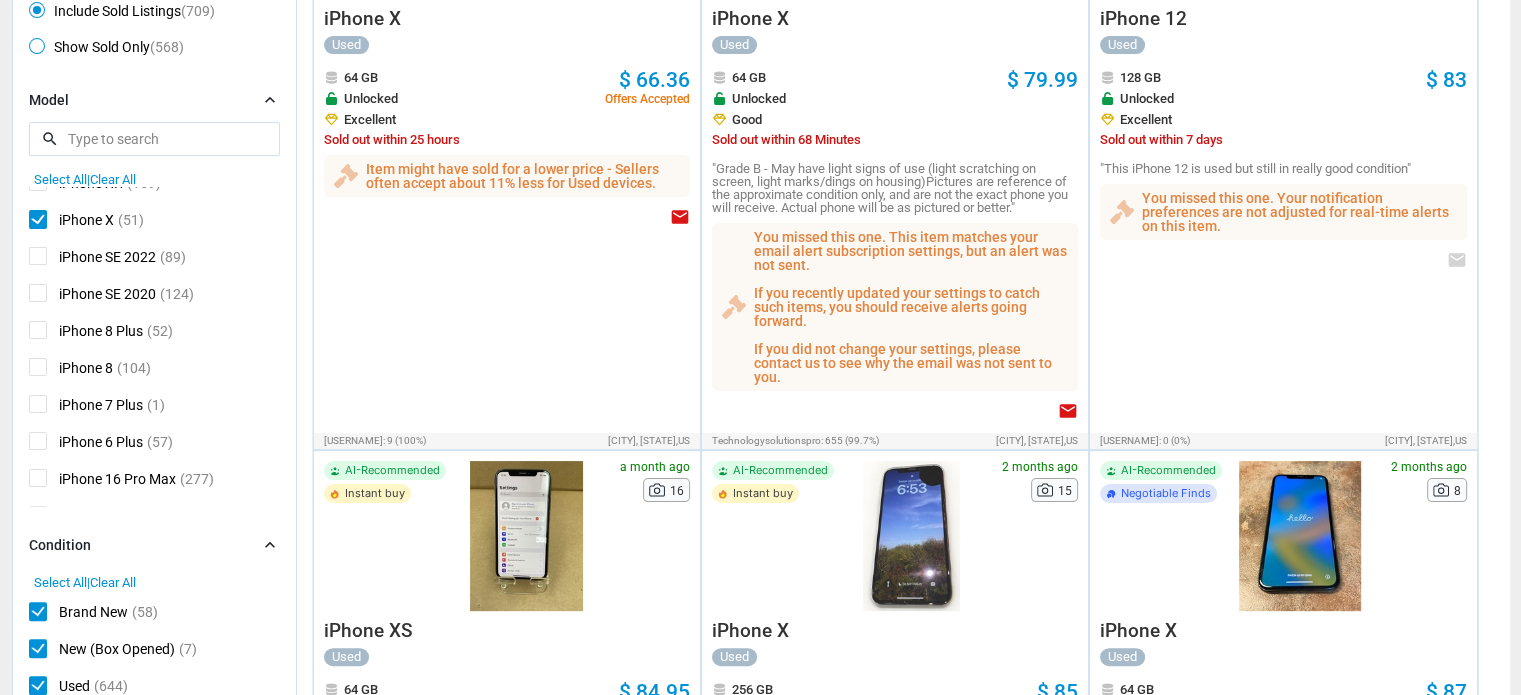 click on "iPhone X" at bounding box center (71, 222) 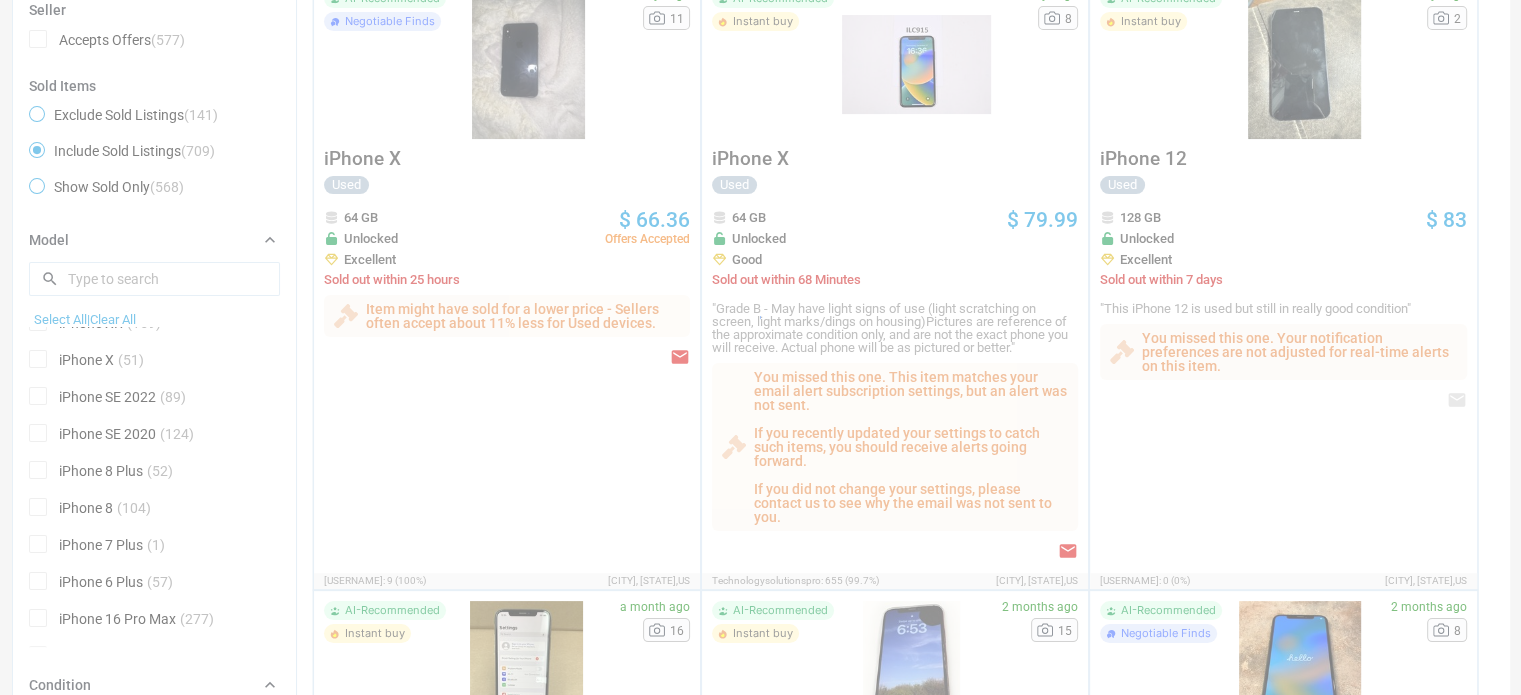 scroll, scrollTop: 305, scrollLeft: 0, axis: vertical 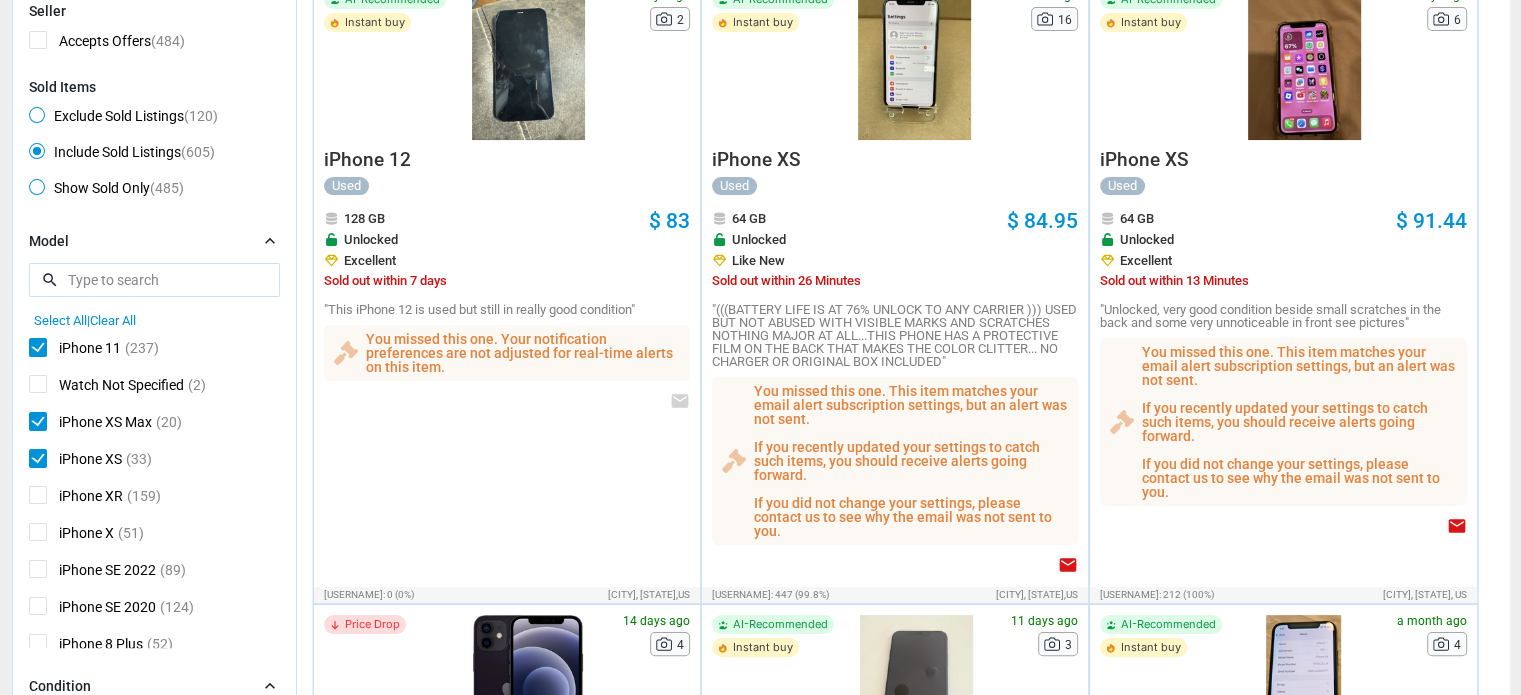 click on "iPhone XS Max" at bounding box center (90, 424) 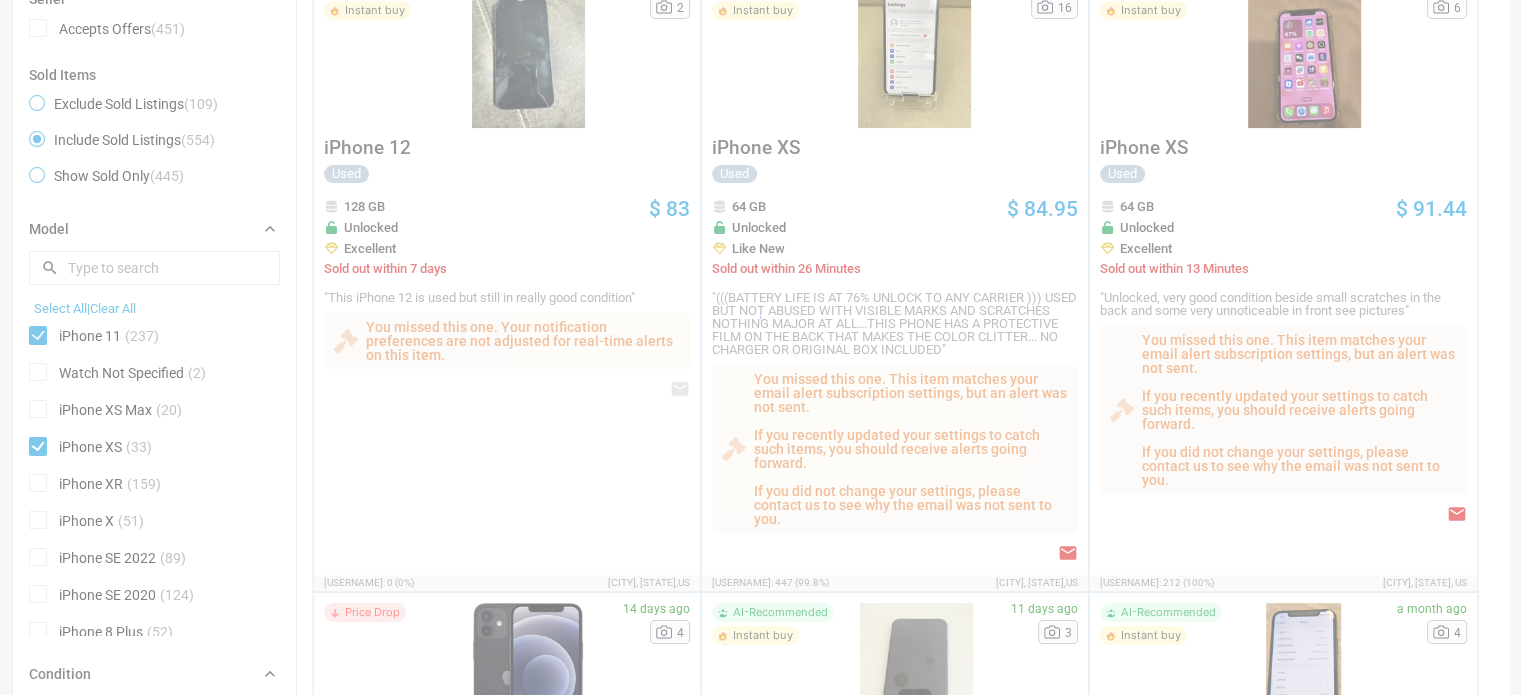 scroll, scrollTop: 293, scrollLeft: 0, axis: vertical 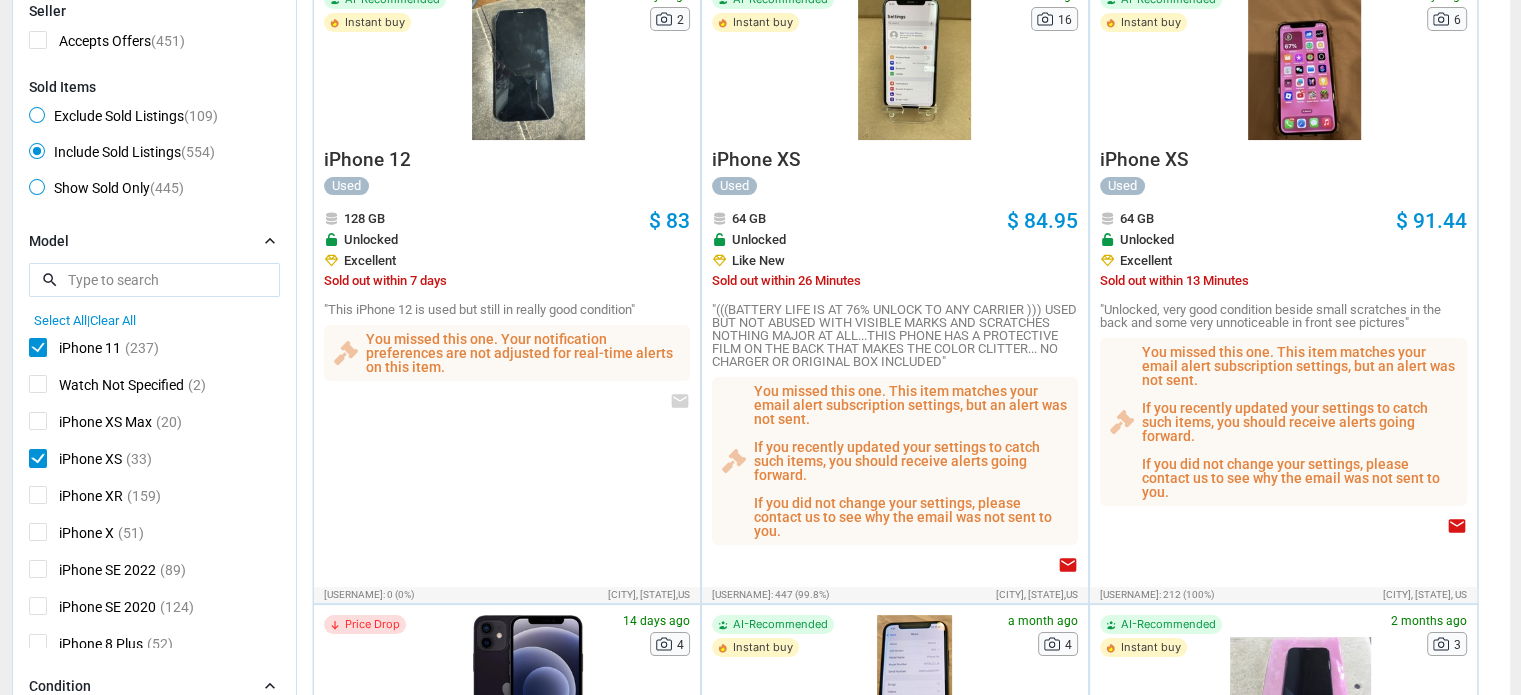 click on "iPhone XS" at bounding box center [75, 461] 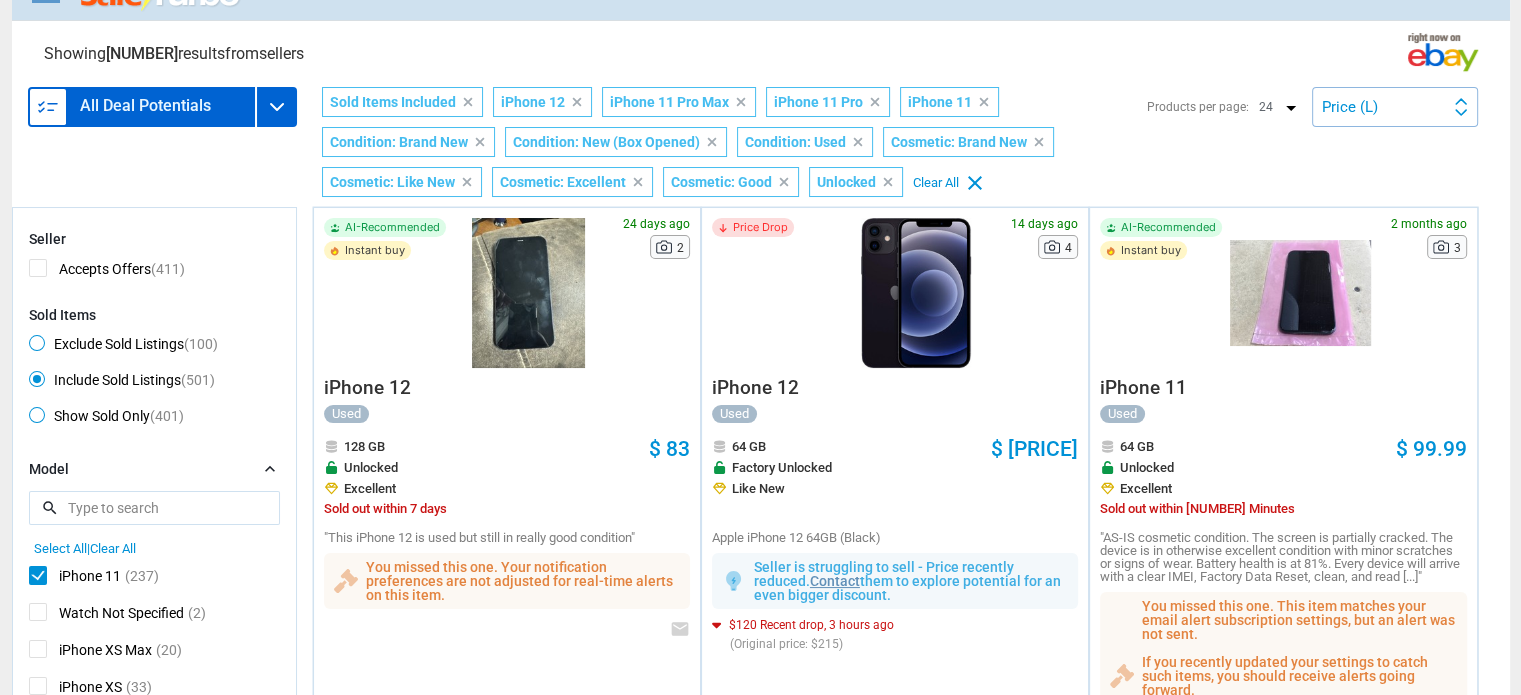scroll, scrollTop: 33, scrollLeft: 0, axis: vertical 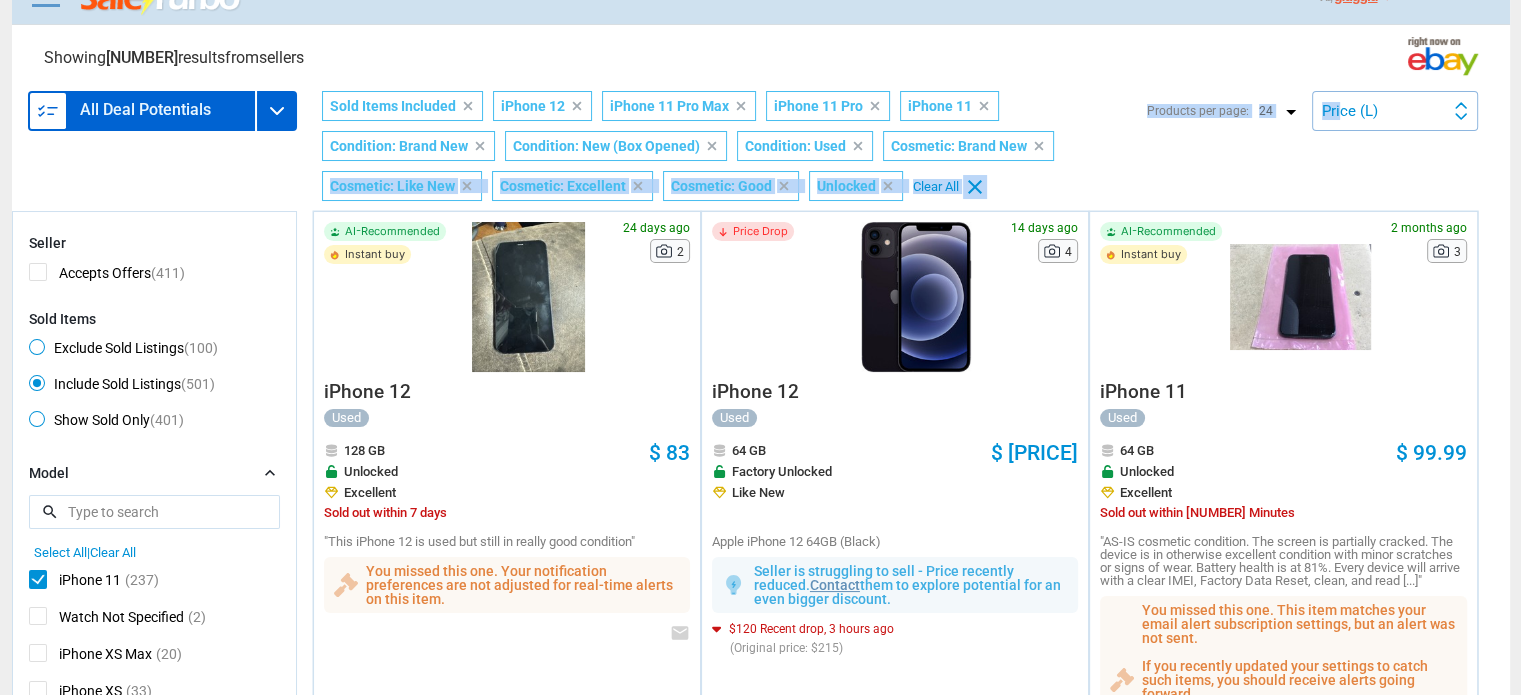 drag, startPoint x: 1339, startPoint y: 112, endPoint x: 1140, endPoint y: 173, distance: 208.13937 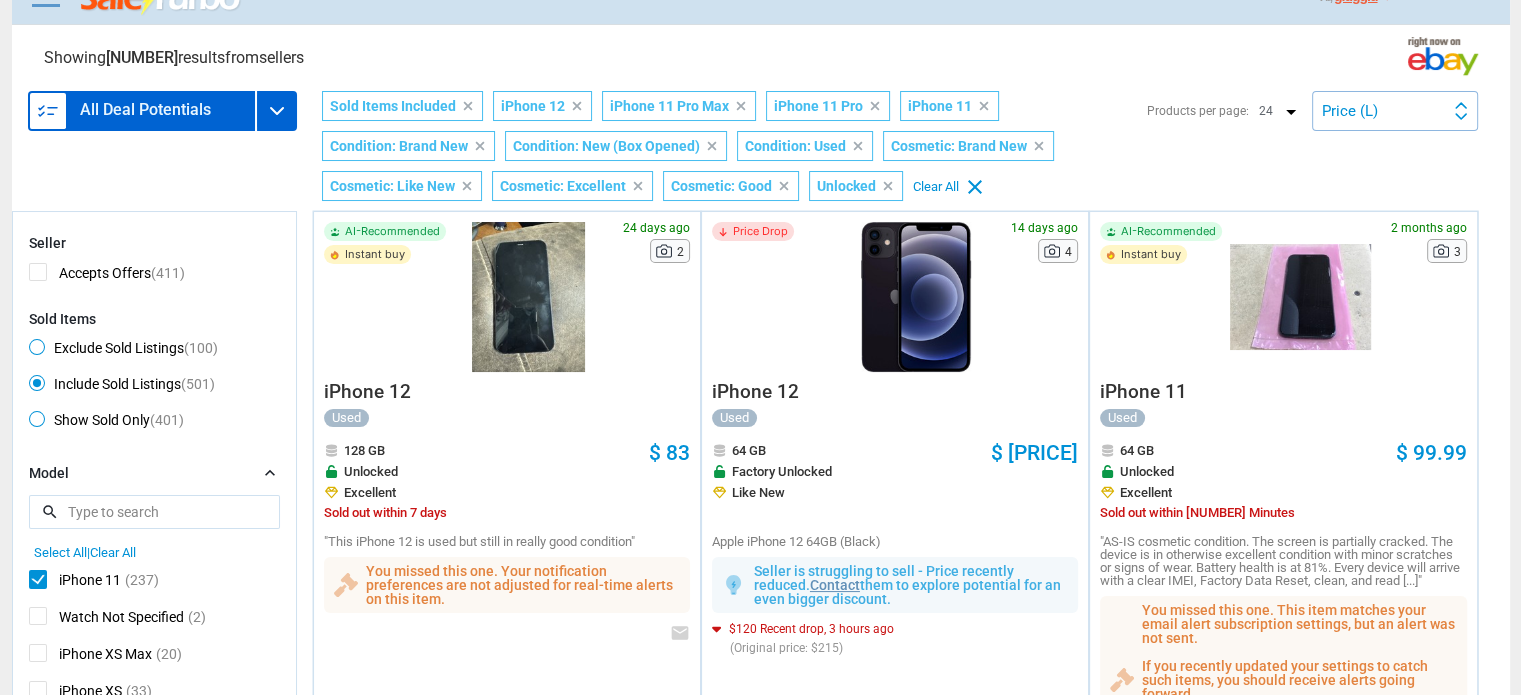 click at bounding box center (528, 297) 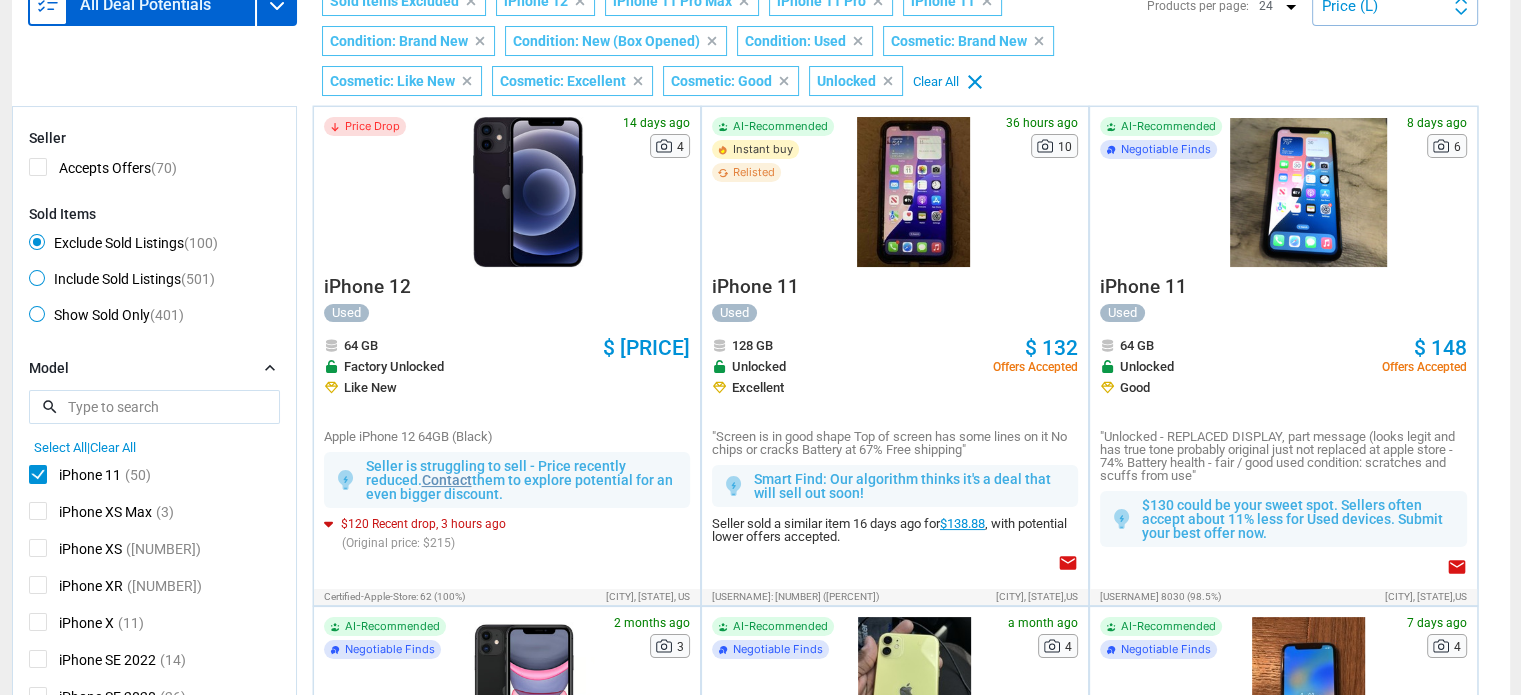 scroll, scrollTop: 129, scrollLeft: 0, axis: vertical 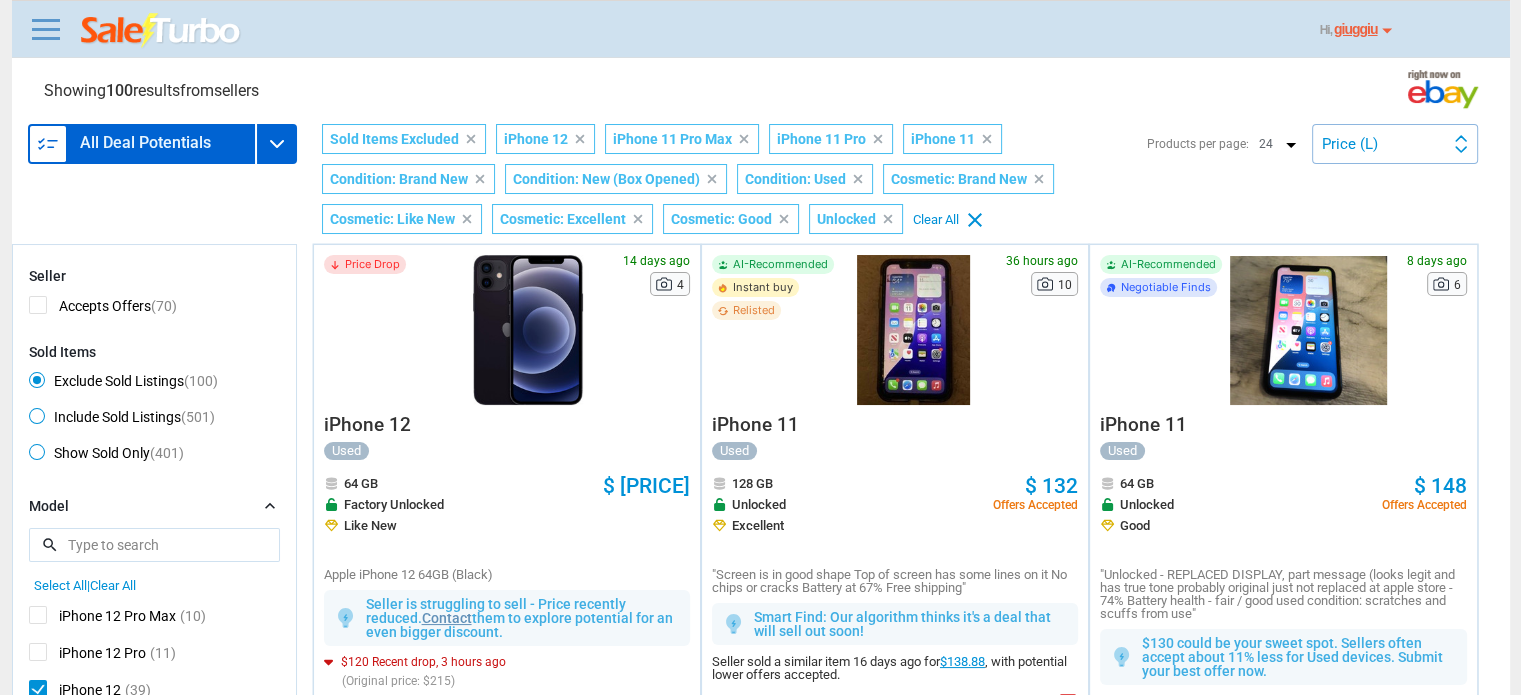 click at bounding box center [914, 330] 